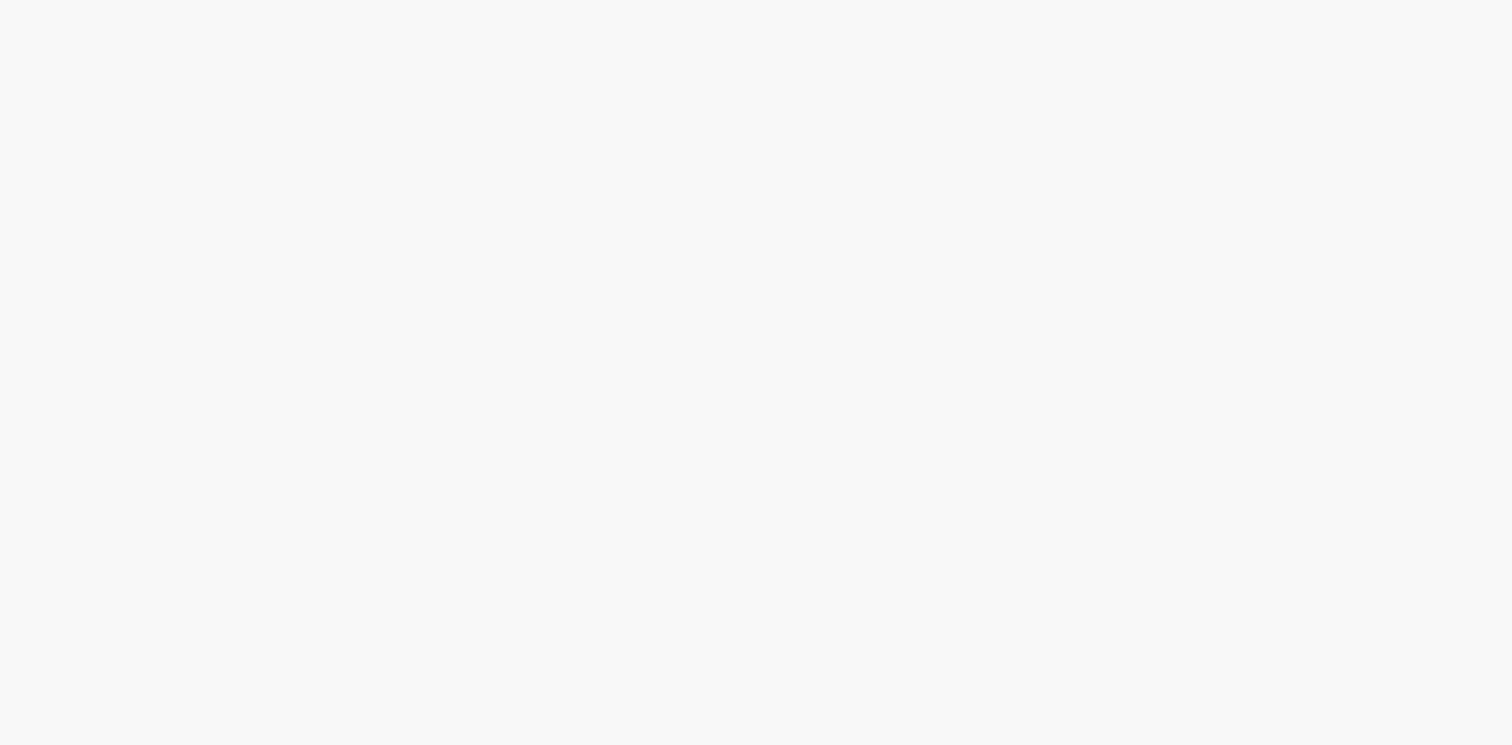 scroll, scrollTop: 0, scrollLeft: 0, axis: both 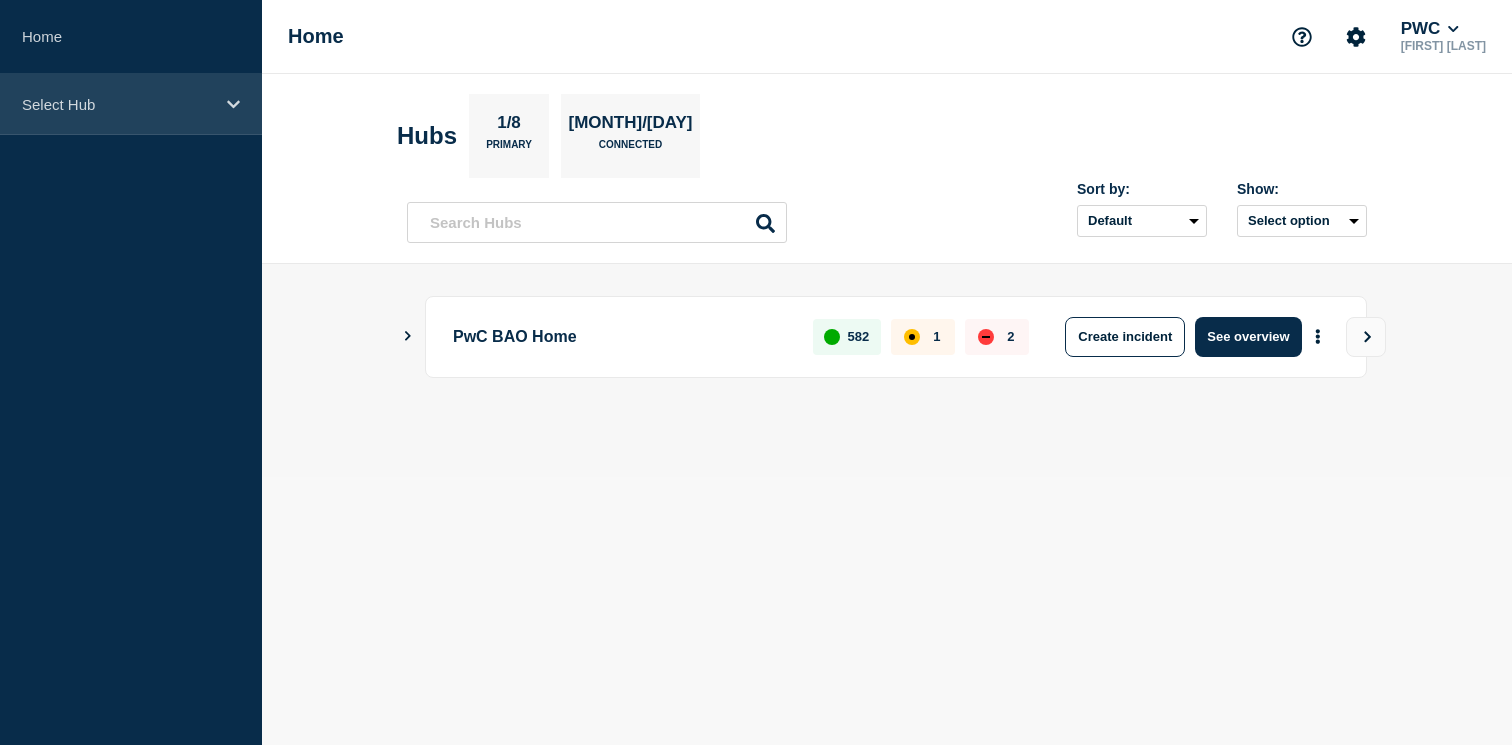 click on "Select Hub" at bounding box center (118, 104) 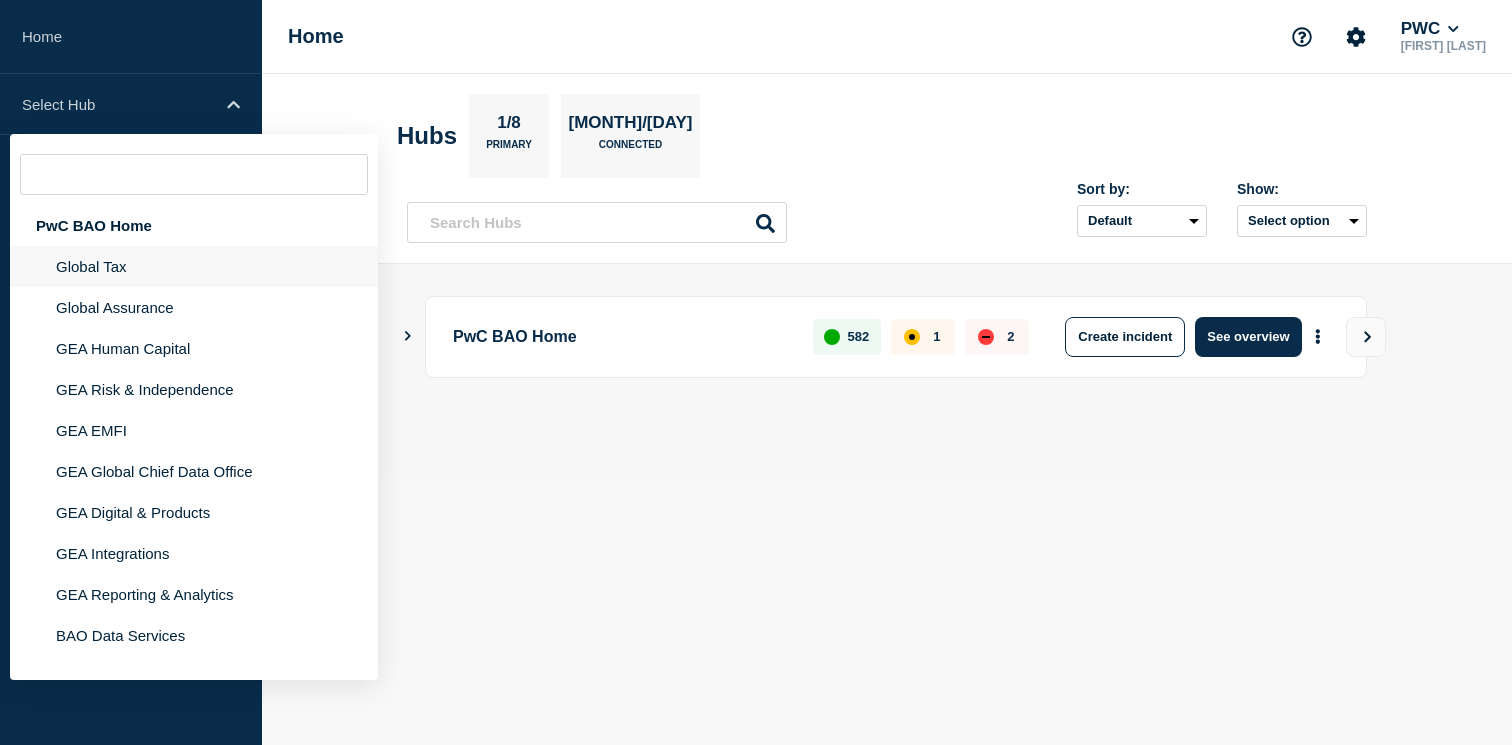 click on "Global Tax" 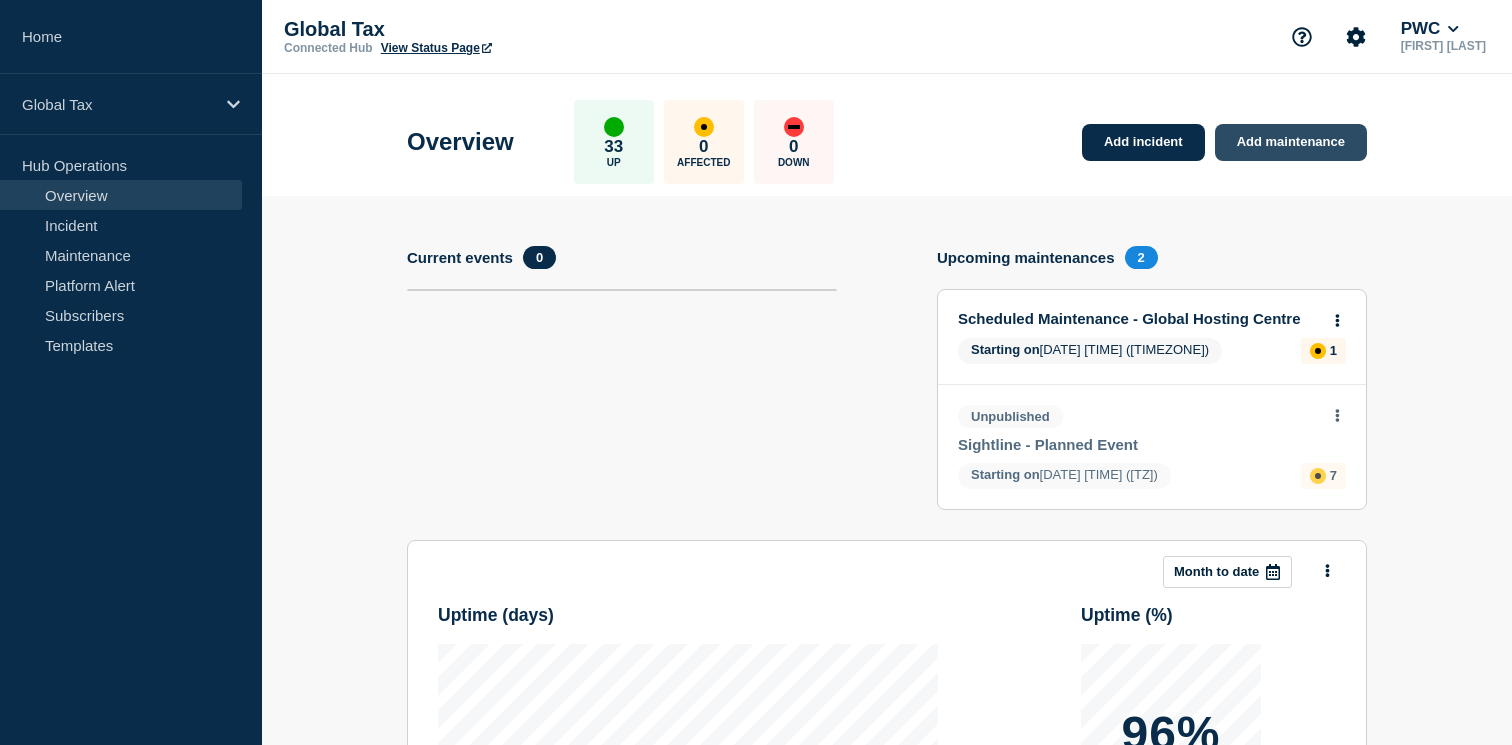 click on "Add maintenance" at bounding box center (1291, 142) 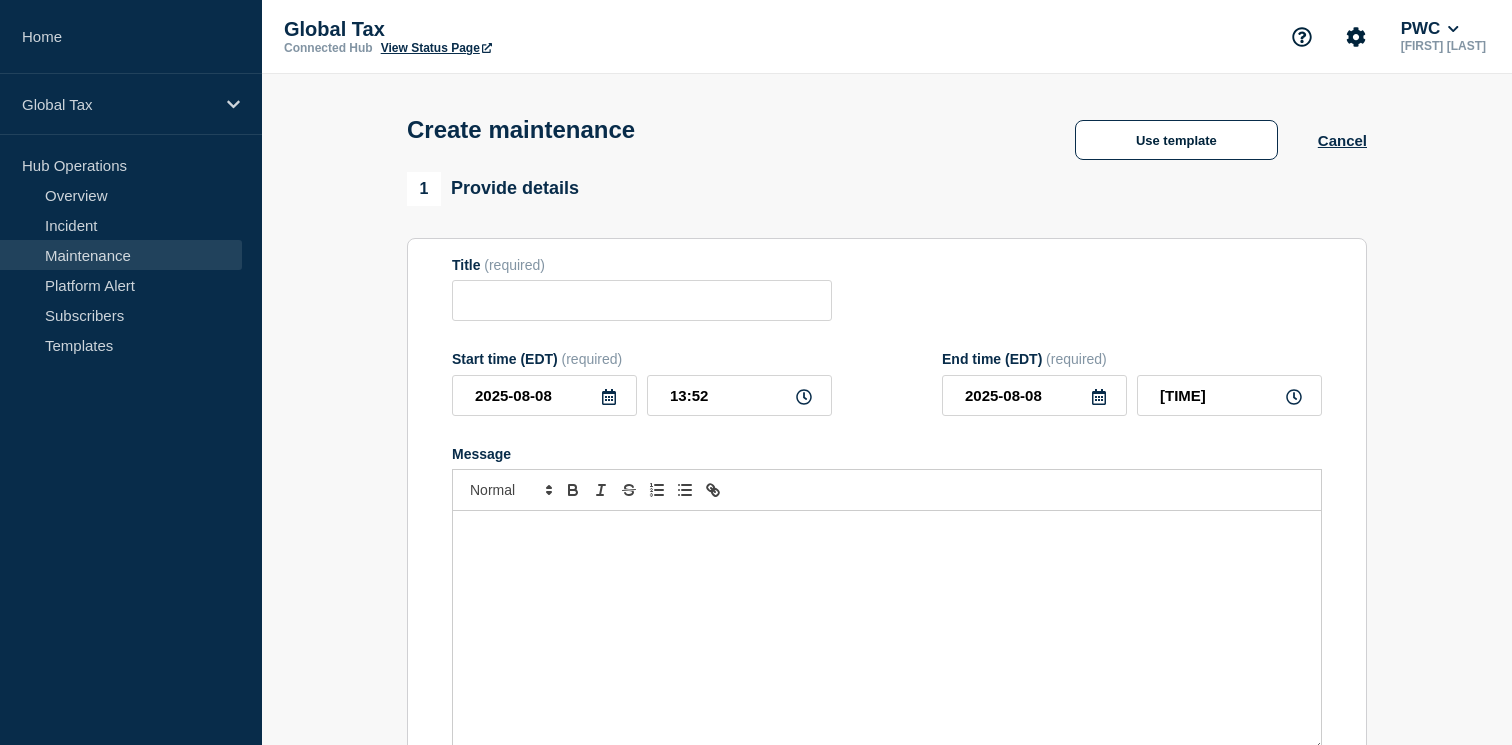 click on "Use template Cancel" 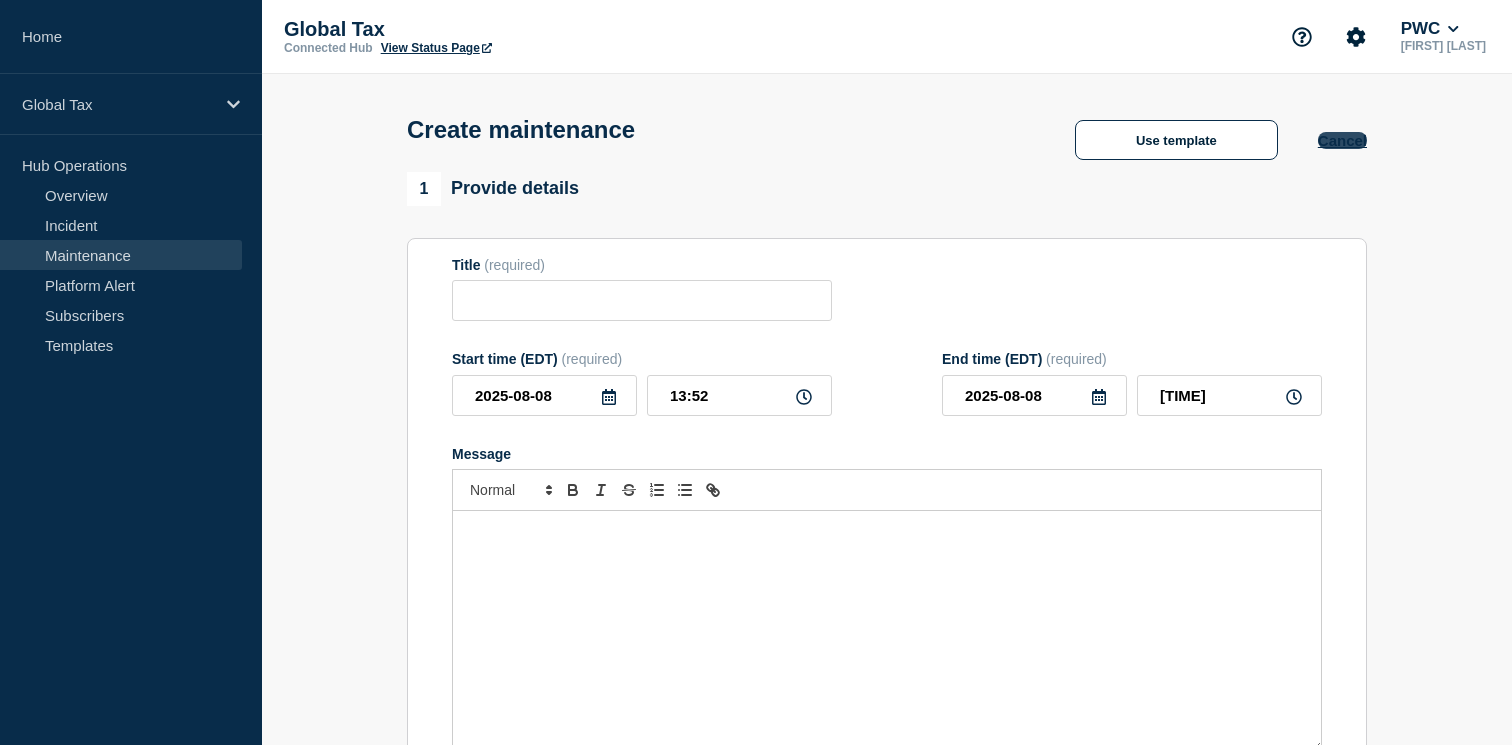click on "Cancel" at bounding box center (1342, 140) 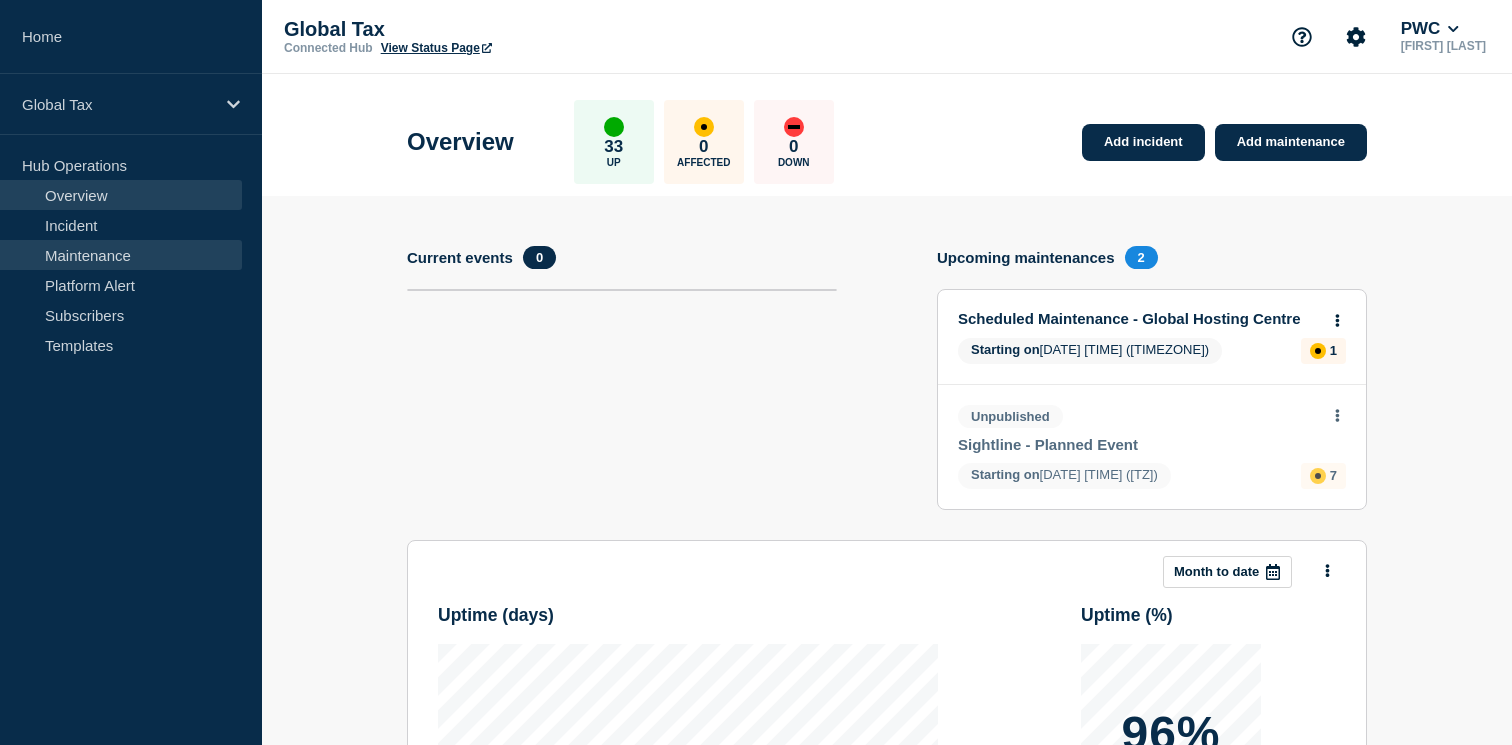 click on "Maintenance" at bounding box center [121, 255] 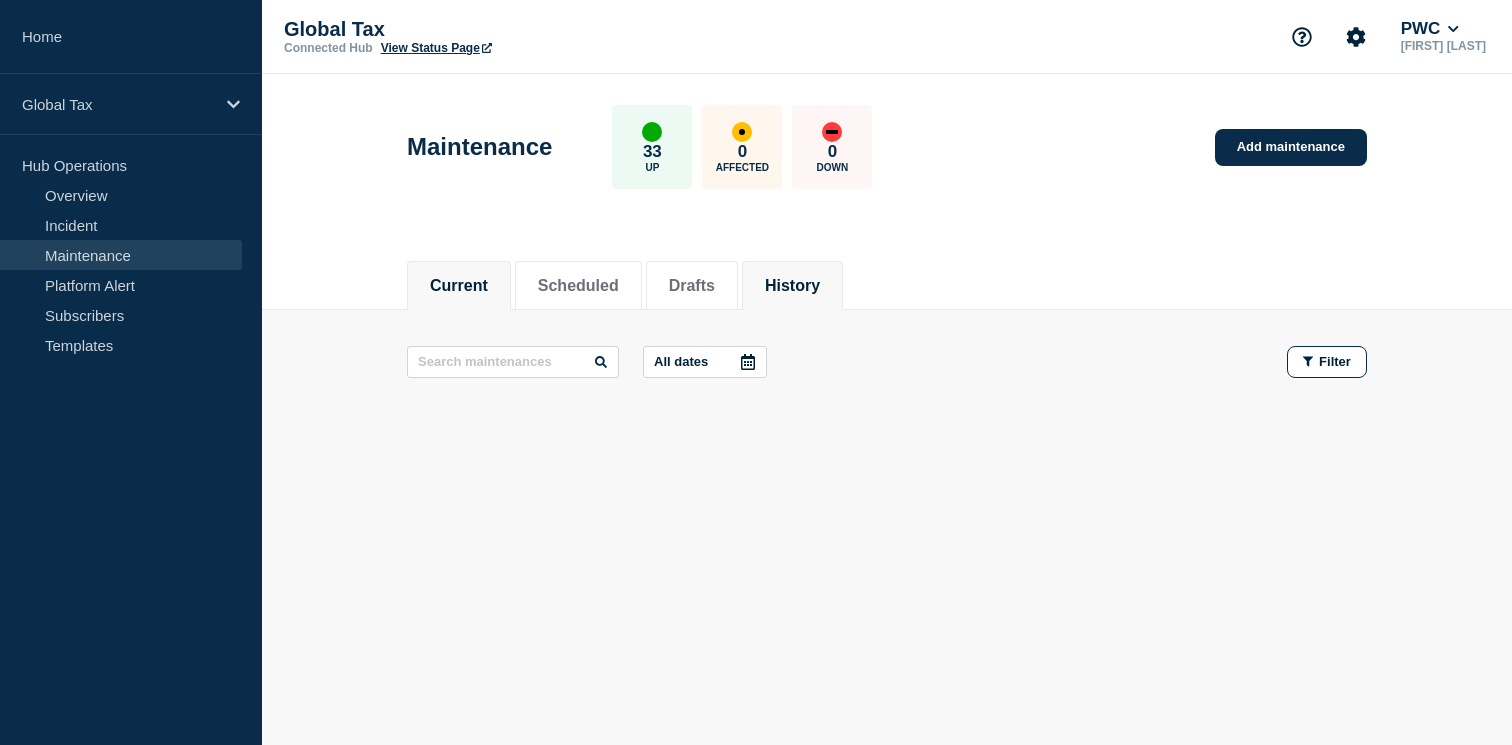 click on "History" at bounding box center (792, 286) 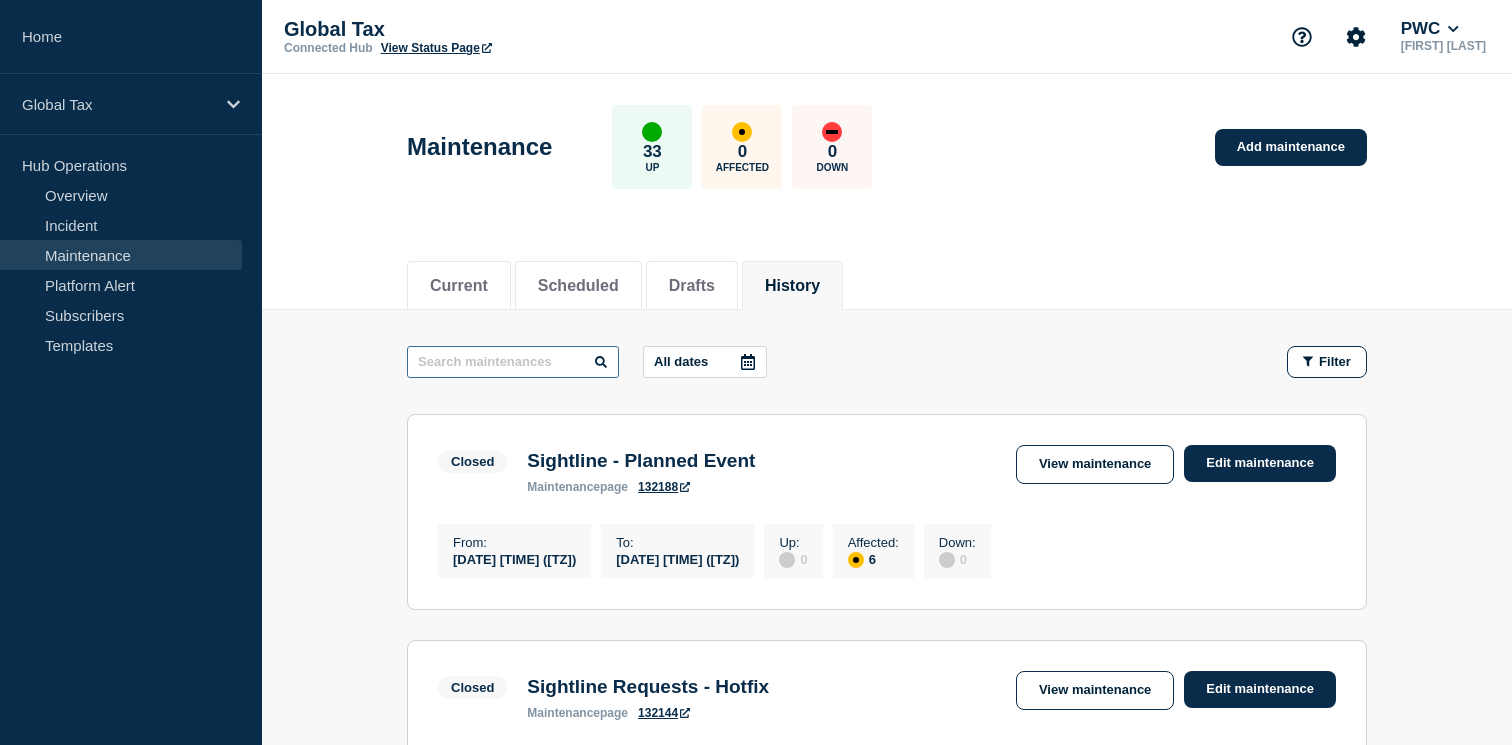 click at bounding box center (513, 362) 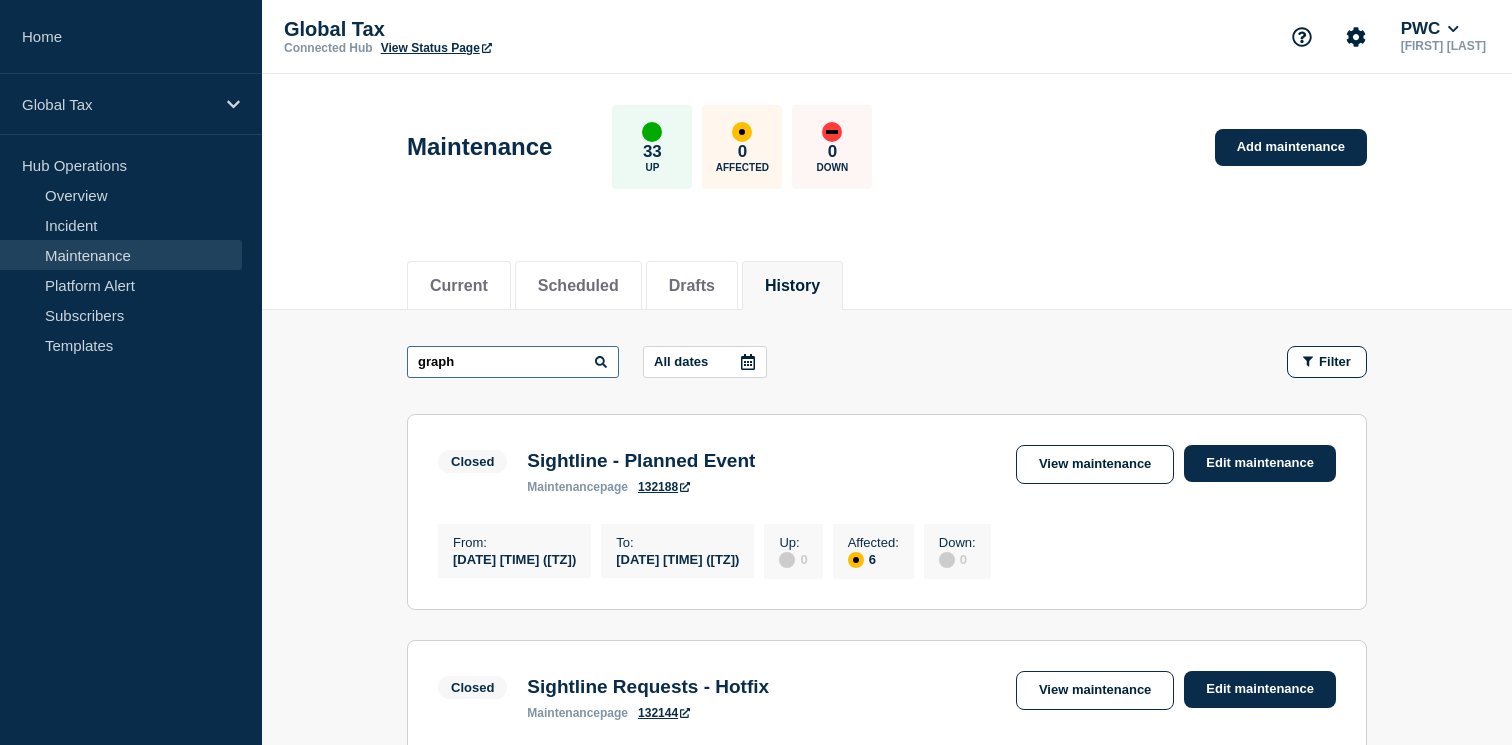 type on "graph" 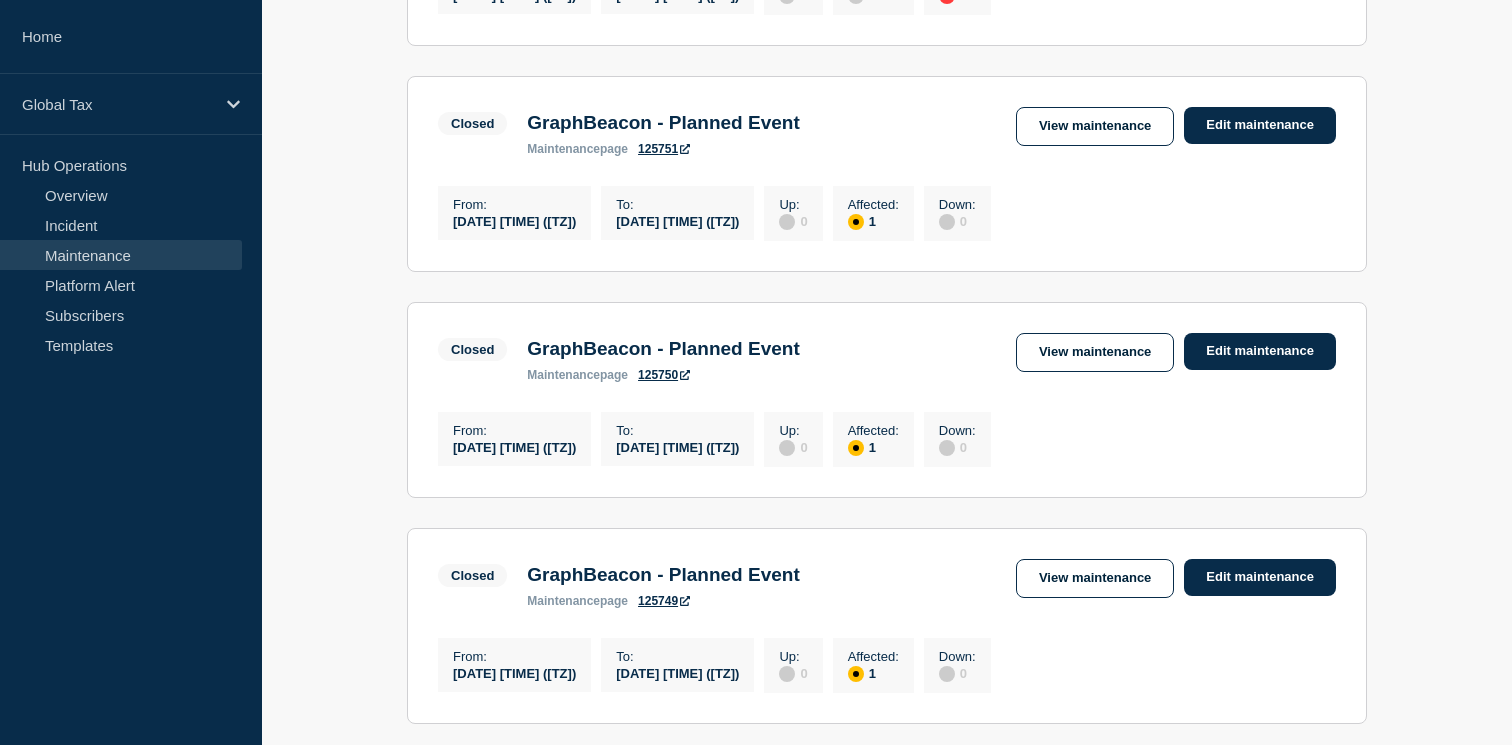 scroll, scrollTop: 1517, scrollLeft: 0, axis: vertical 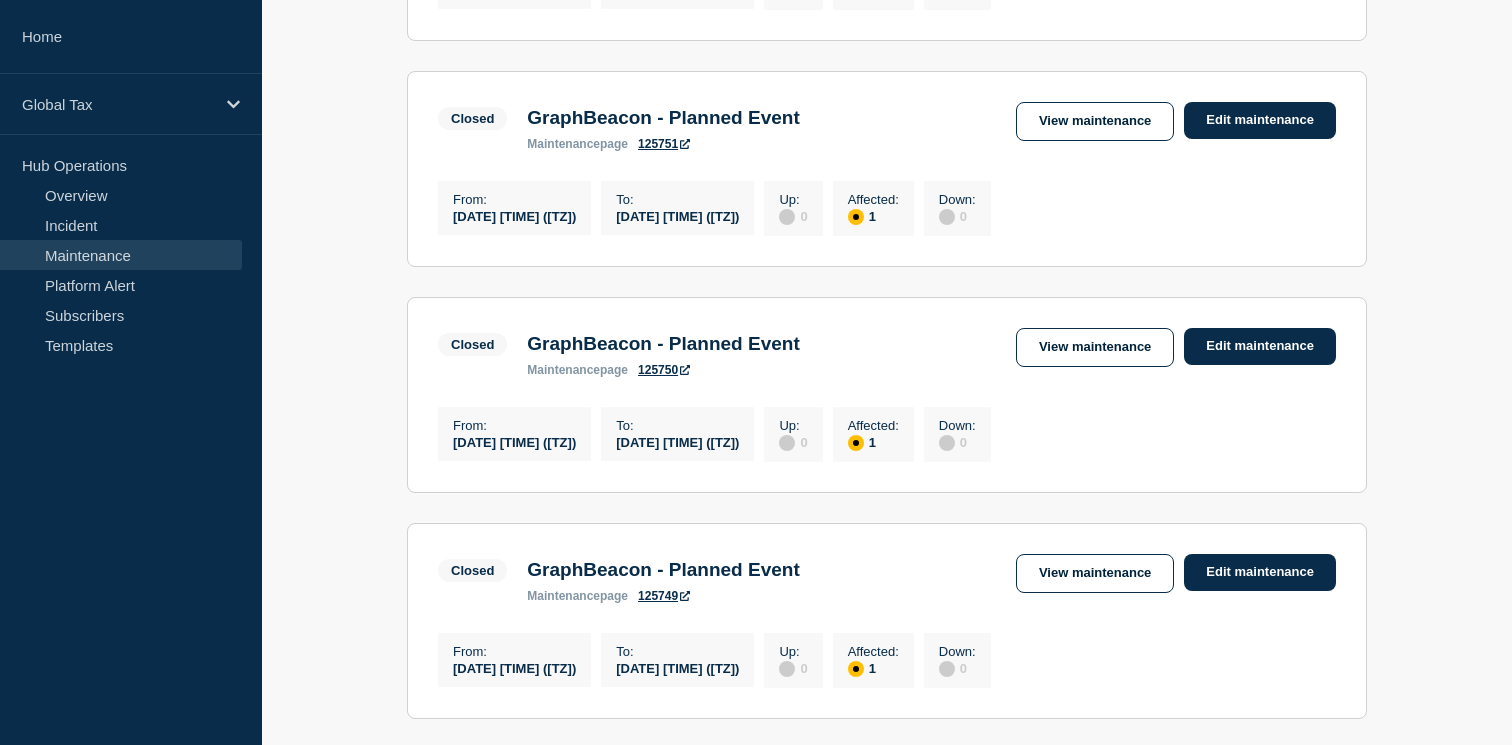 click on "125751" at bounding box center [664, 144] 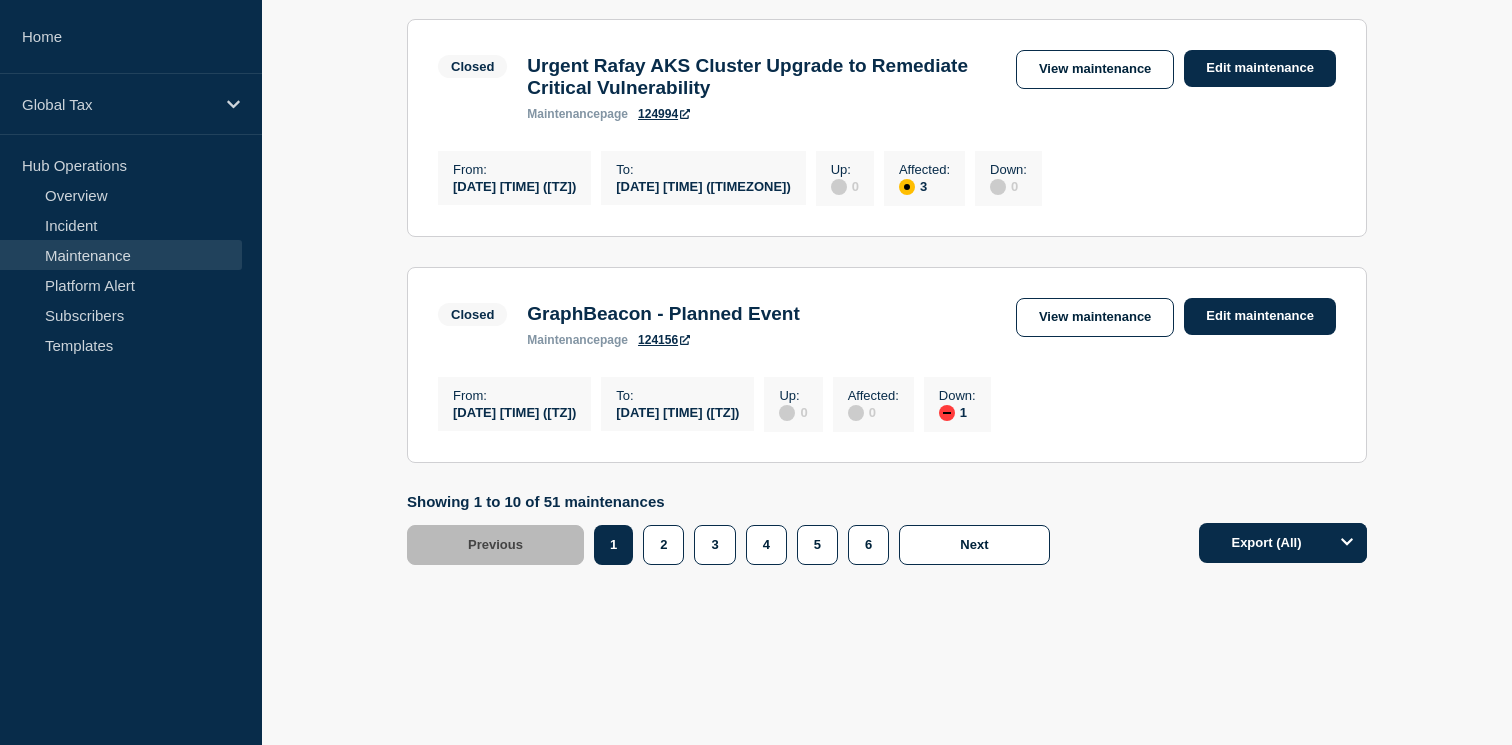 scroll, scrollTop: 2372, scrollLeft: 0, axis: vertical 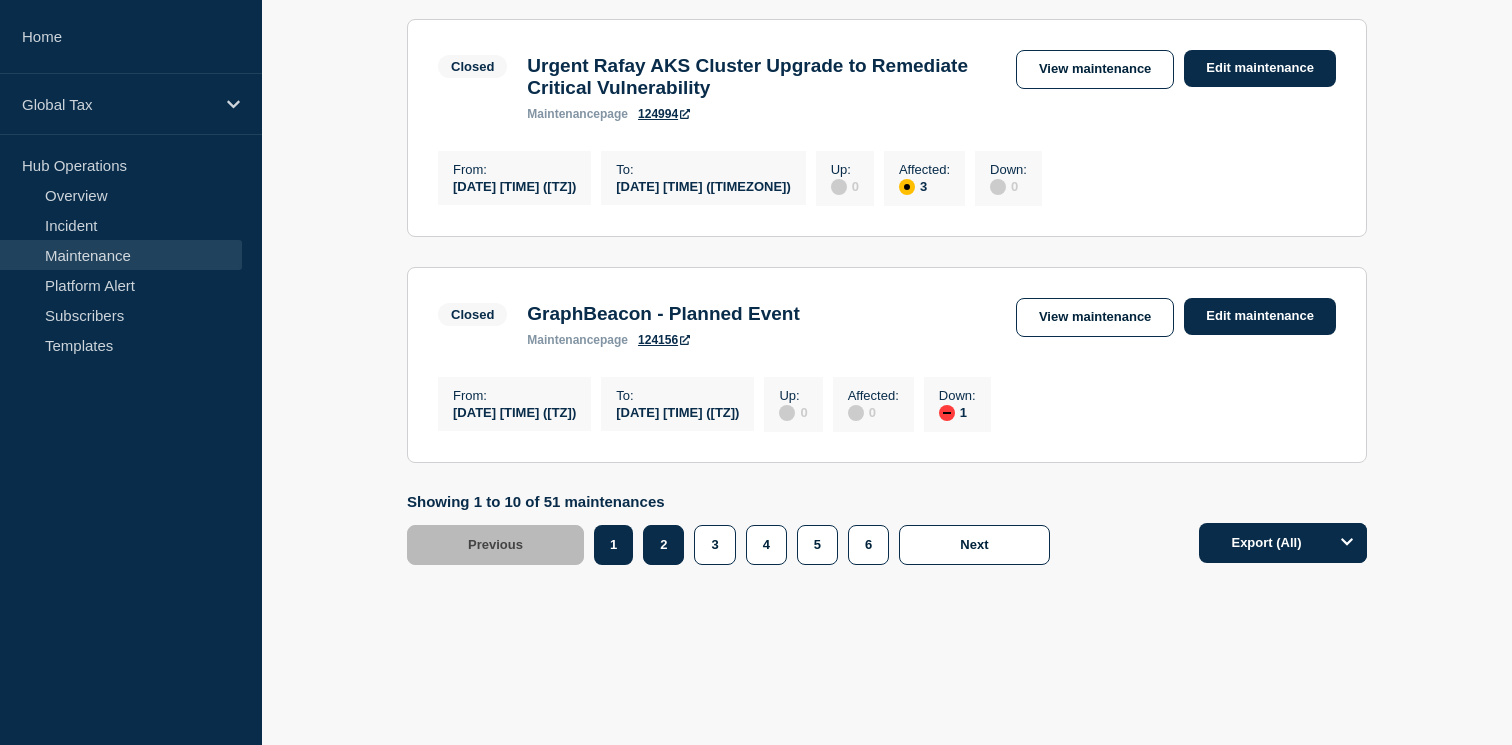 click on "2" at bounding box center [663, 545] 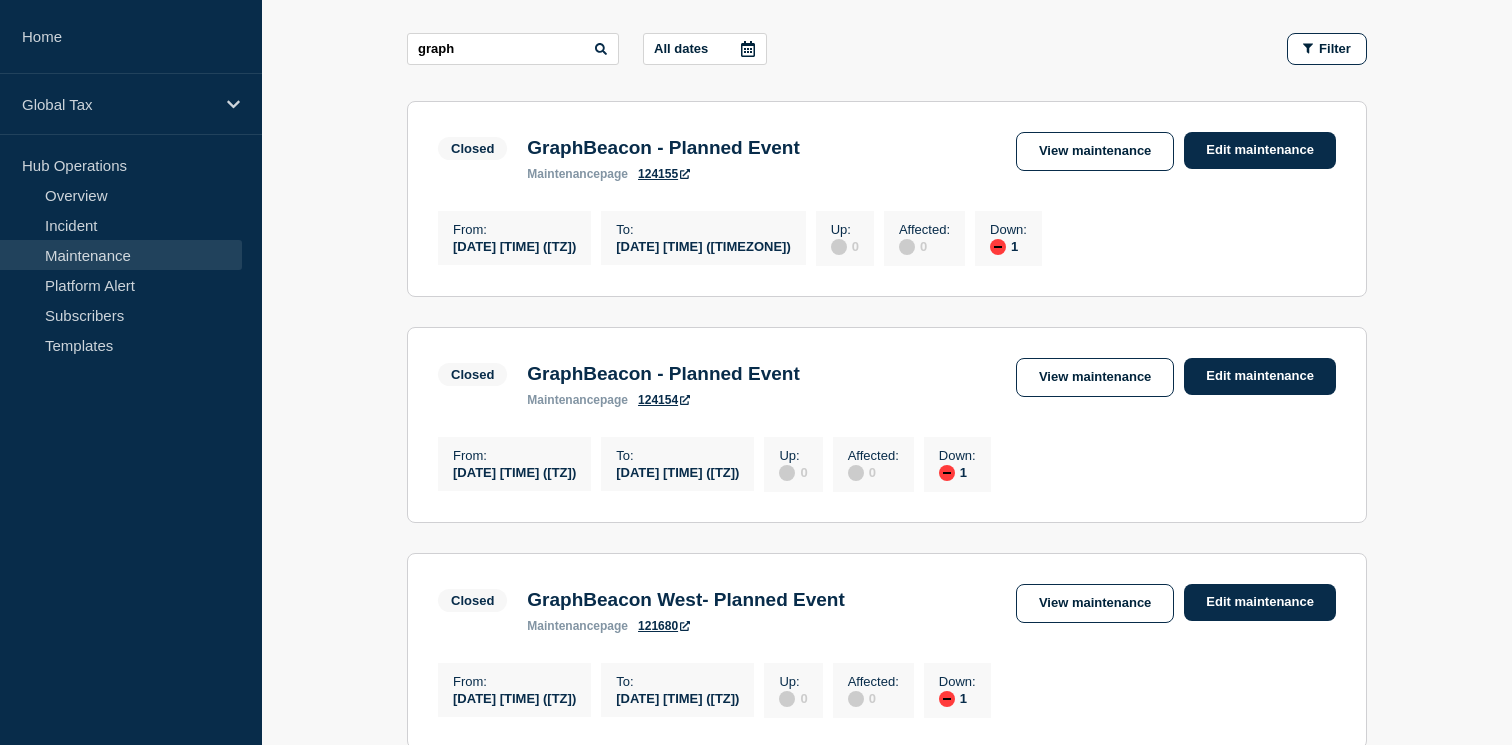 scroll, scrollTop: 312, scrollLeft: 0, axis: vertical 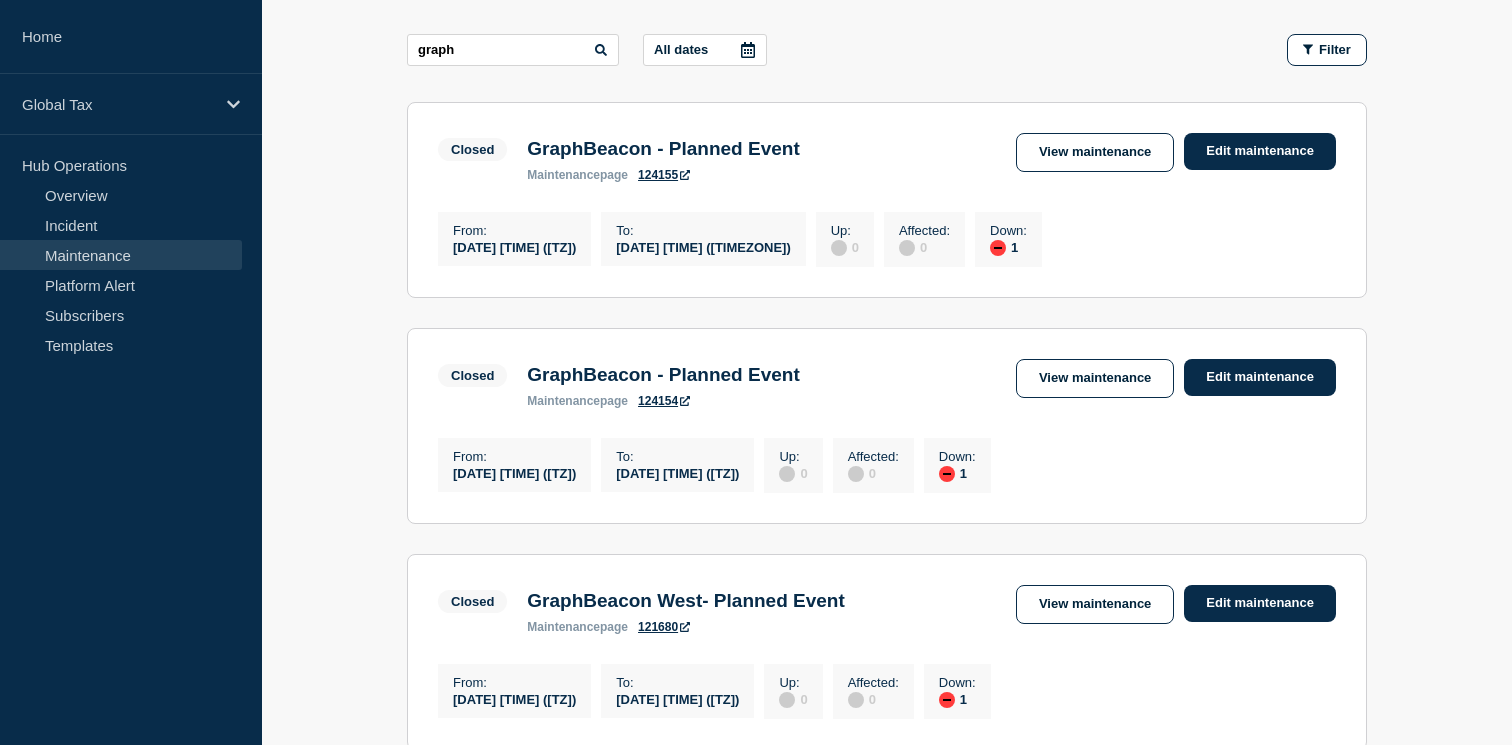 click on "121680" at bounding box center [664, 627] 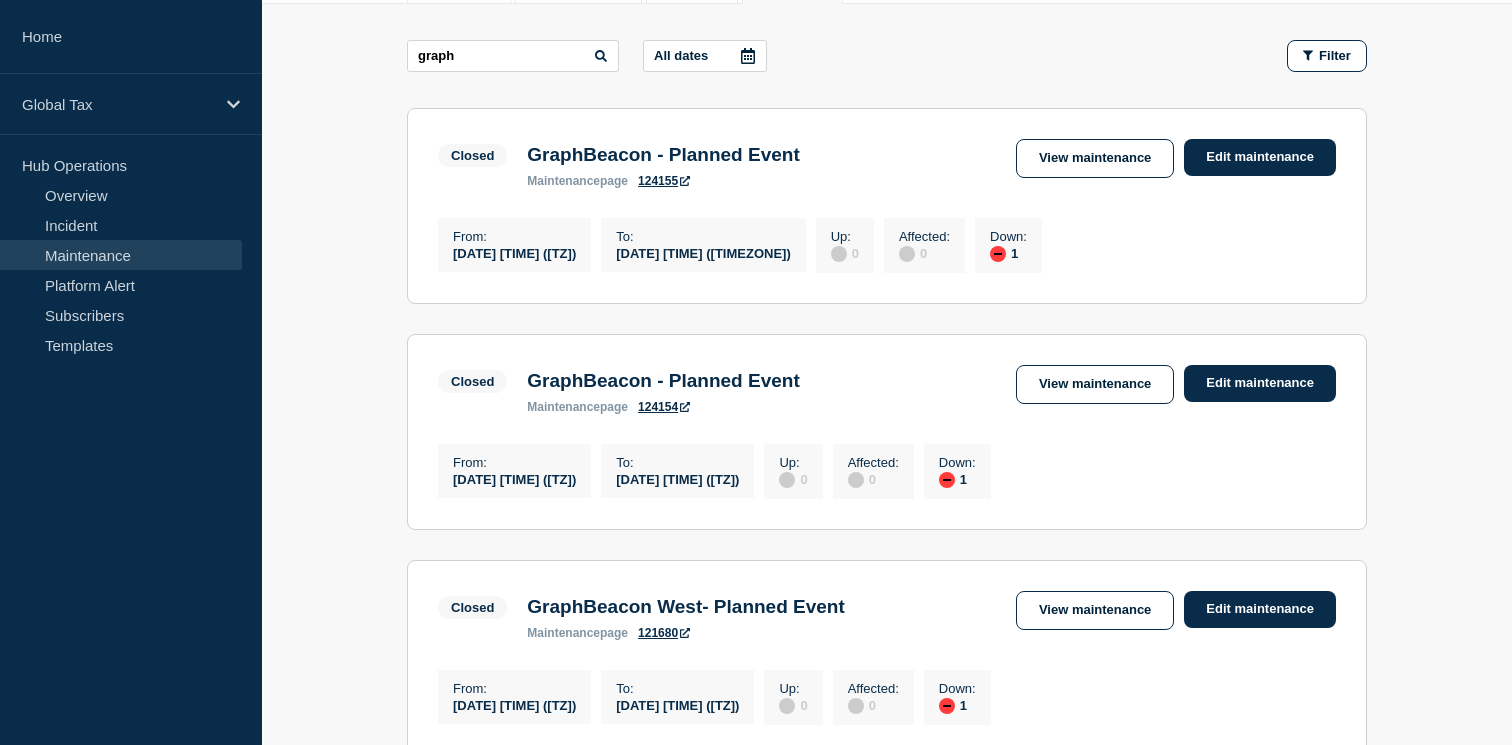 scroll, scrollTop: 0, scrollLeft: 0, axis: both 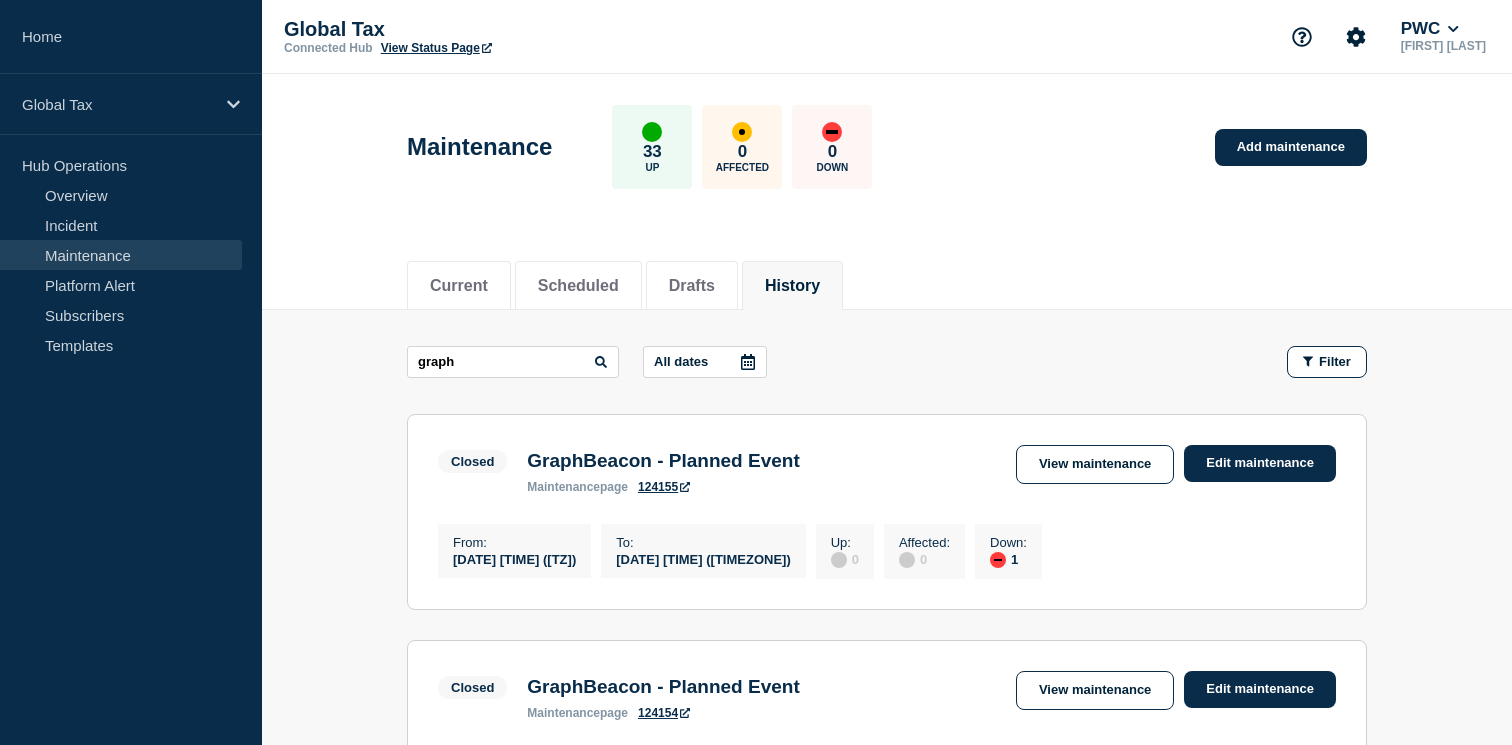 click at bounding box center [748, 362] 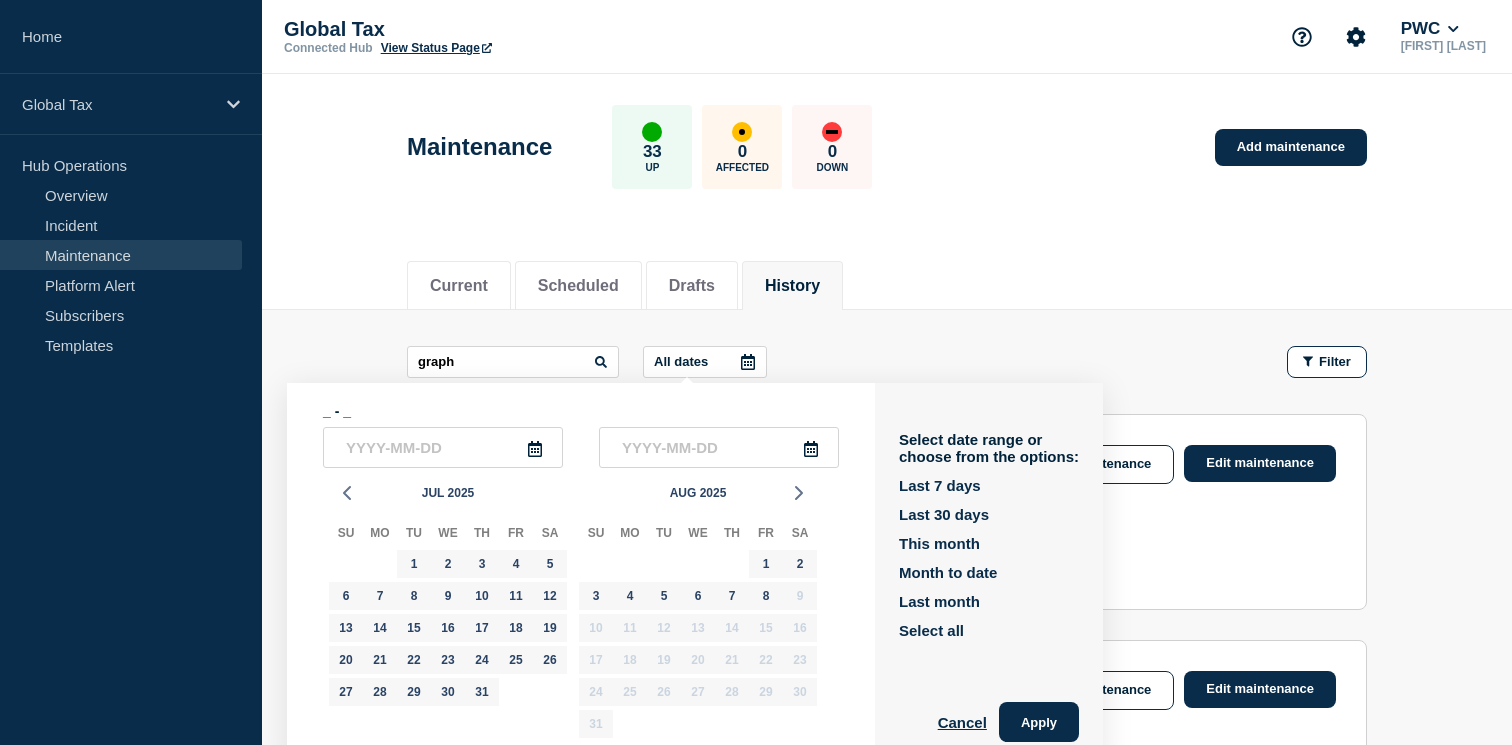 scroll, scrollTop: 27, scrollLeft: 0, axis: vertical 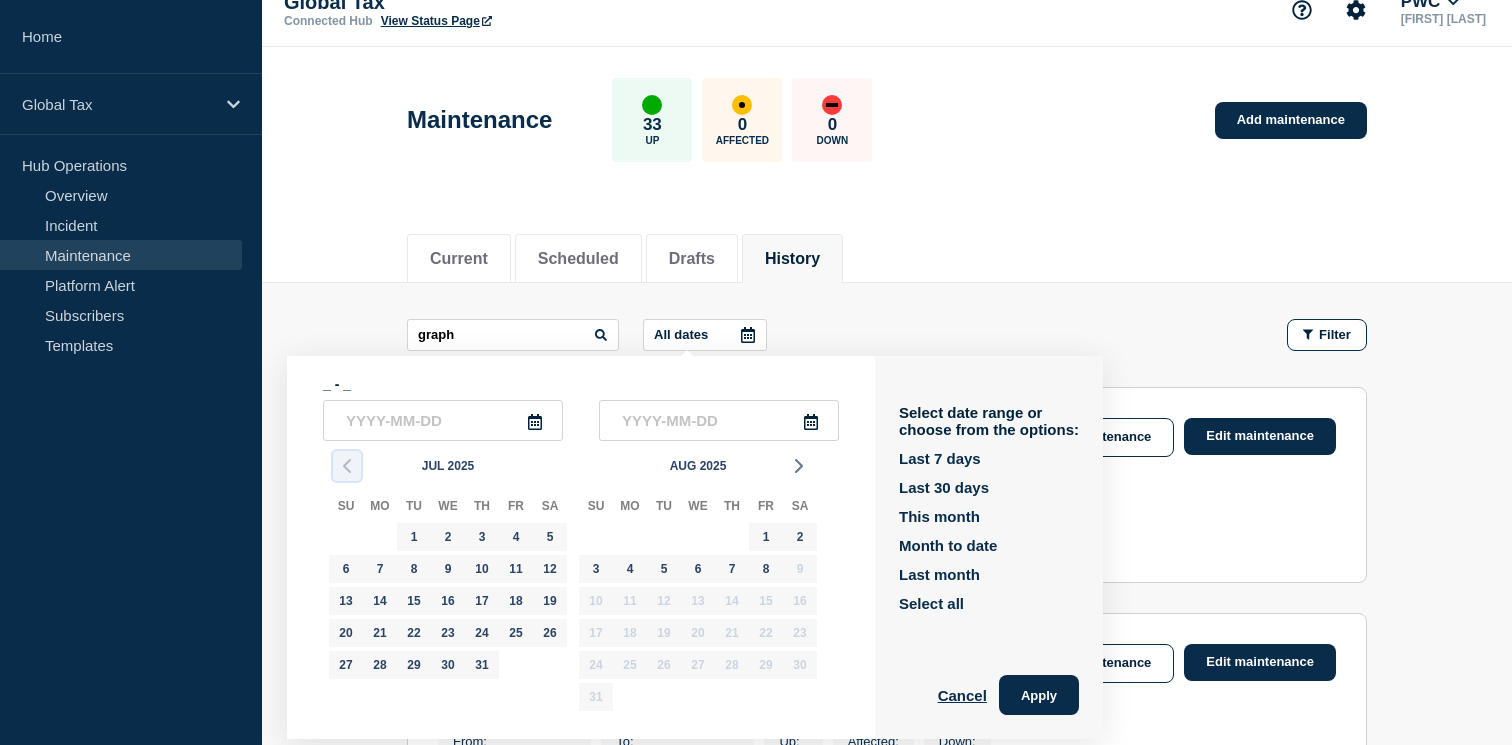 click 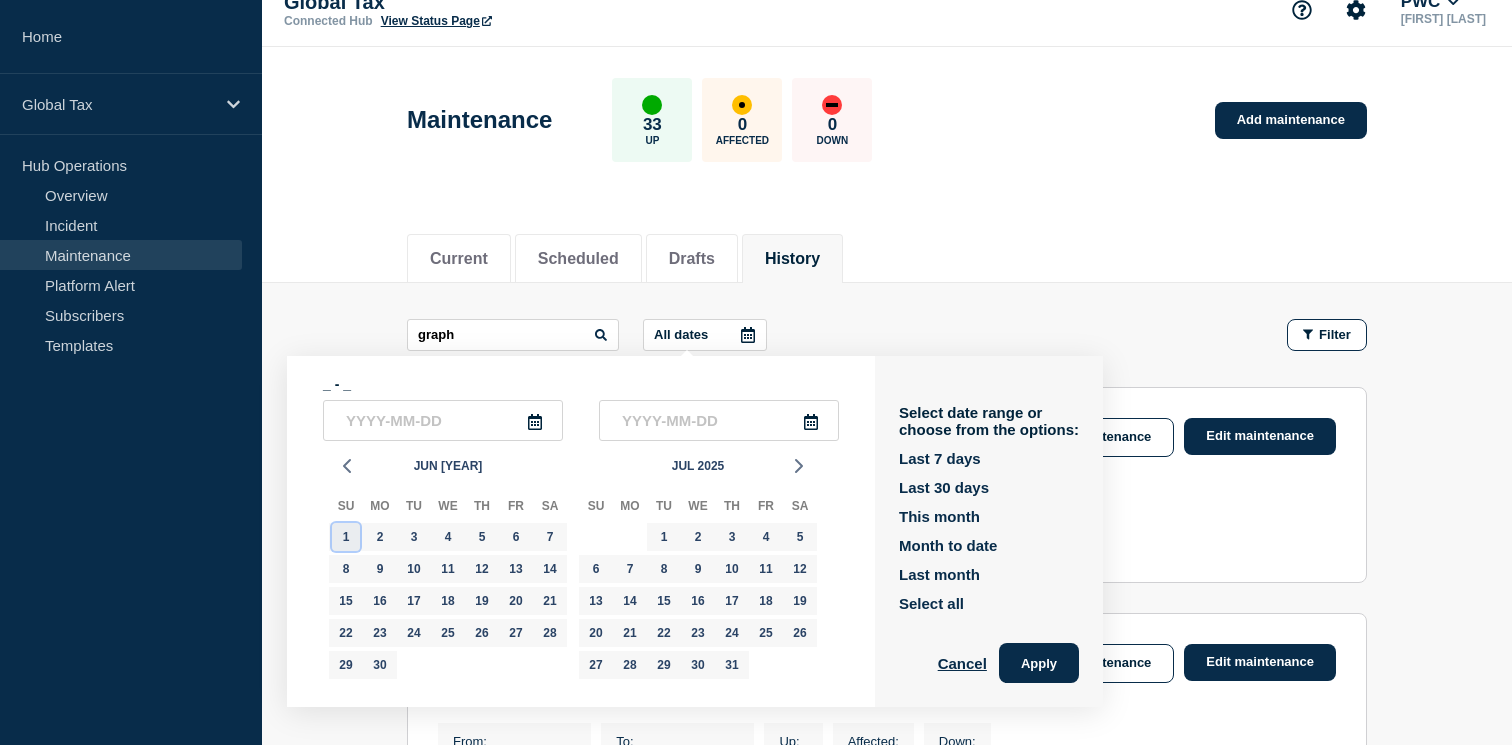 click on "1" 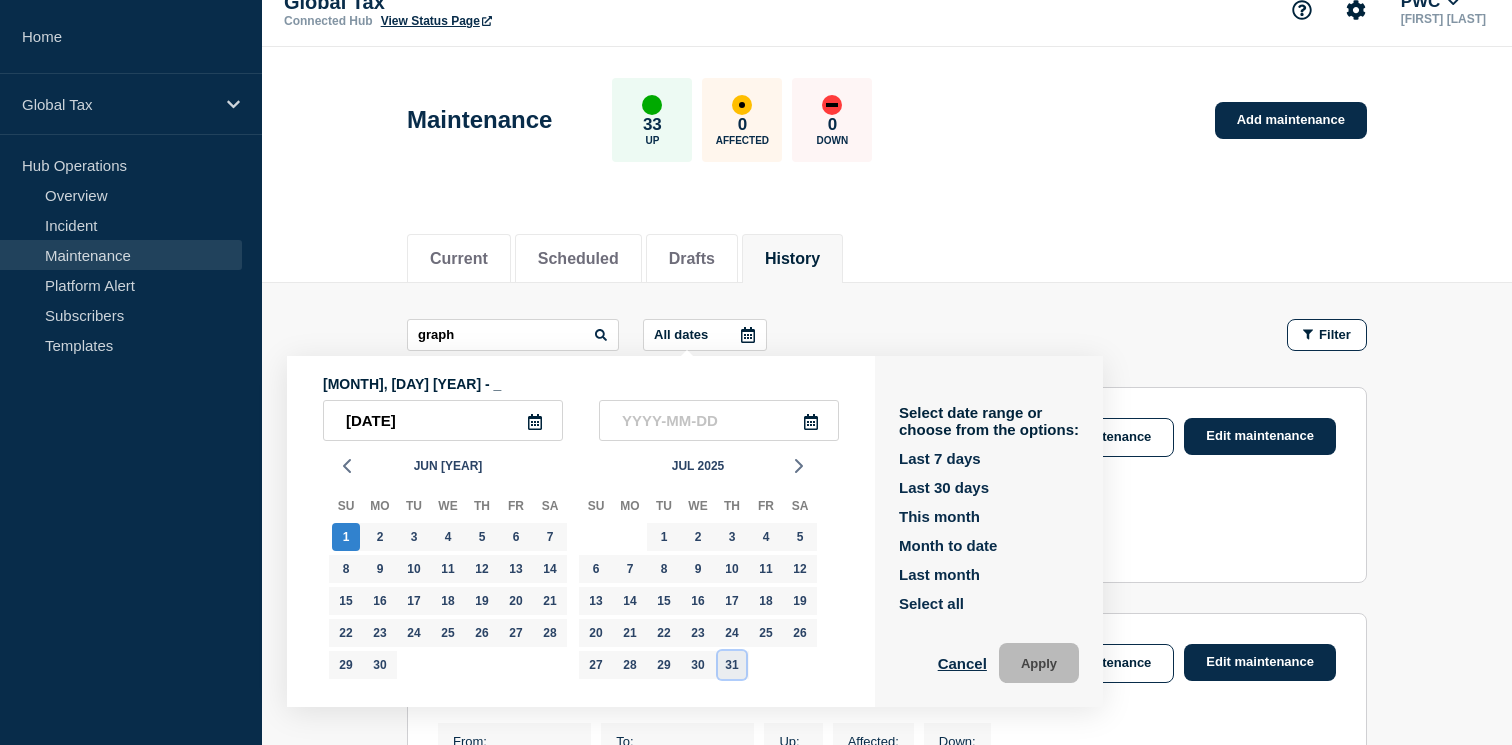 click on "31" 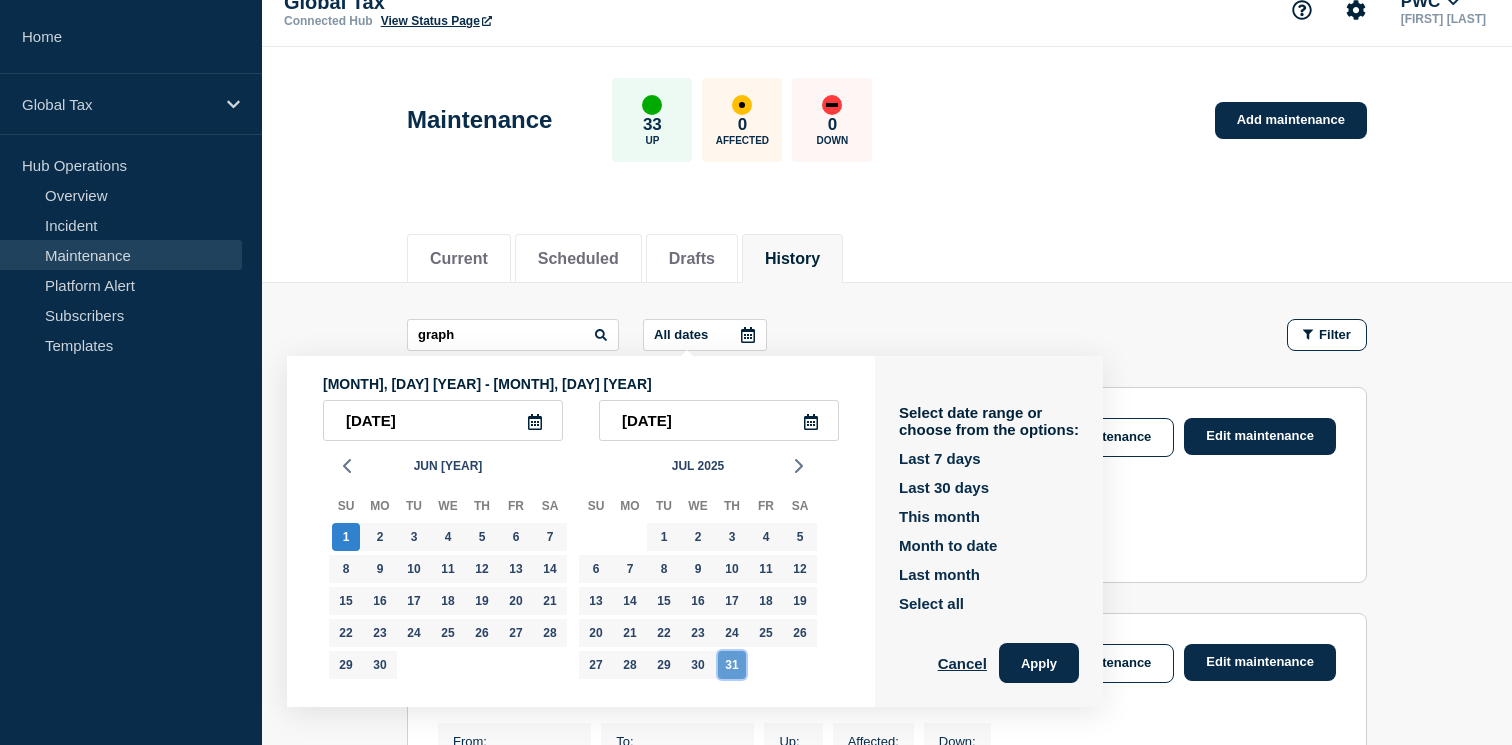 type on "[DATE]" 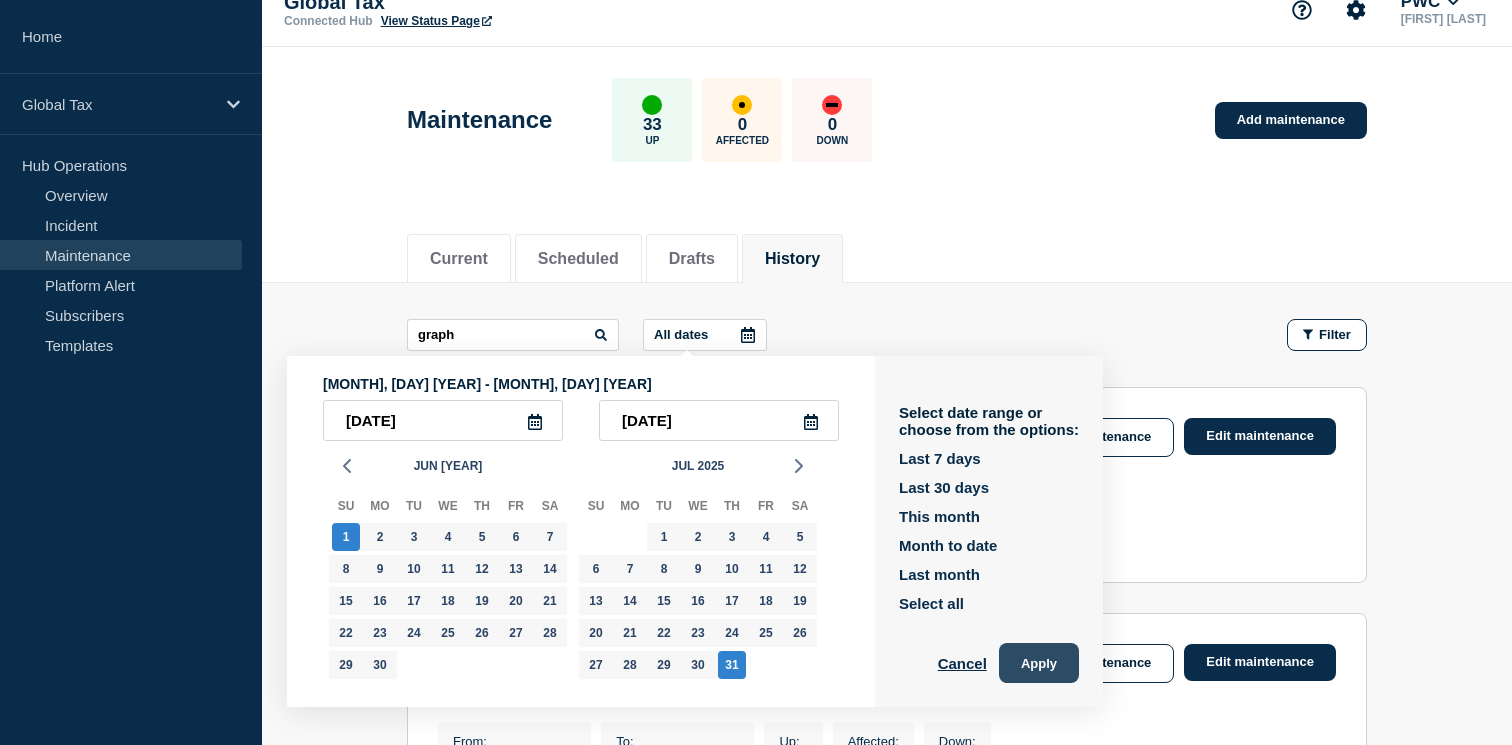click on "Apply" at bounding box center [1039, 663] 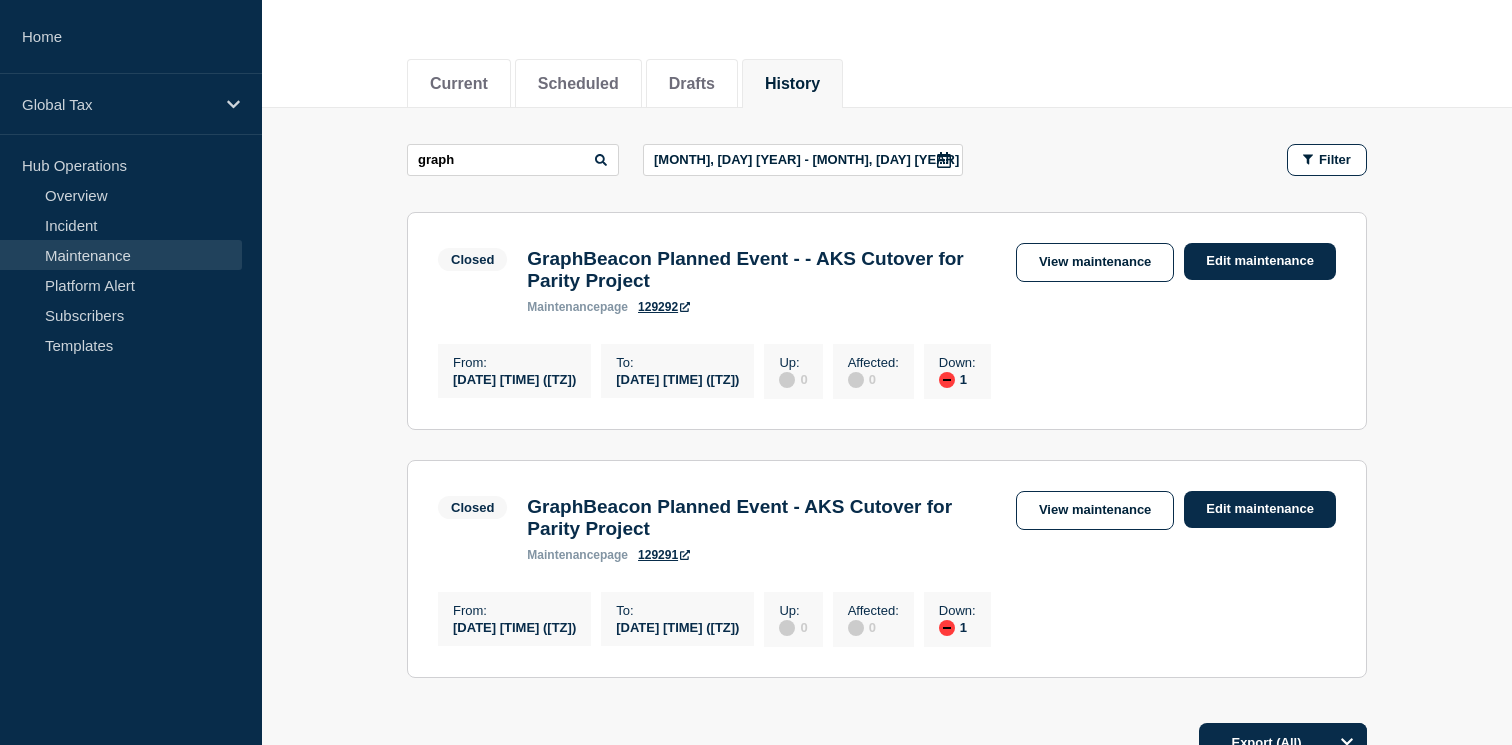 scroll, scrollTop: 192, scrollLeft: 0, axis: vertical 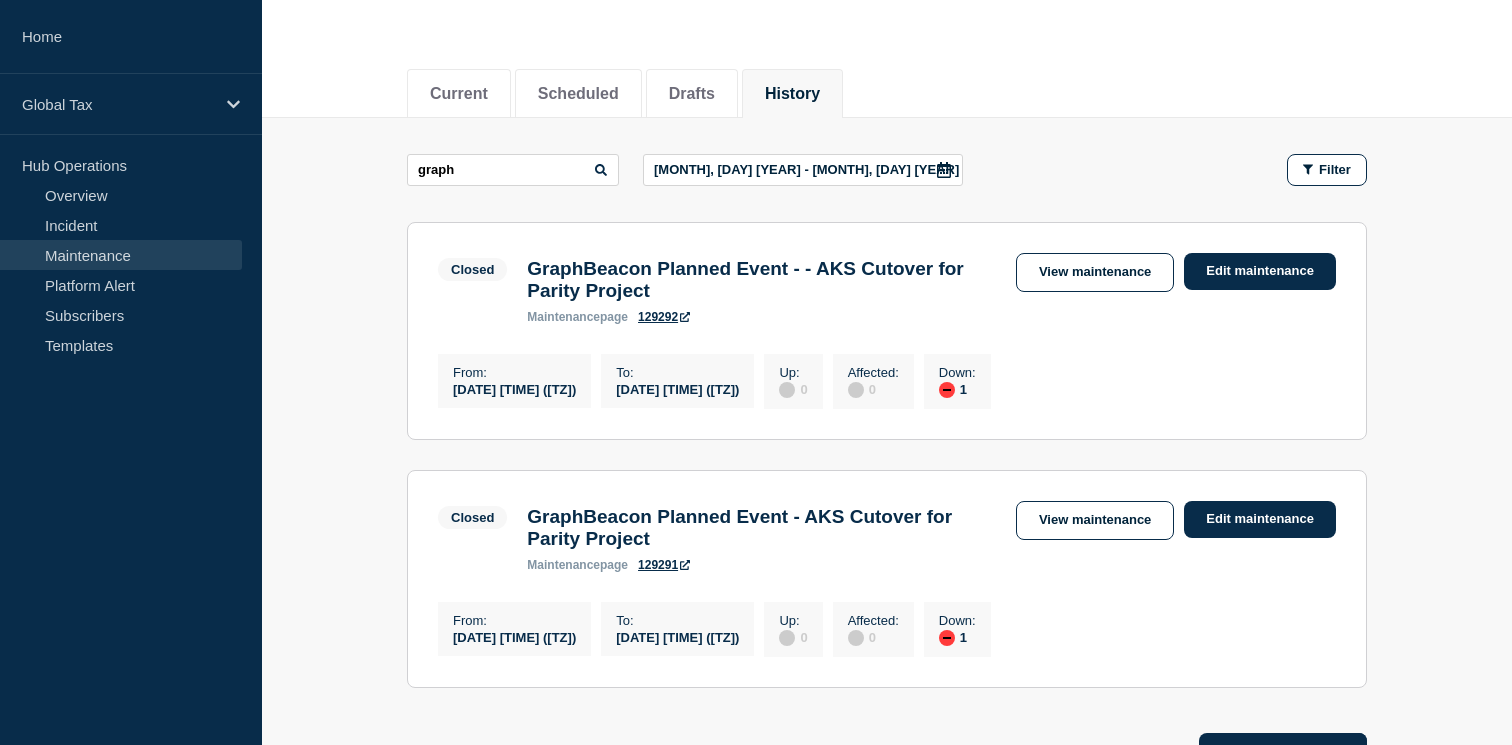 click 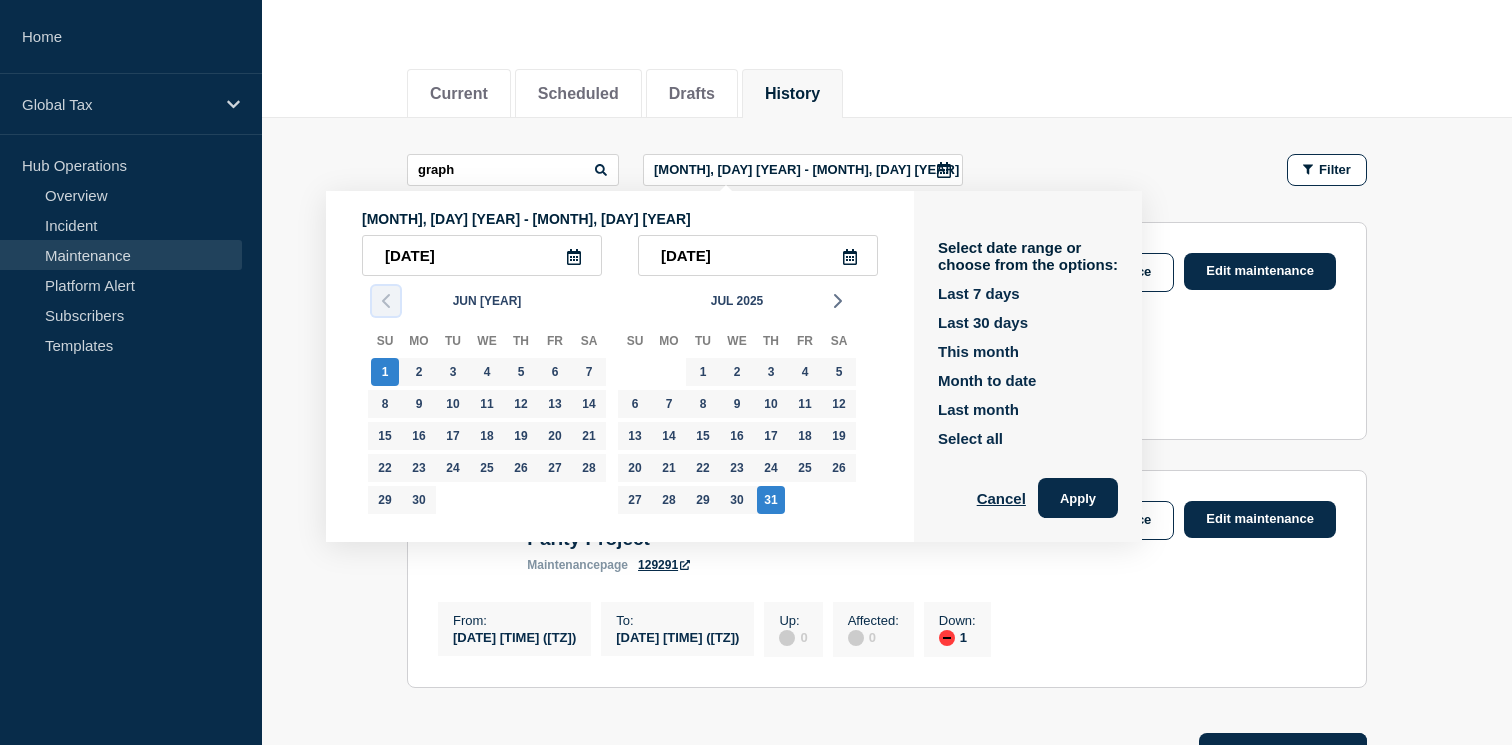click 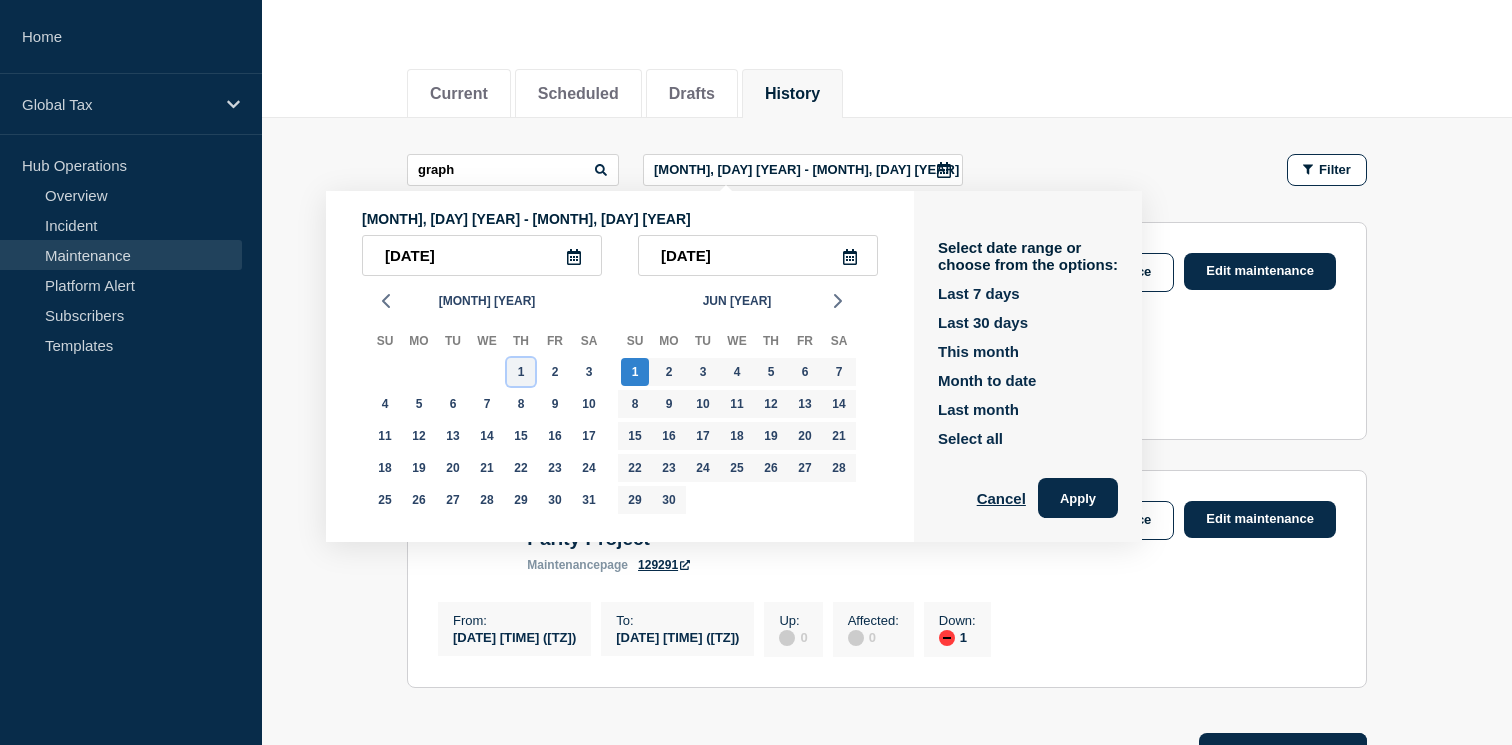 click on "1" 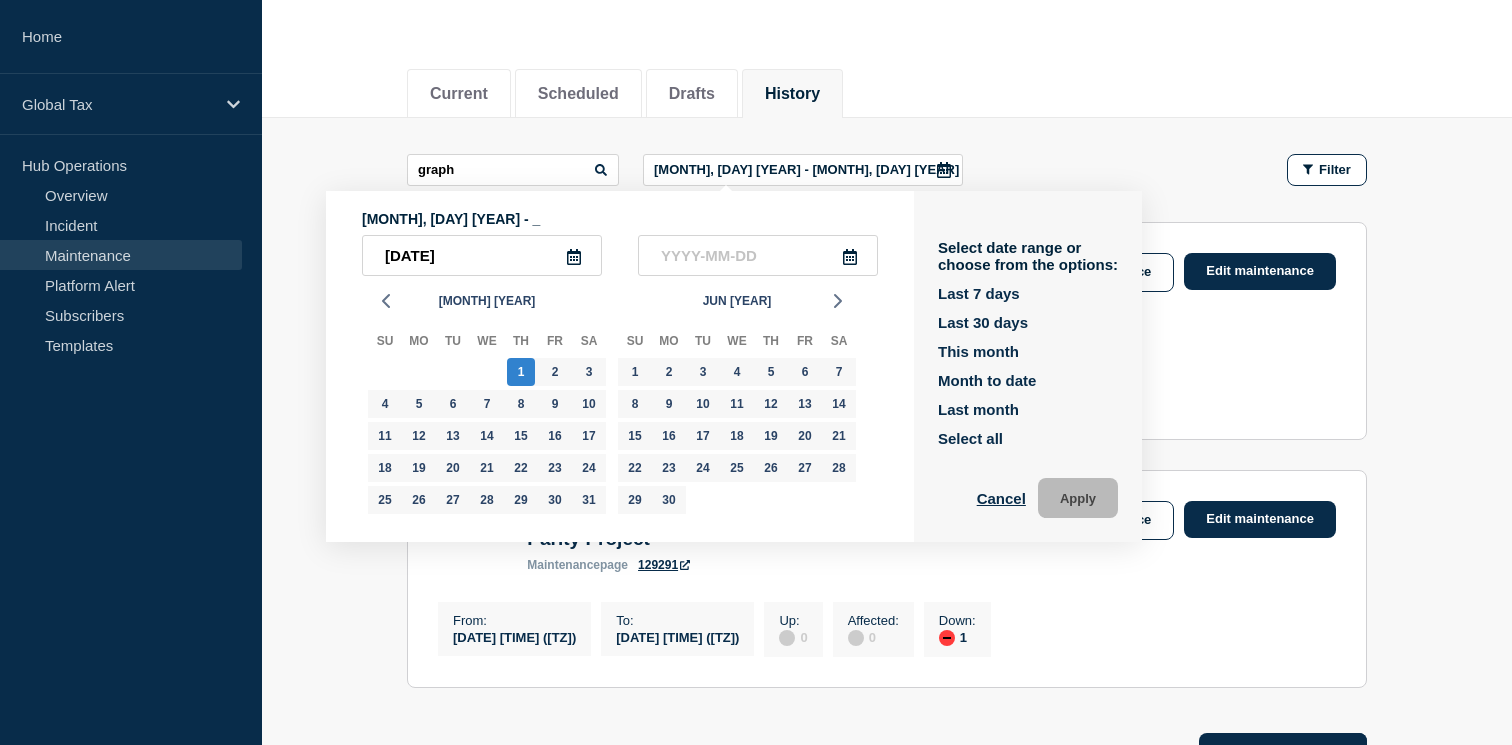 click 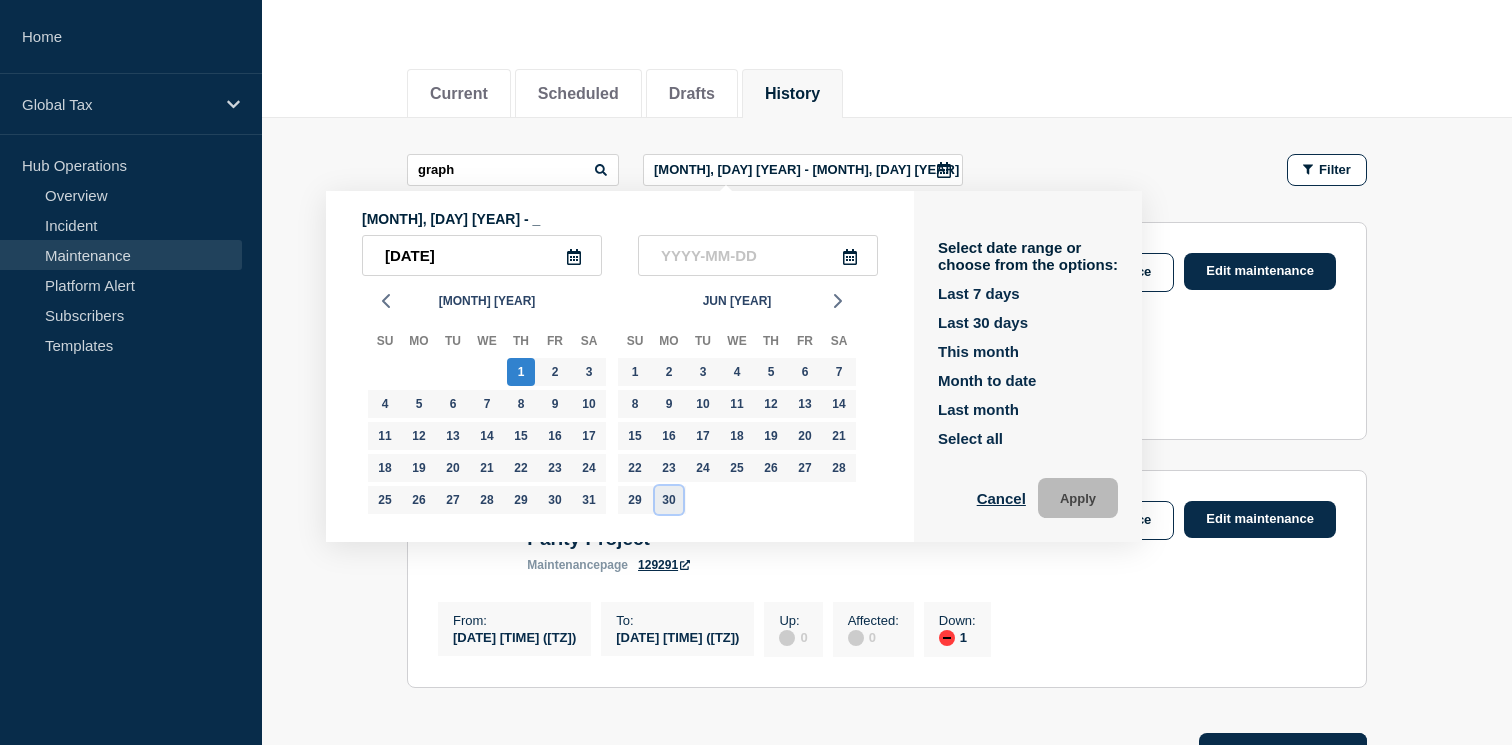 click on "30" 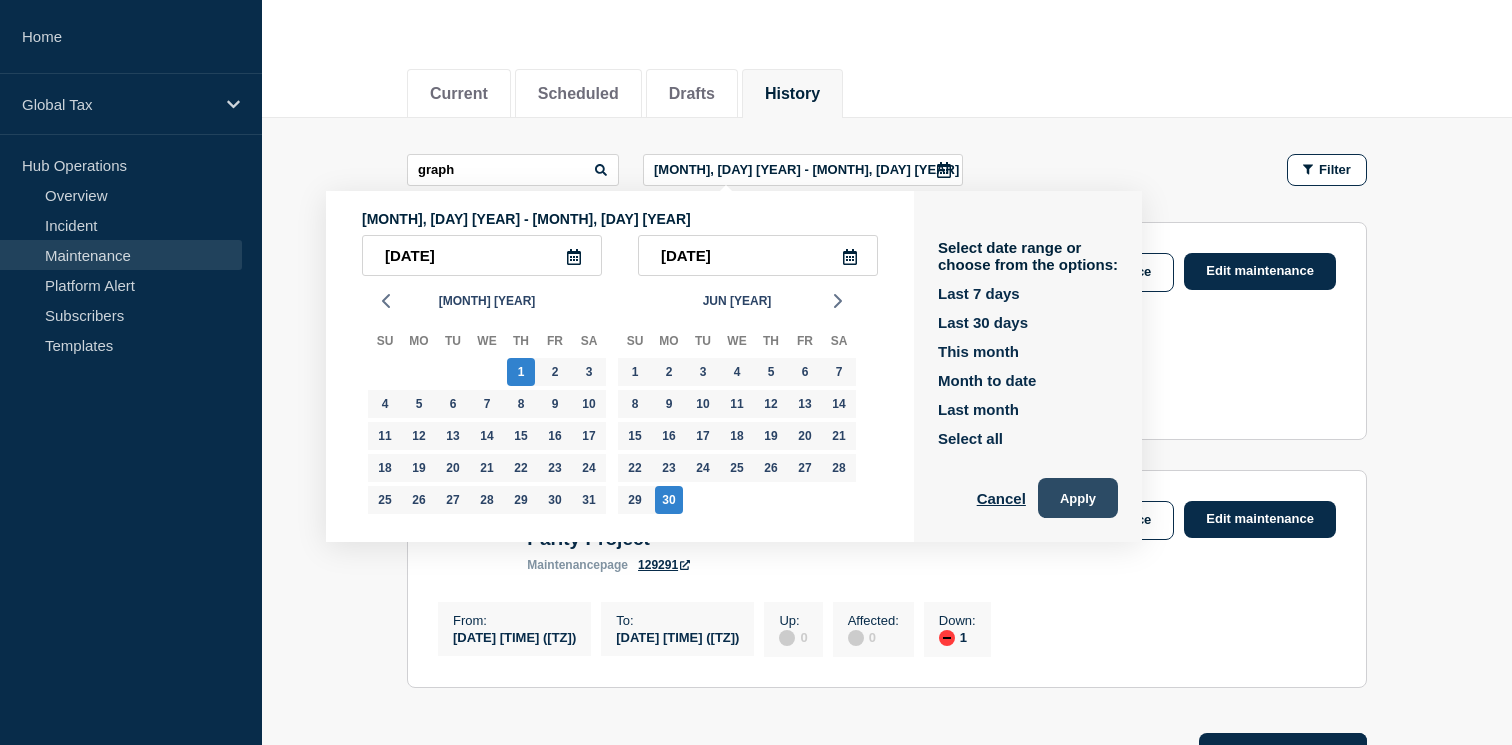 click on "Apply" at bounding box center (1078, 498) 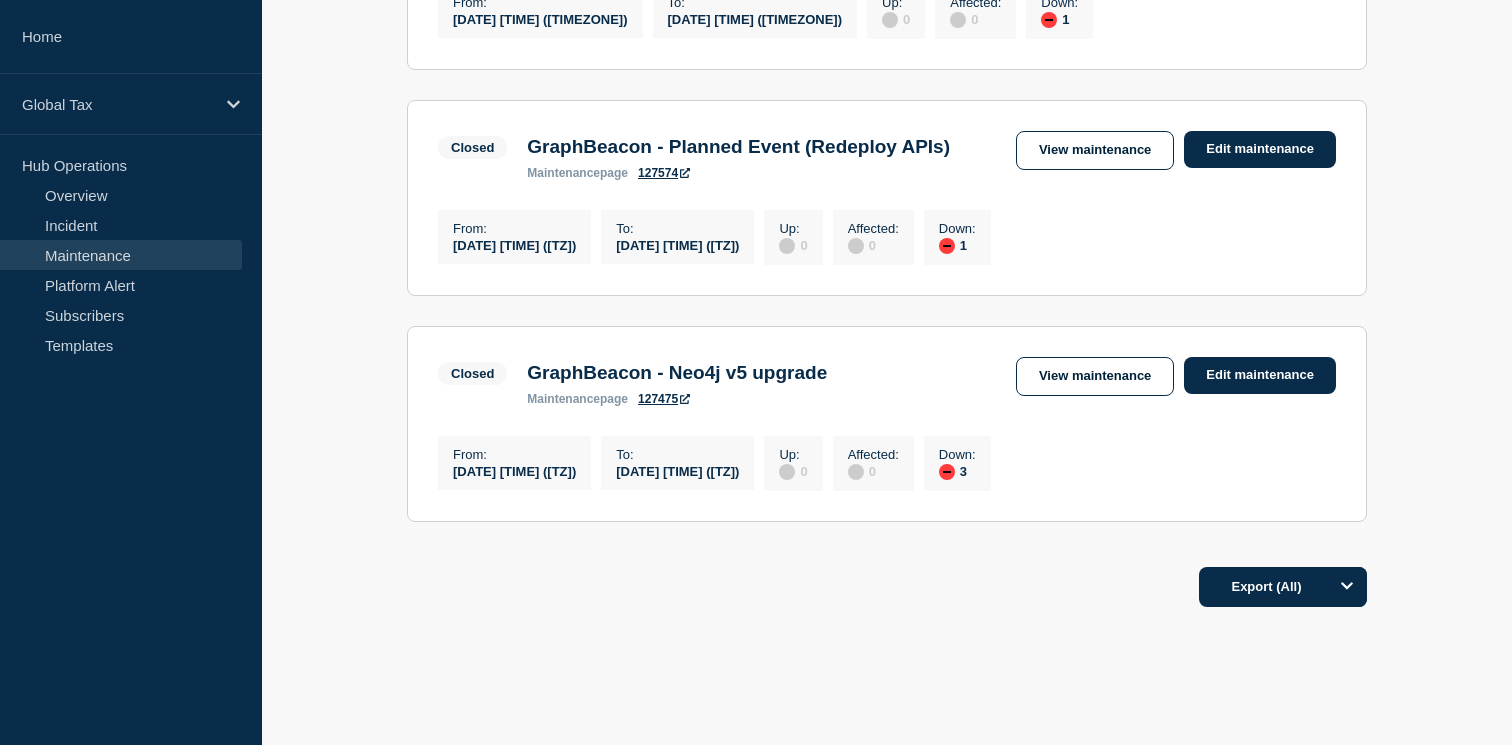 scroll, scrollTop: 1037, scrollLeft: 0, axis: vertical 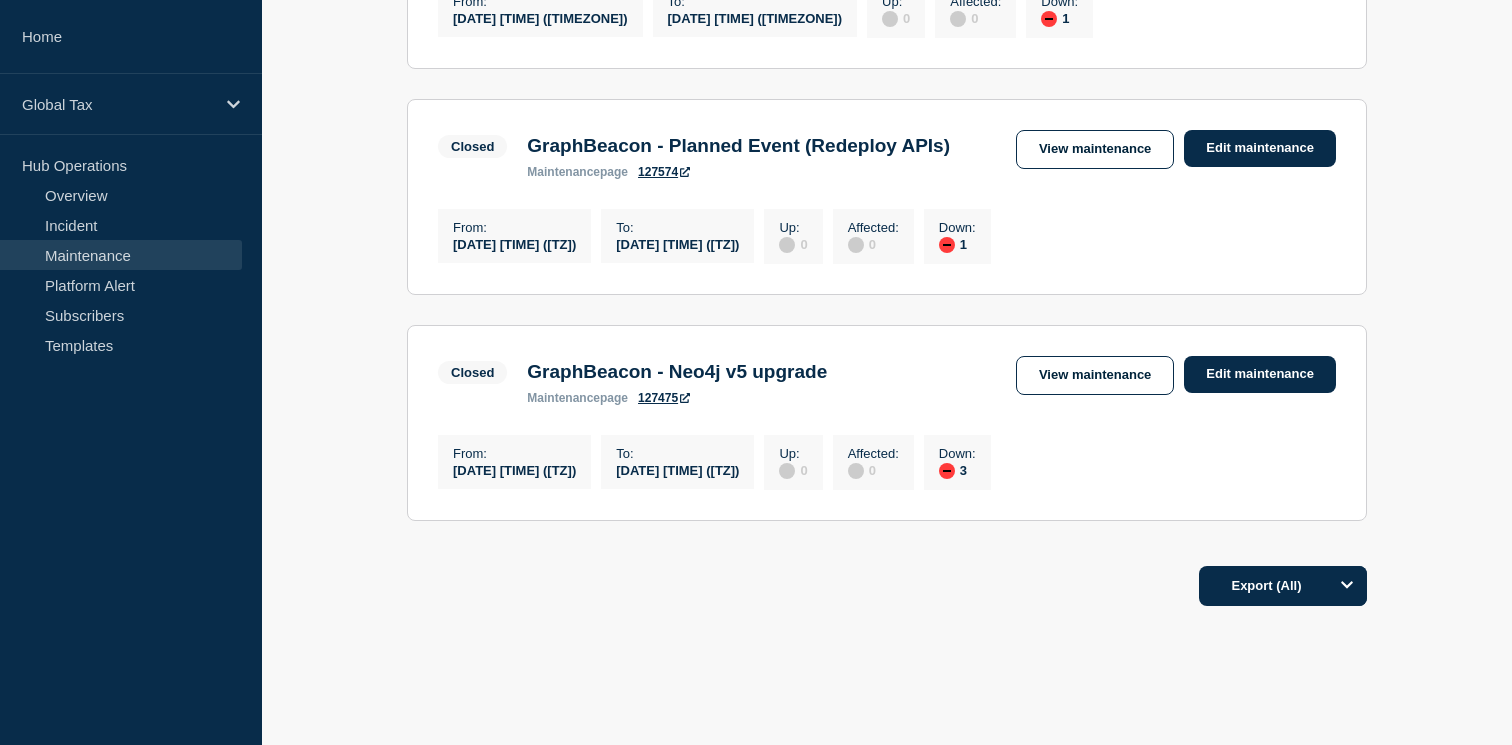 click on "127475" at bounding box center [664, 398] 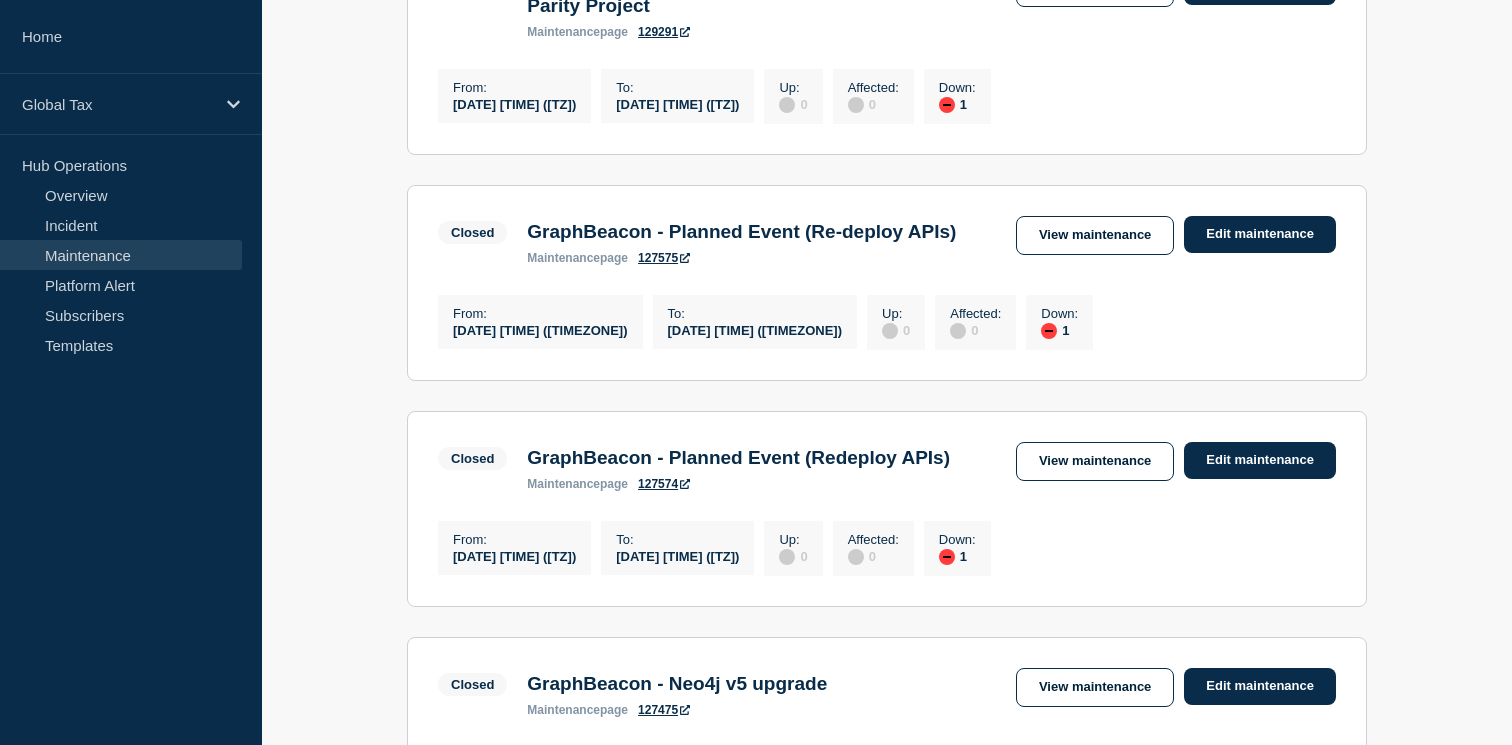 scroll, scrollTop: 0, scrollLeft: 0, axis: both 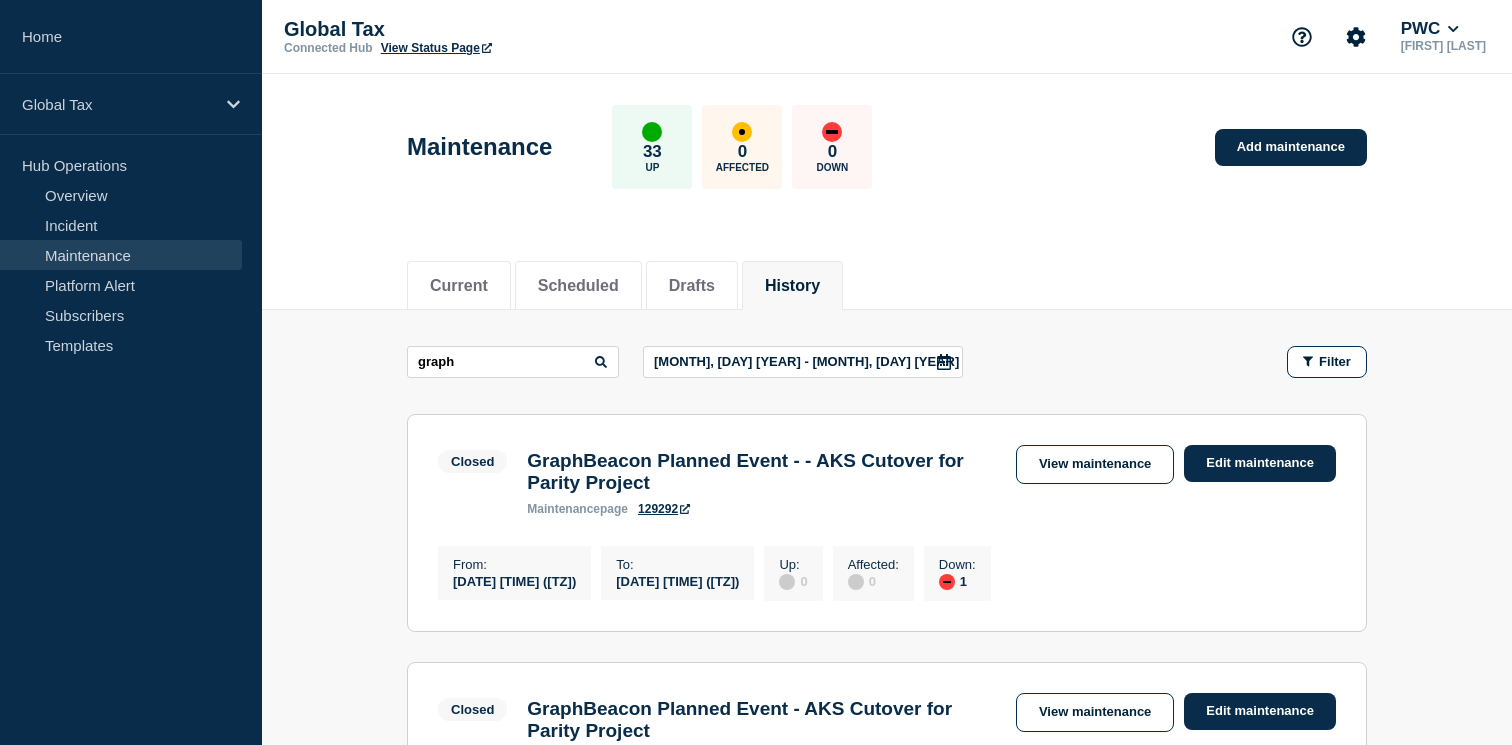click on "View Status Page" at bounding box center [436, 48] 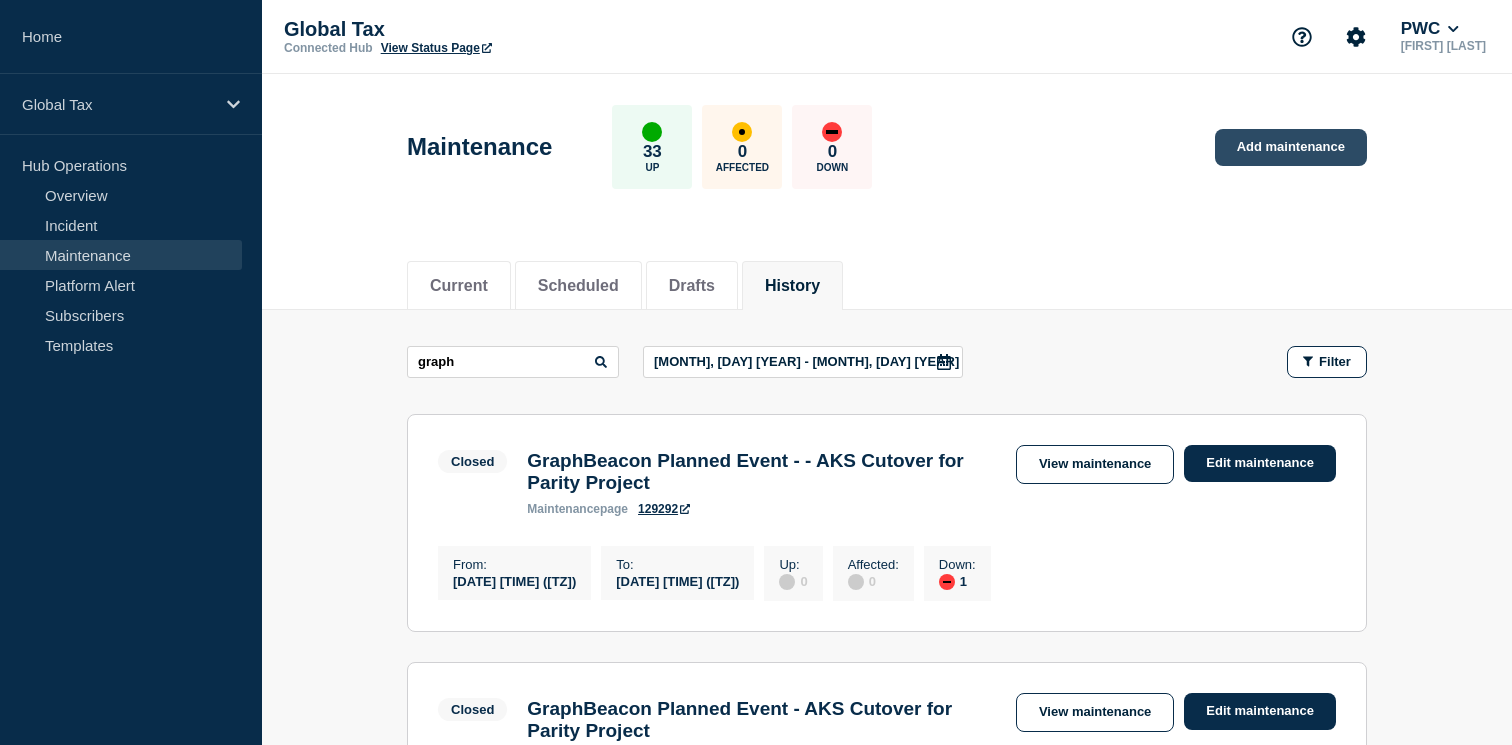 click on "Add maintenance" 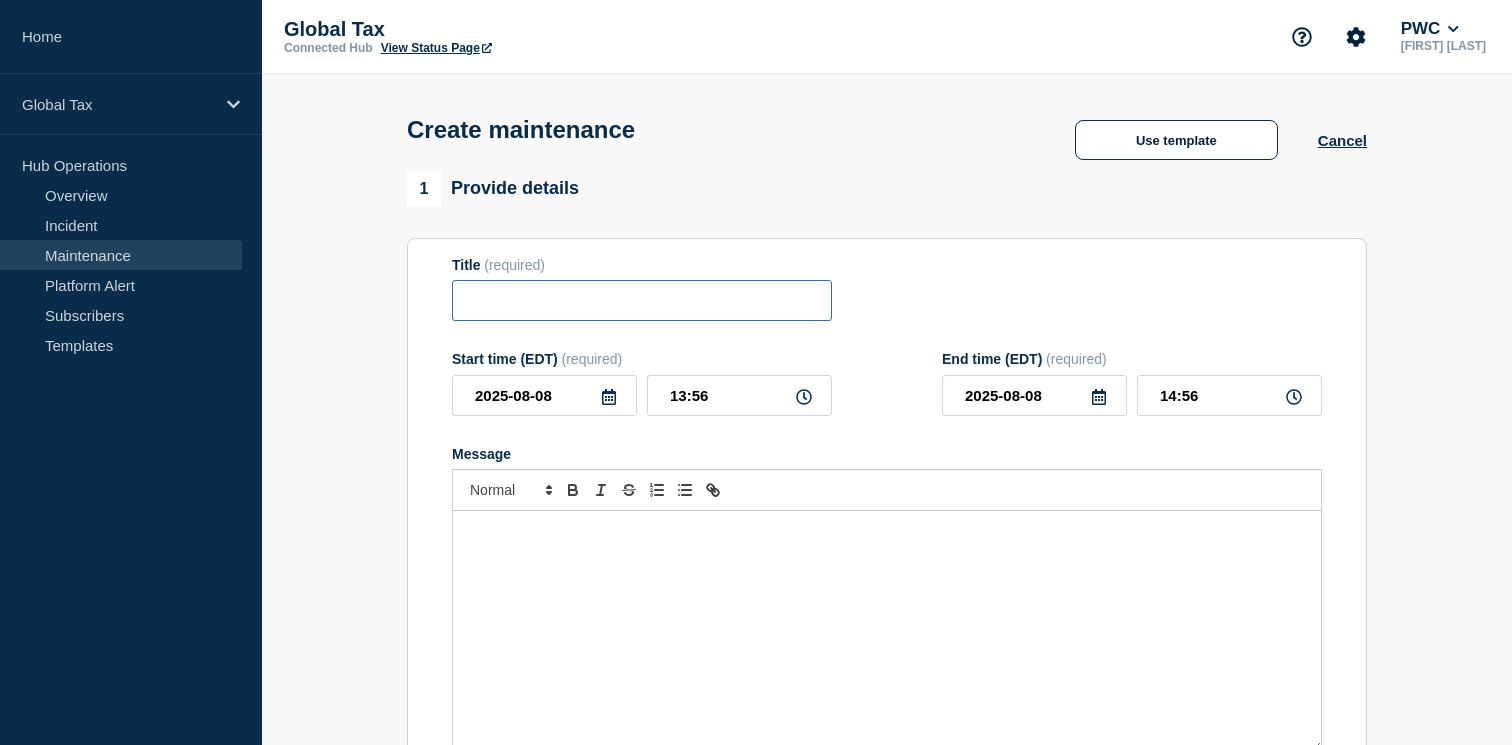 click at bounding box center (642, 300) 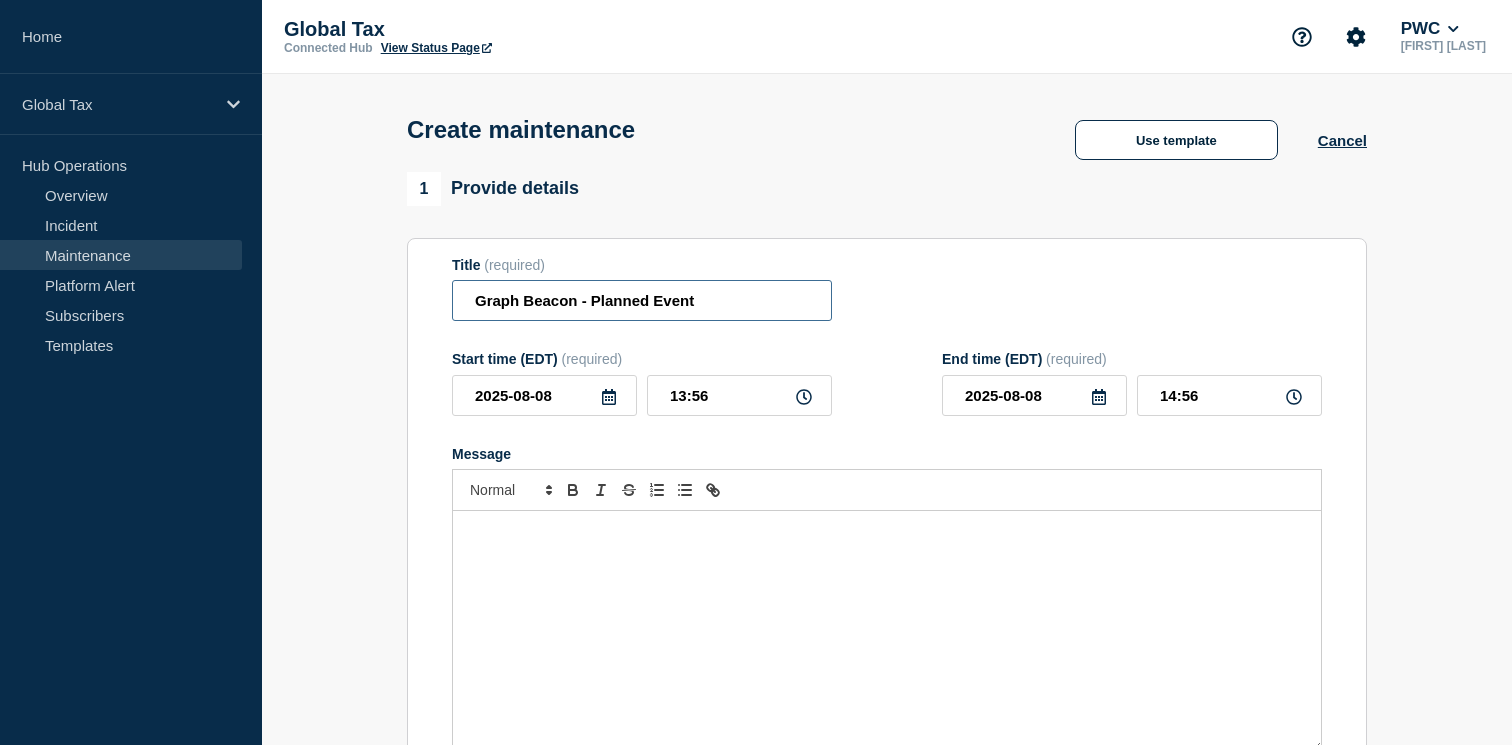 type on "Graph Beacon - Planned Event" 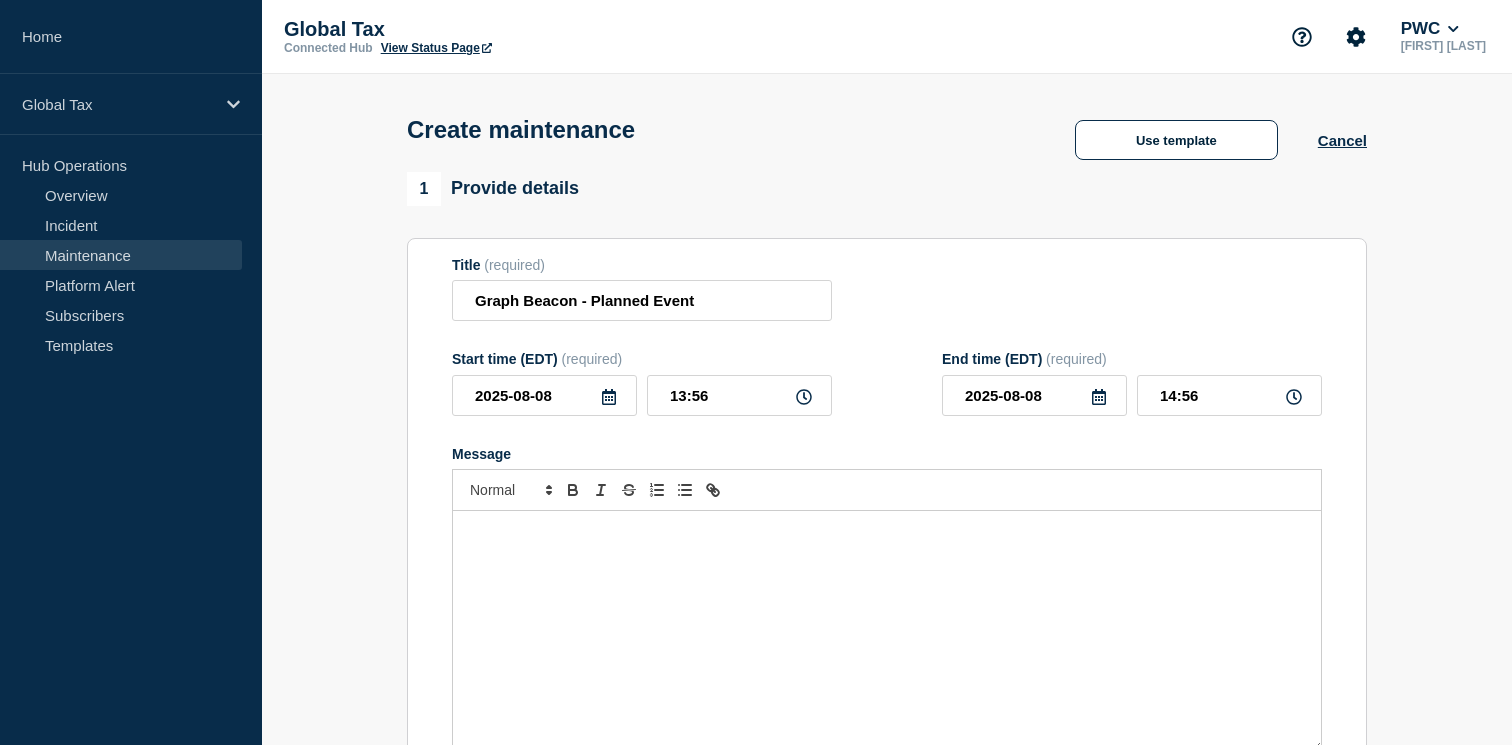 click 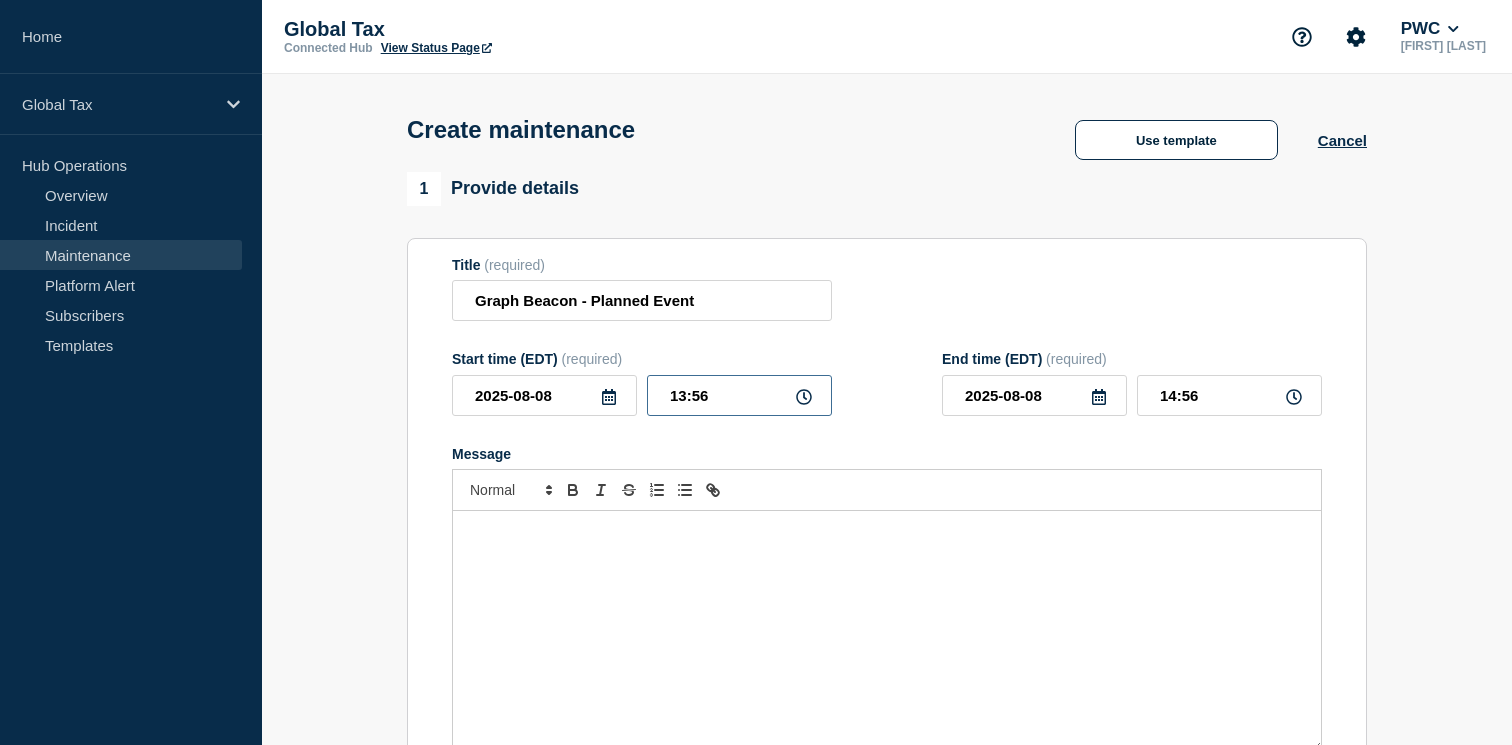 click on "13:56" at bounding box center [739, 395] 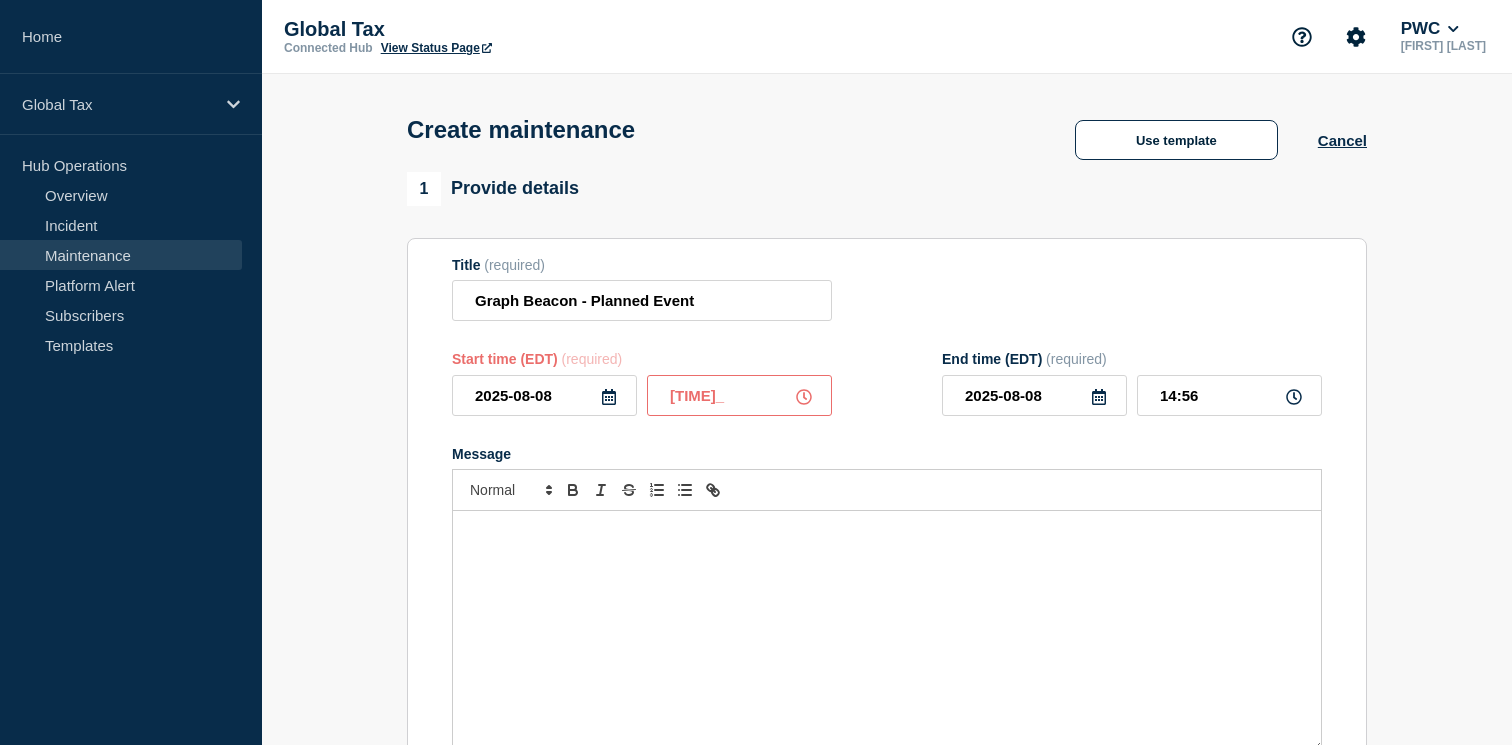 type on "13:00" 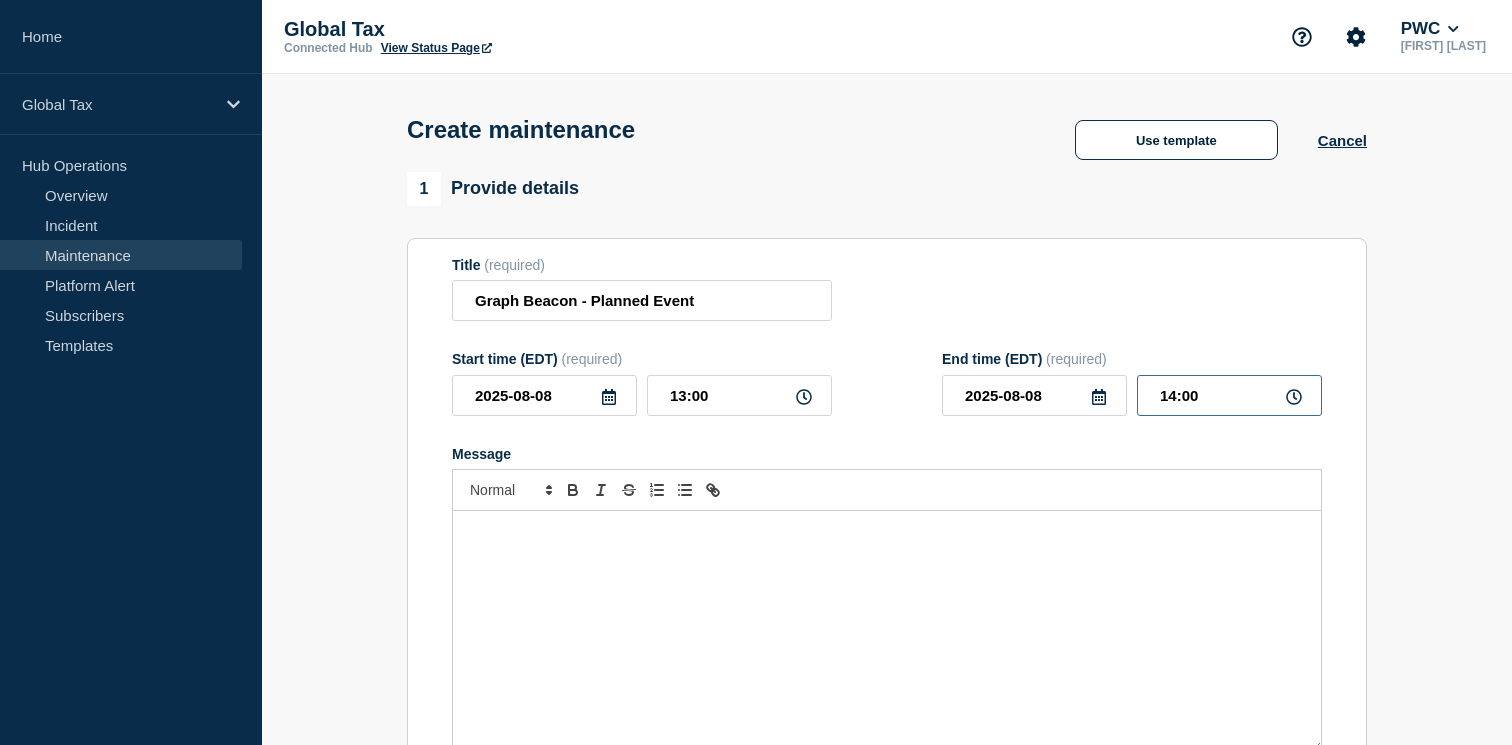 click on "14:00" at bounding box center [1229, 395] 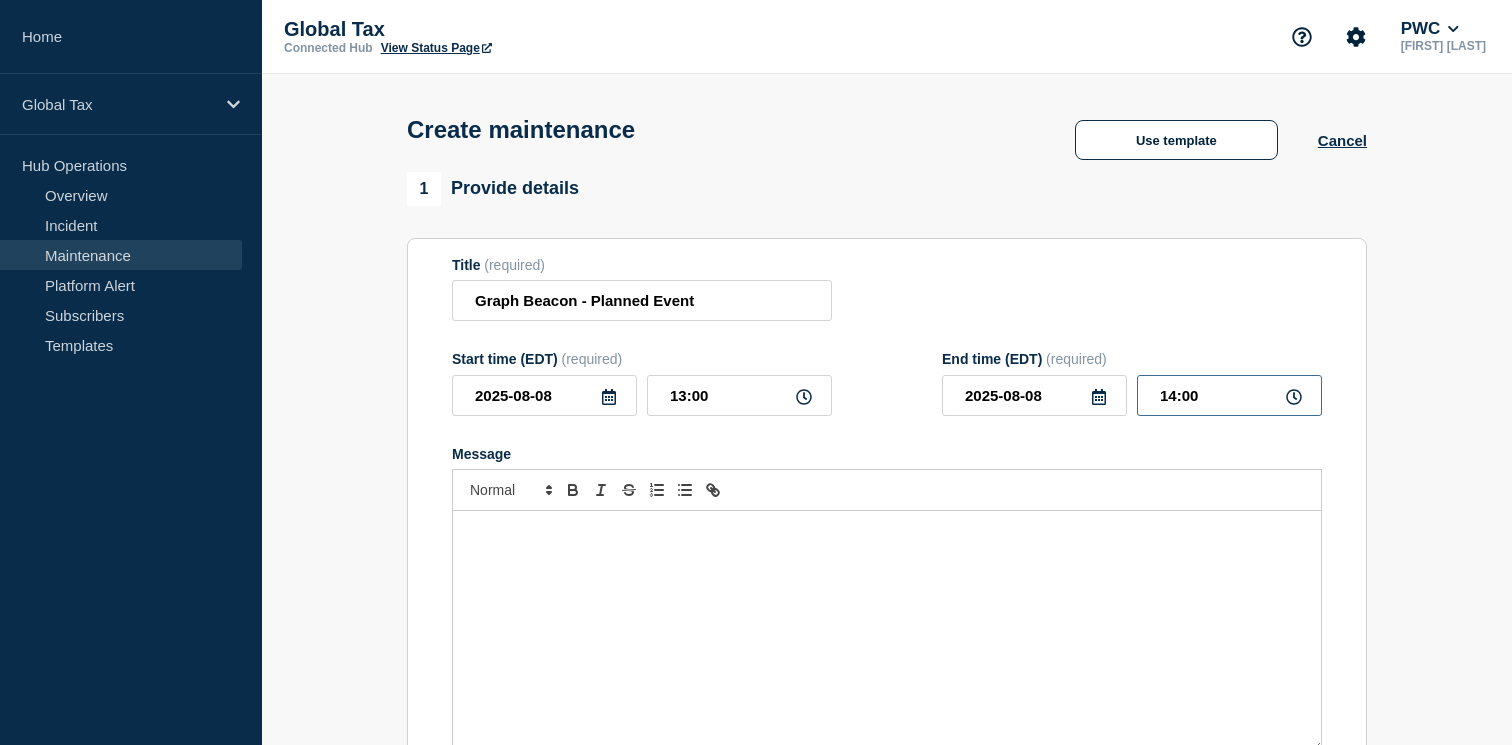 click on "14:00" at bounding box center (1229, 395) 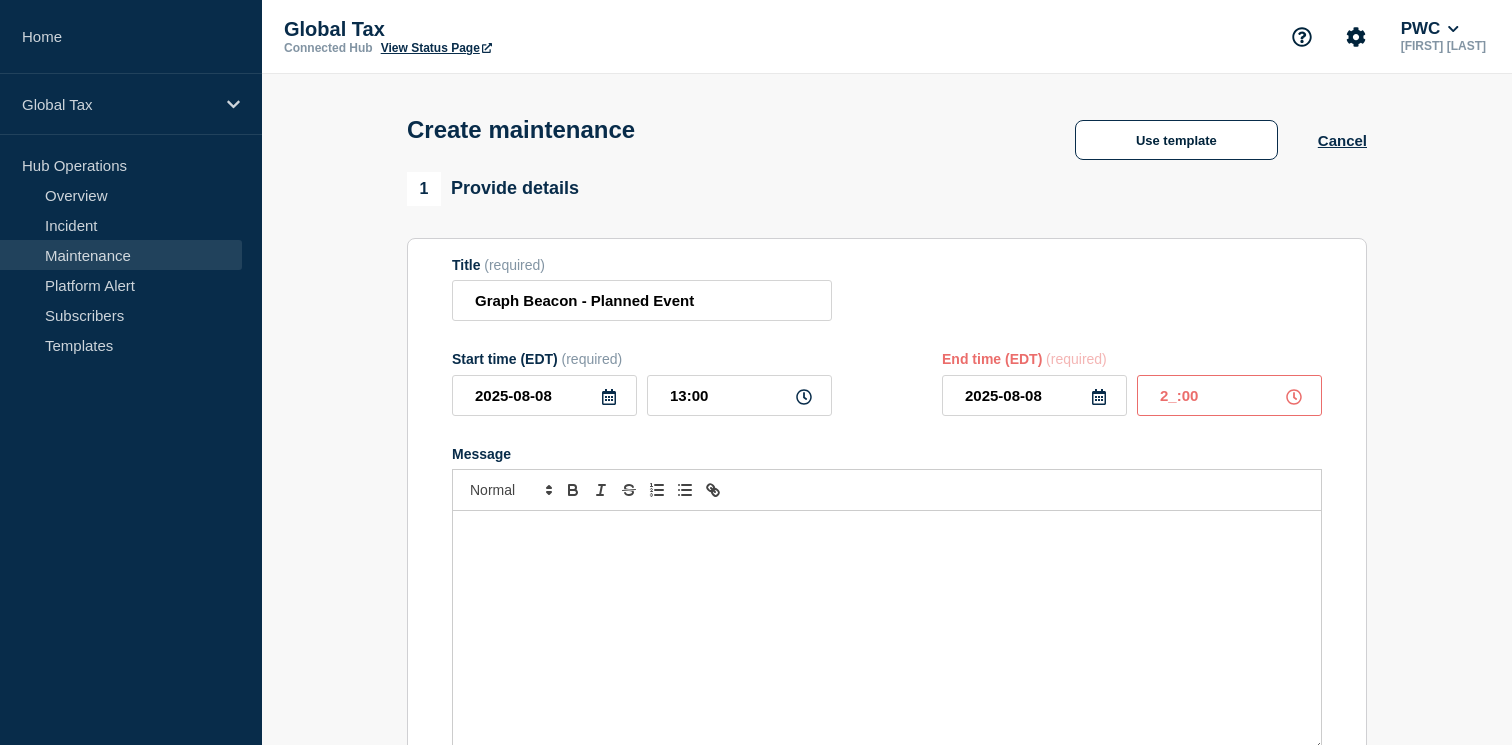 type on "20:00" 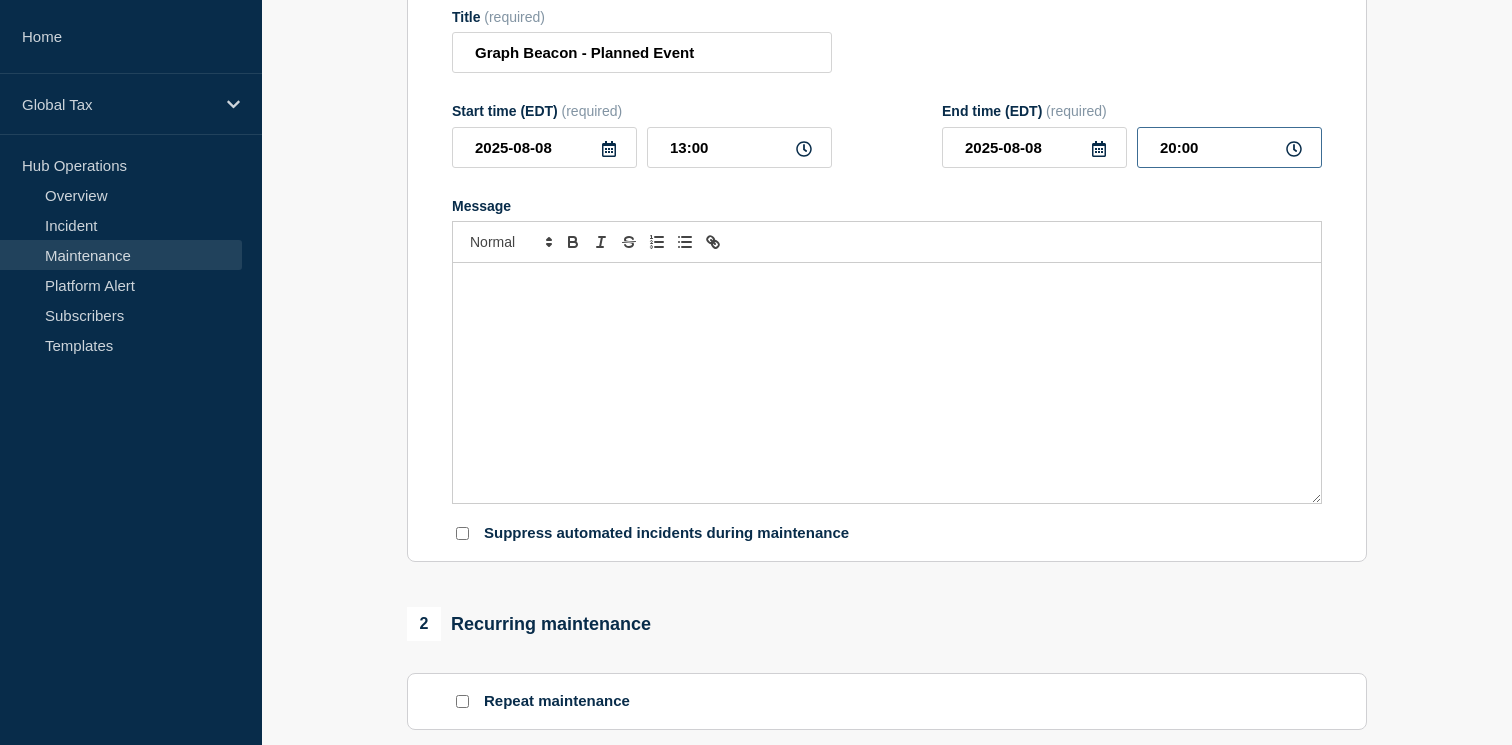 scroll, scrollTop: 250, scrollLeft: 0, axis: vertical 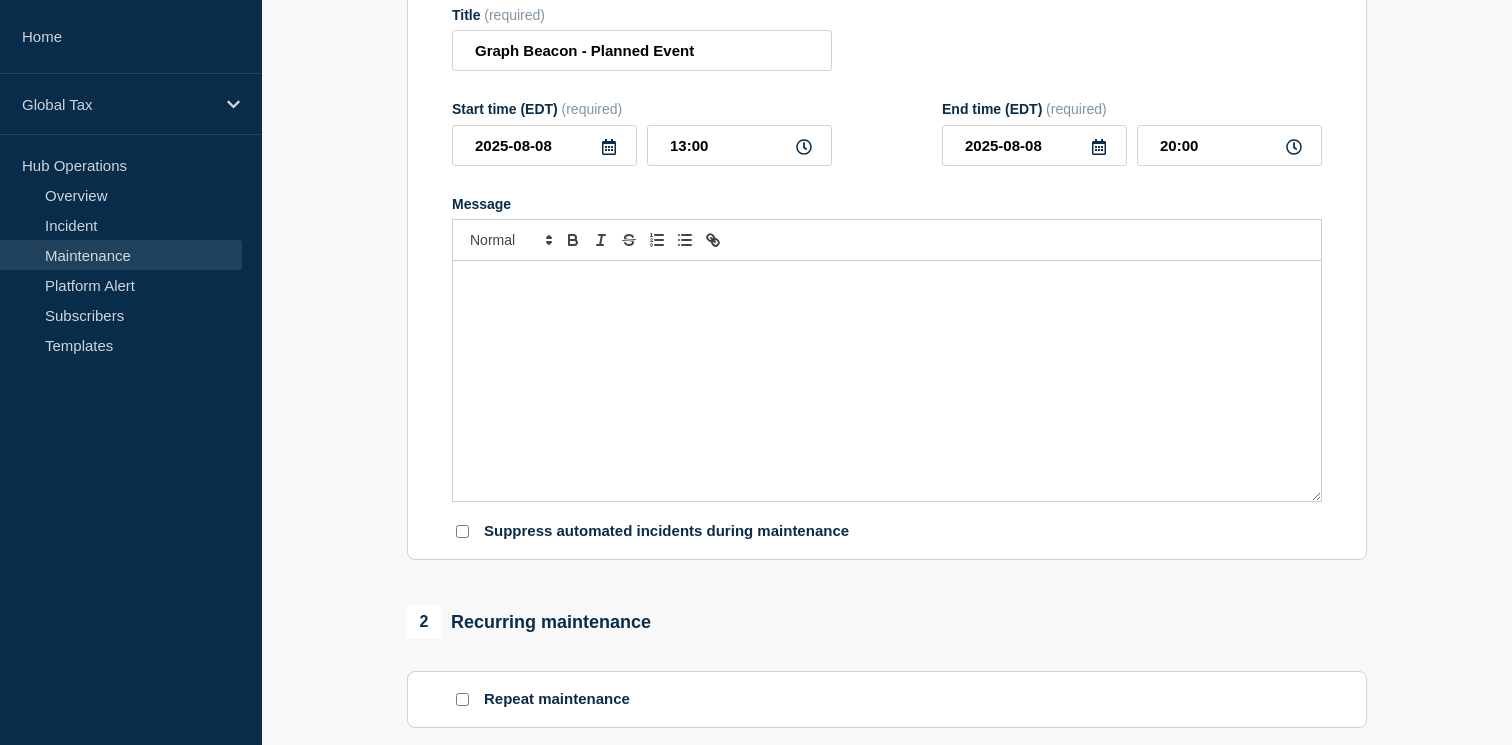 click at bounding box center [887, 381] 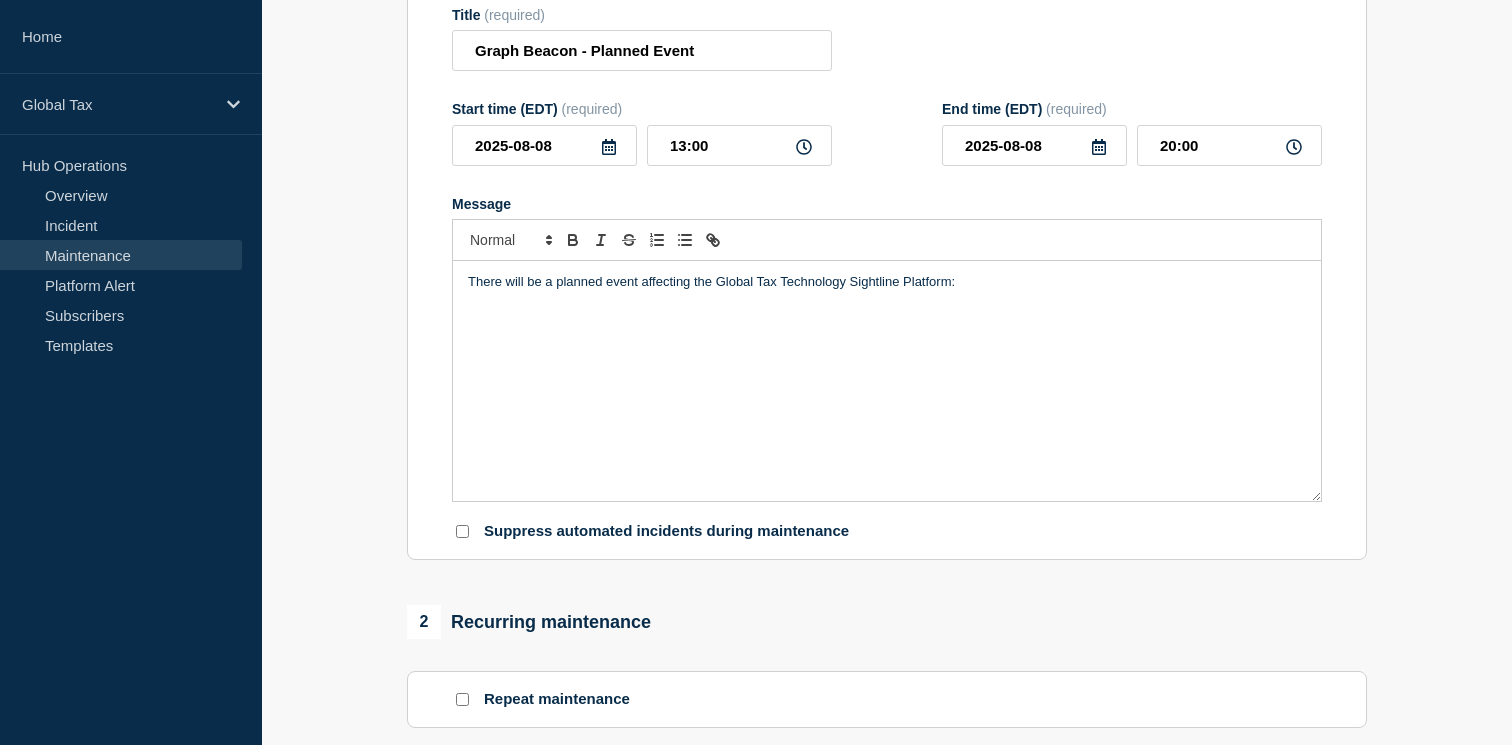 click on "There will be a planned event affecting the Global Tax Technology Sightline Platform:" at bounding box center [887, 282] 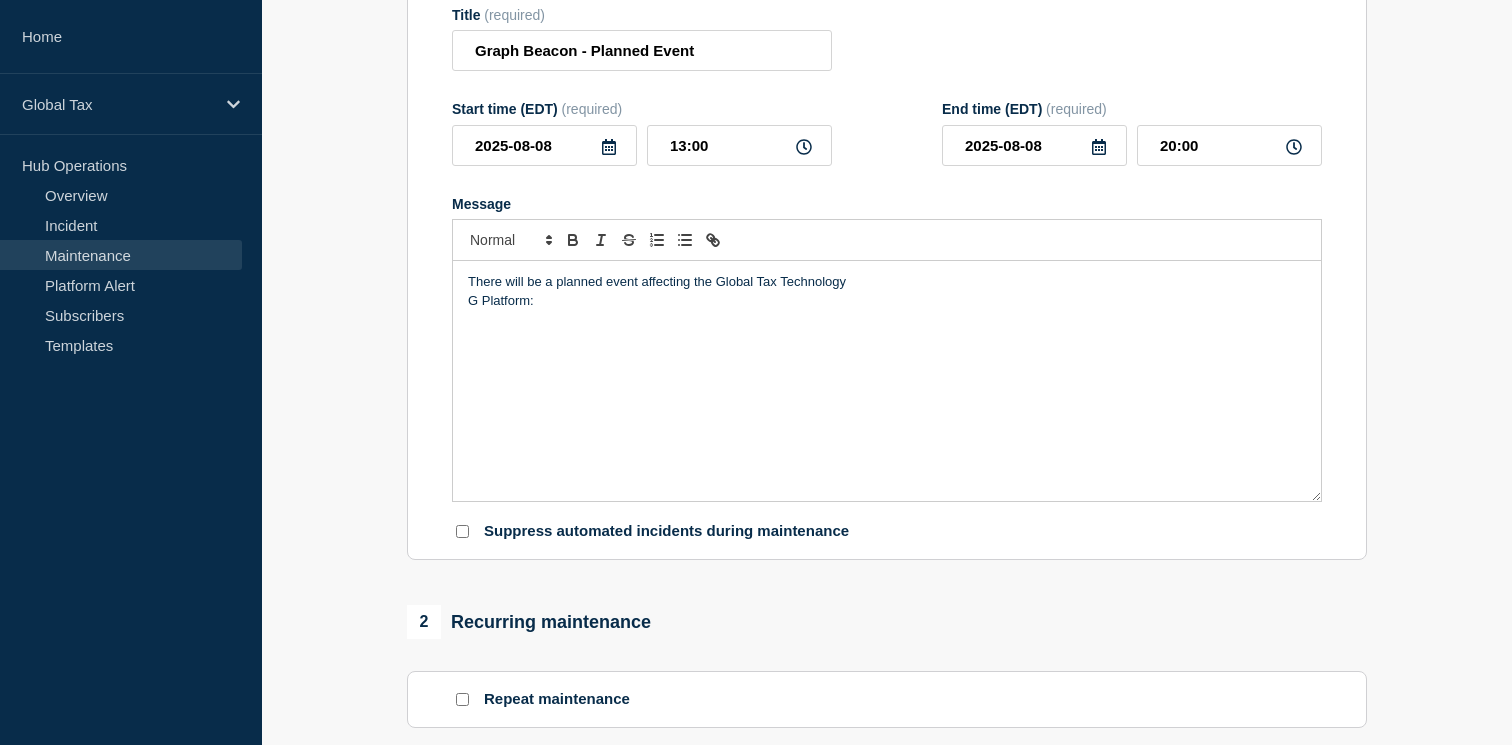 type 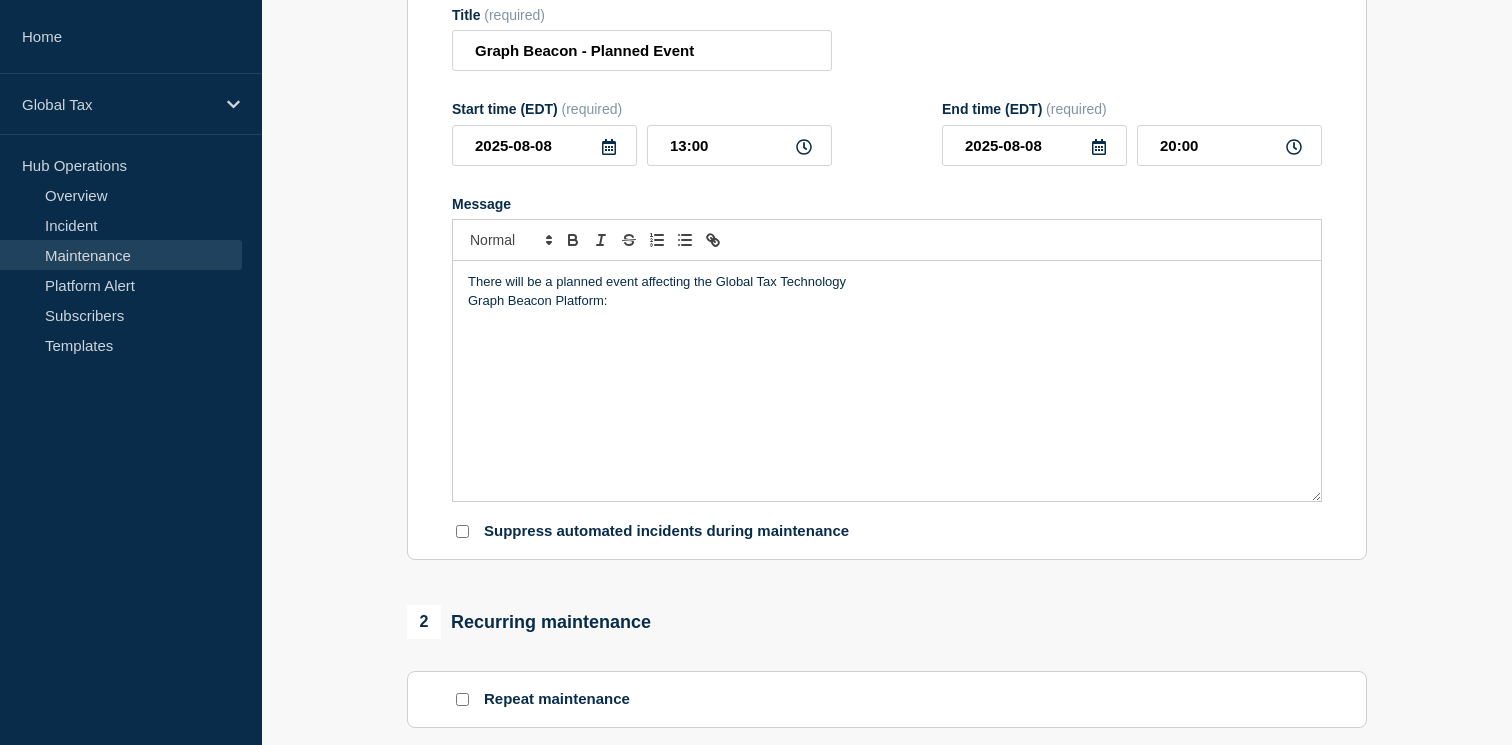 click on "There will be a planned event affecting the Global Tax Technology Graph Beacon Platform:" at bounding box center (887, 381) 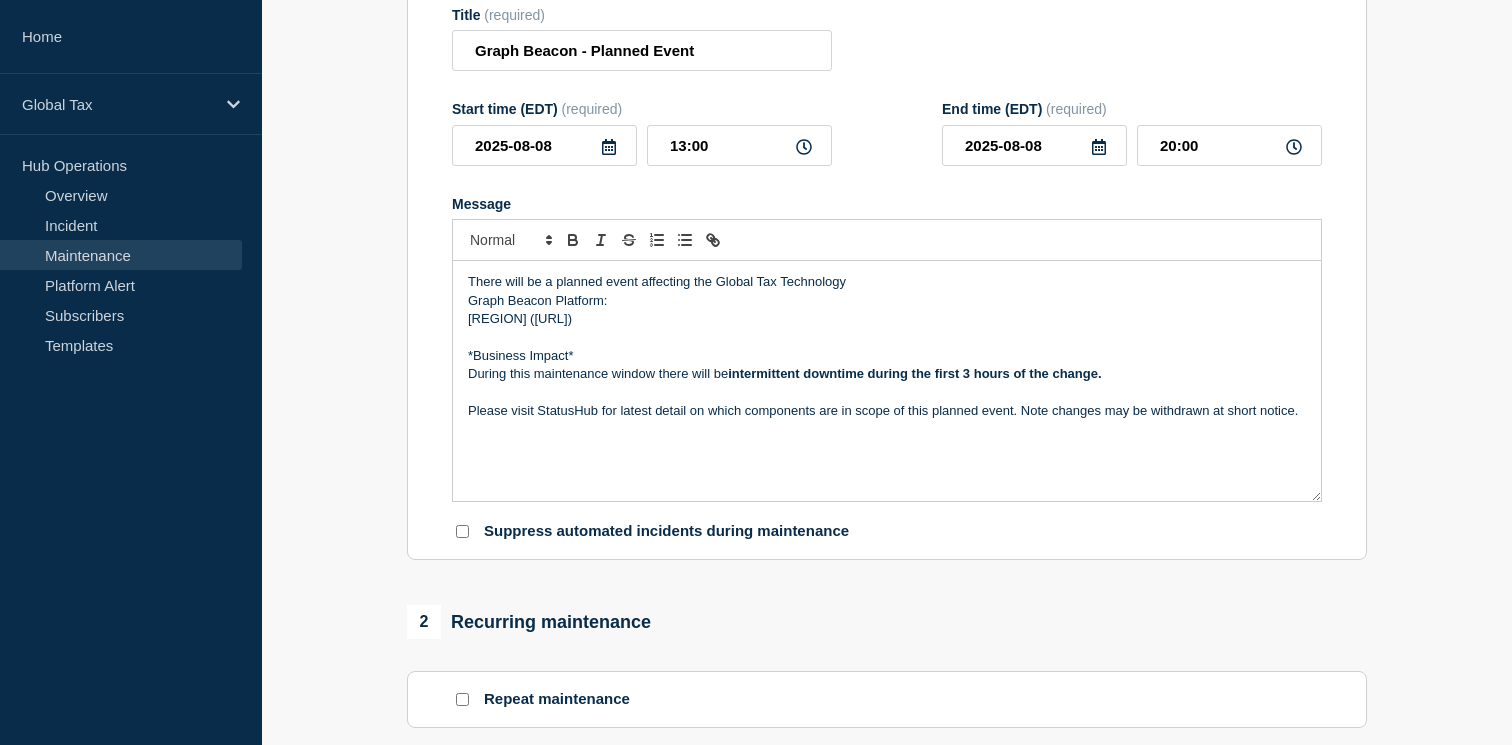 click on "During this maintenance window there will be  intermittent downtime during the first 3 hours of the change." at bounding box center [887, 374] 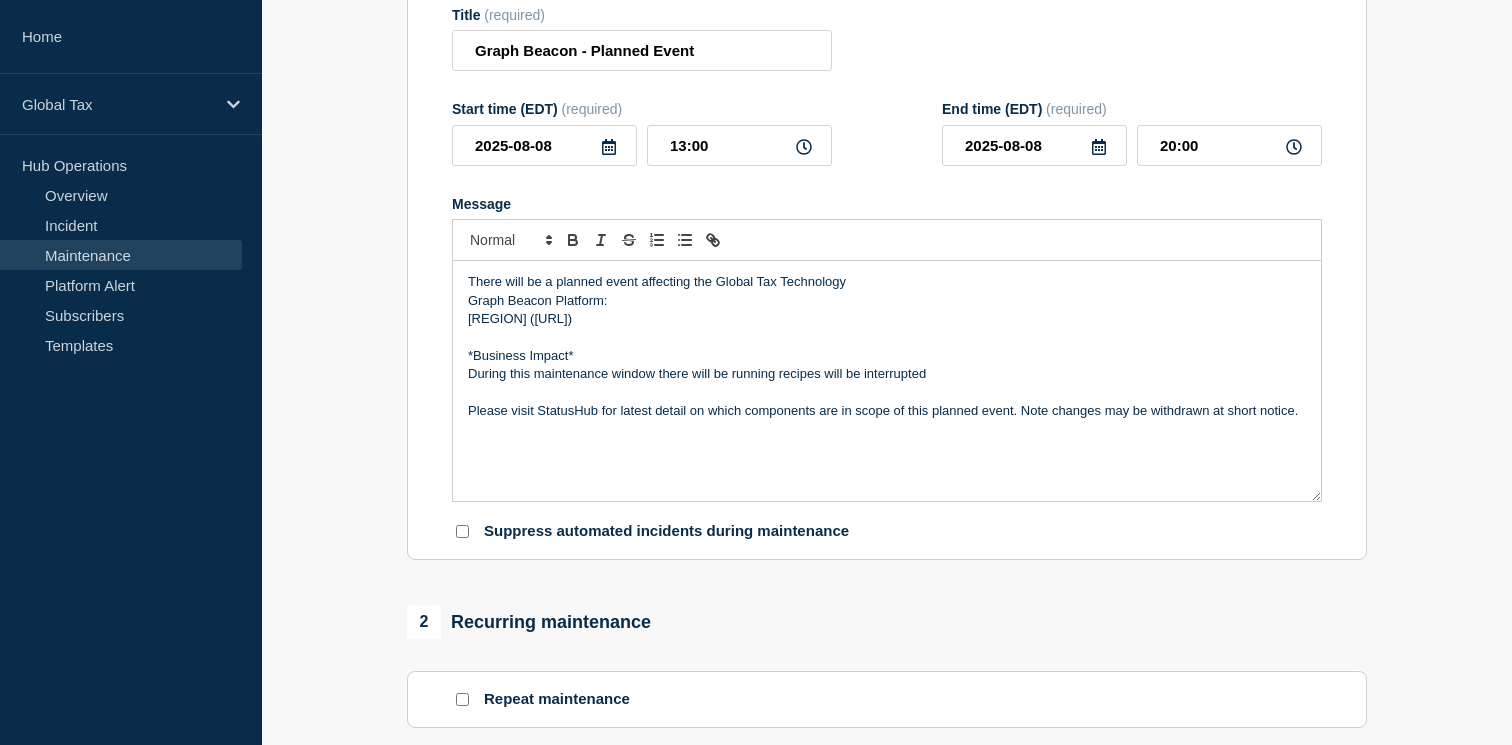 click on "During this maintenance window there will be running recipes will be interrupted" at bounding box center (887, 374) 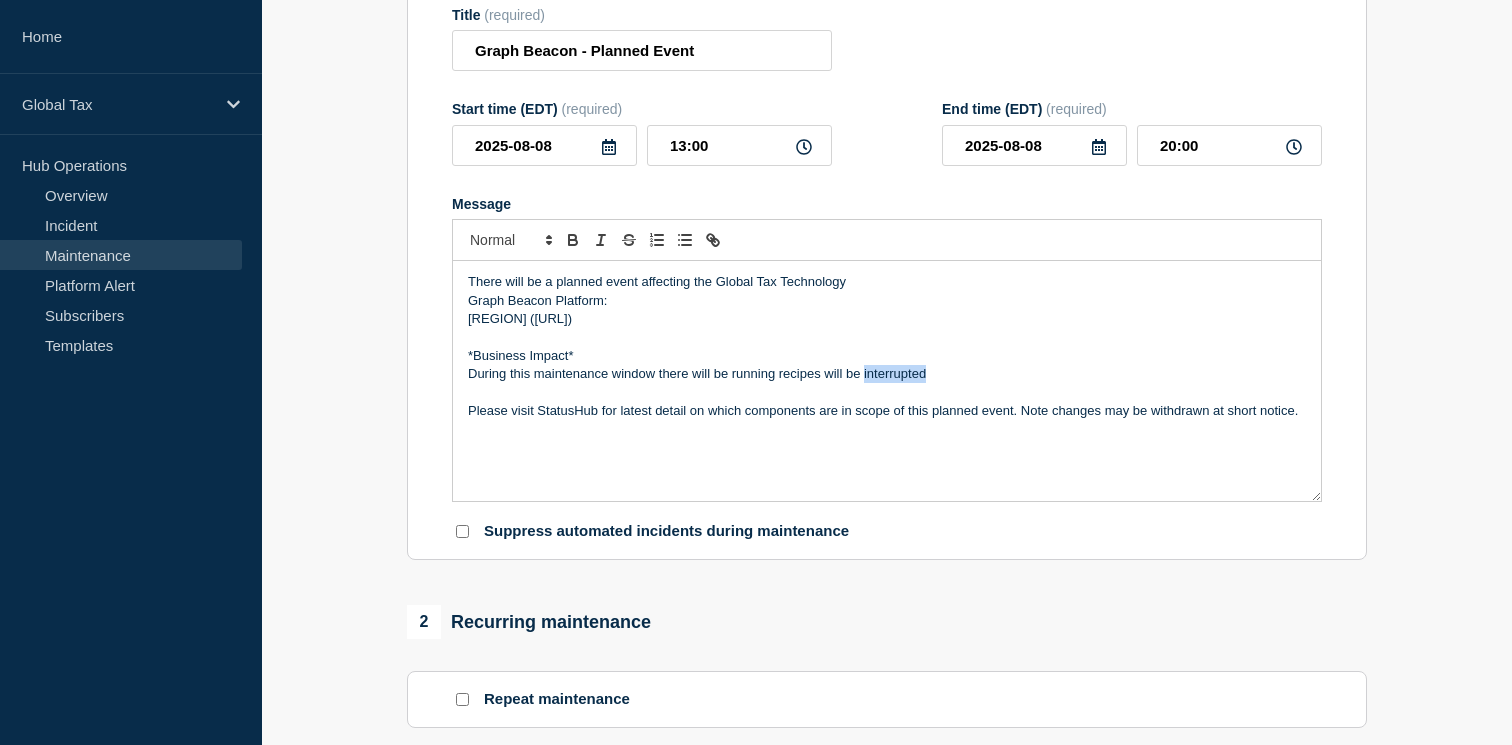 click on "During this maintenance window there will be running recipes will be interrupted" at bounding box center (887, 374) 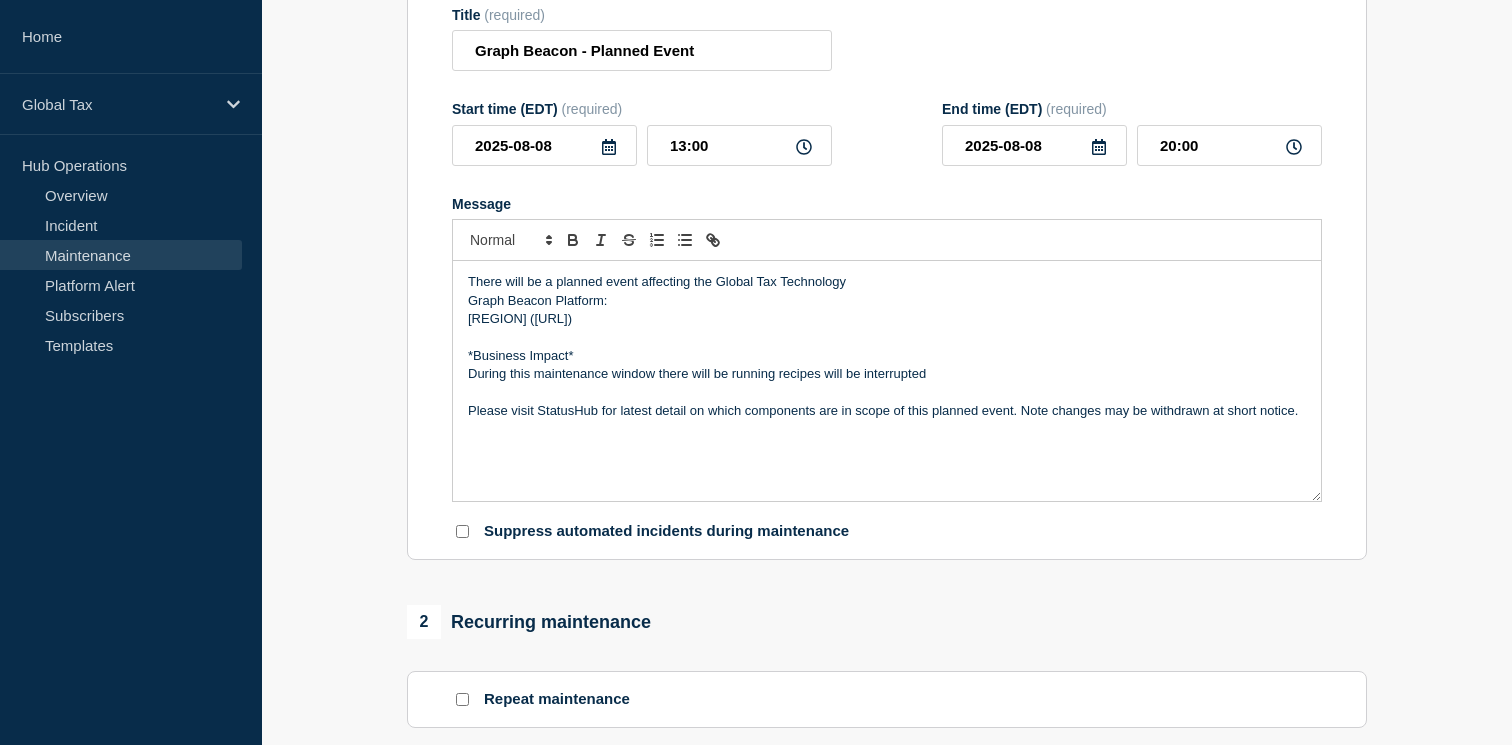 click at bounding box center [887, 393] 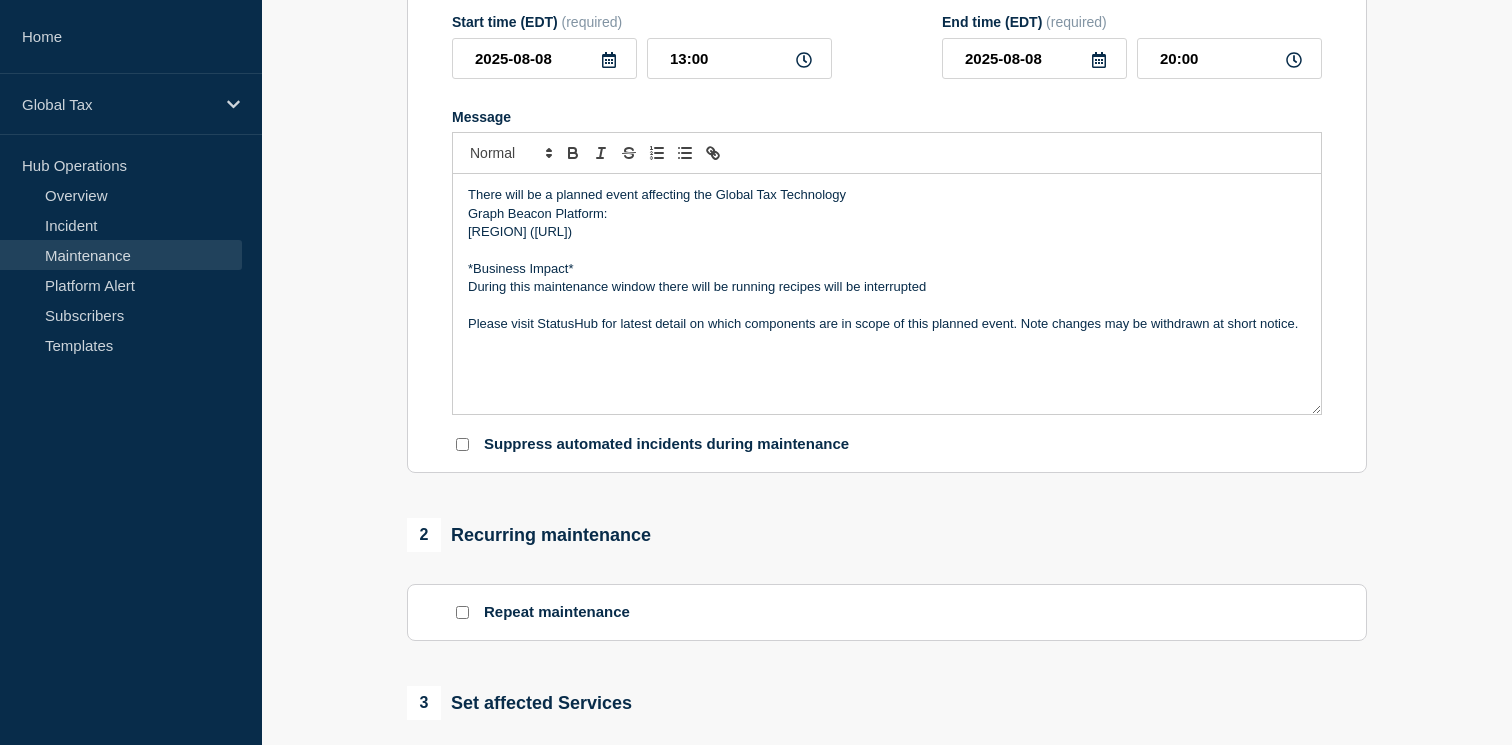 scroll, scrollTop: 338, scrollLeft: 0, axis: vertical 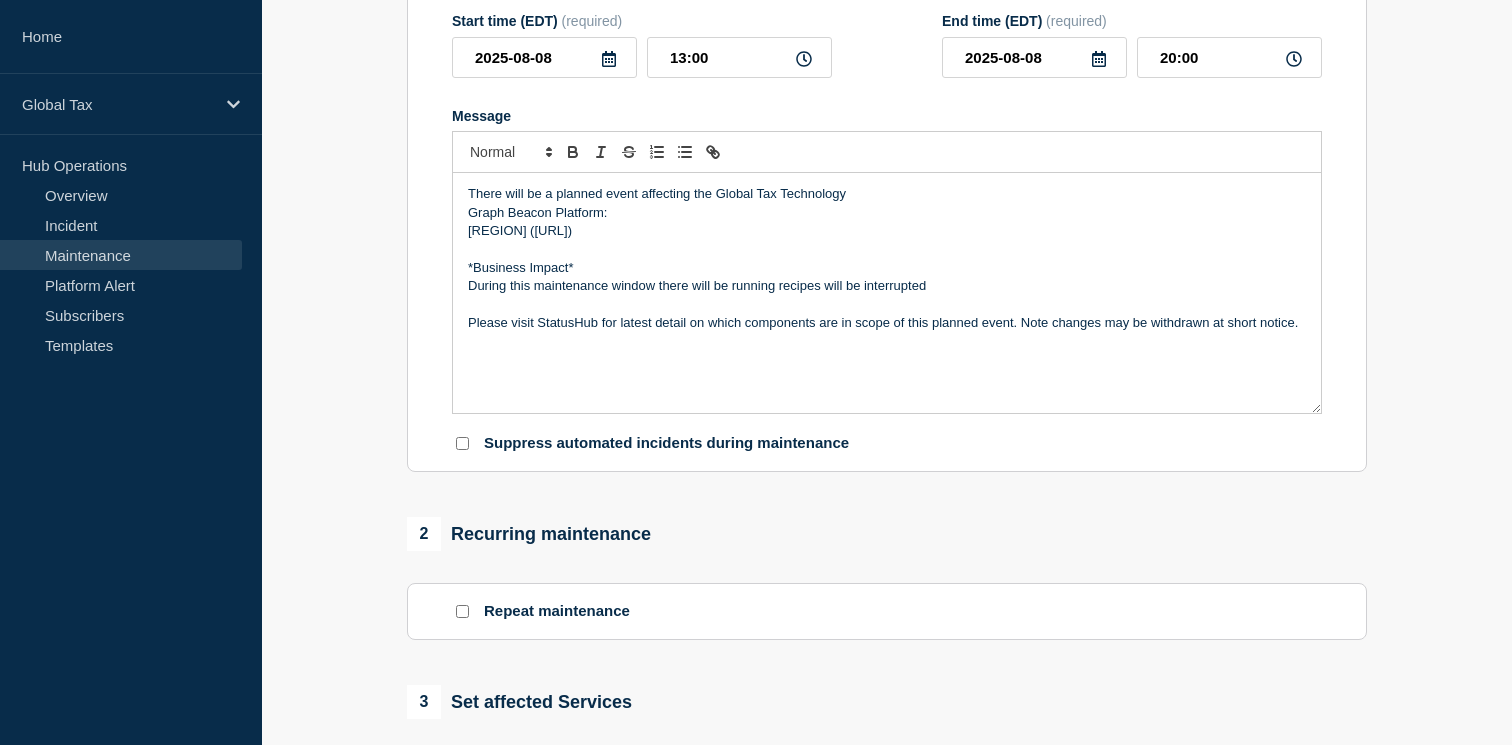 click on "[REGION] ([URL])" at bounding box center (887, 231) 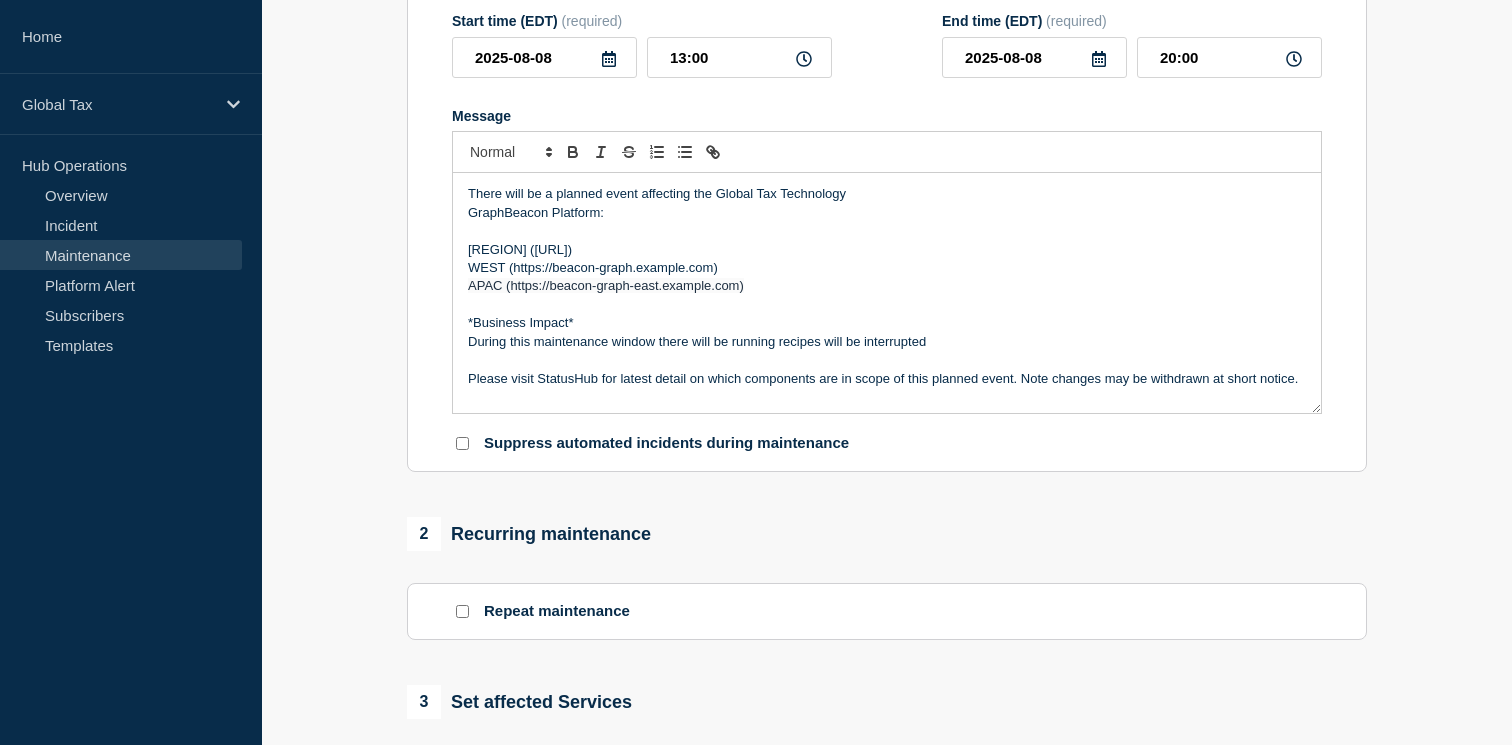 click on "During this maintenance window there will be running recipes will be interrupted" at bounding box center (887, 342) 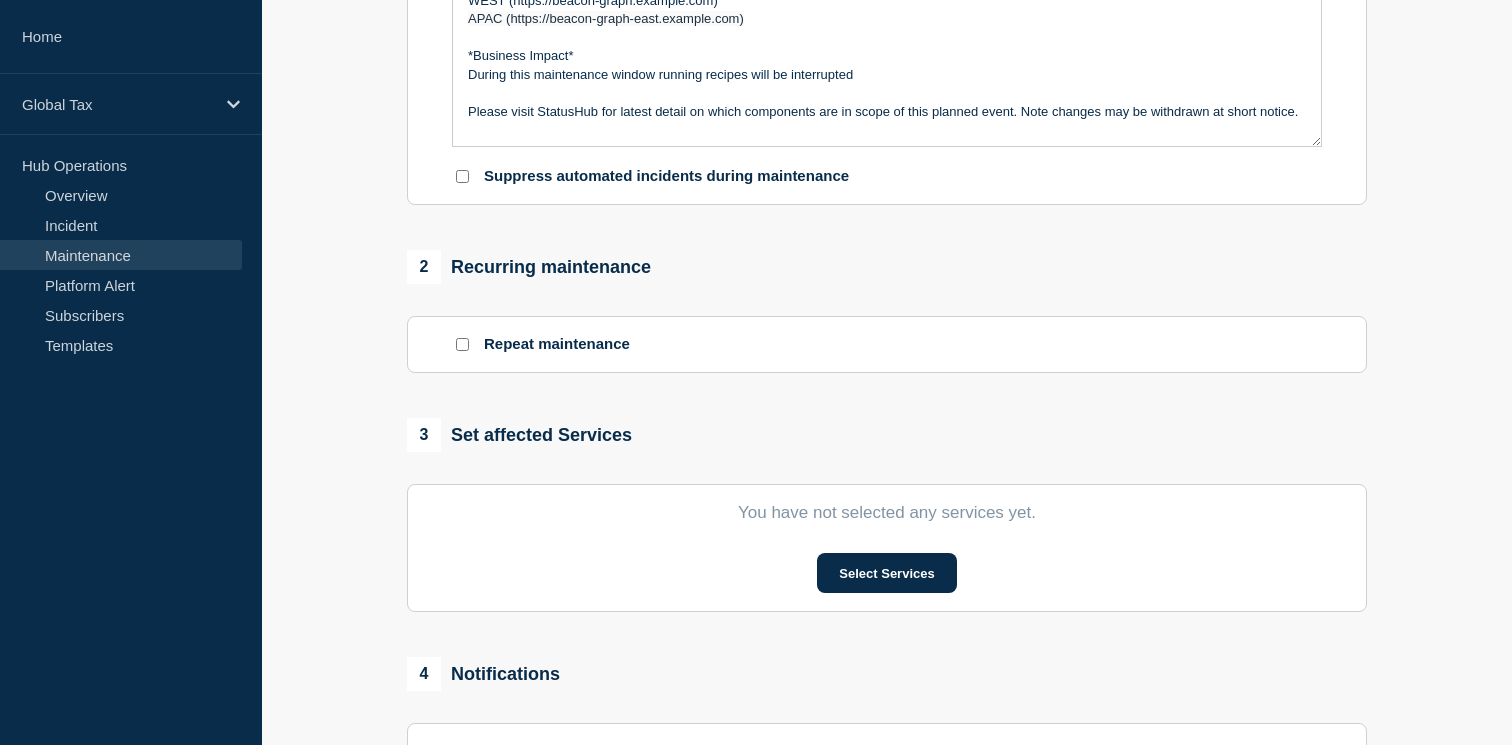 scroll, scrollTop: 607, scrollLeft: 0, axis: vertical 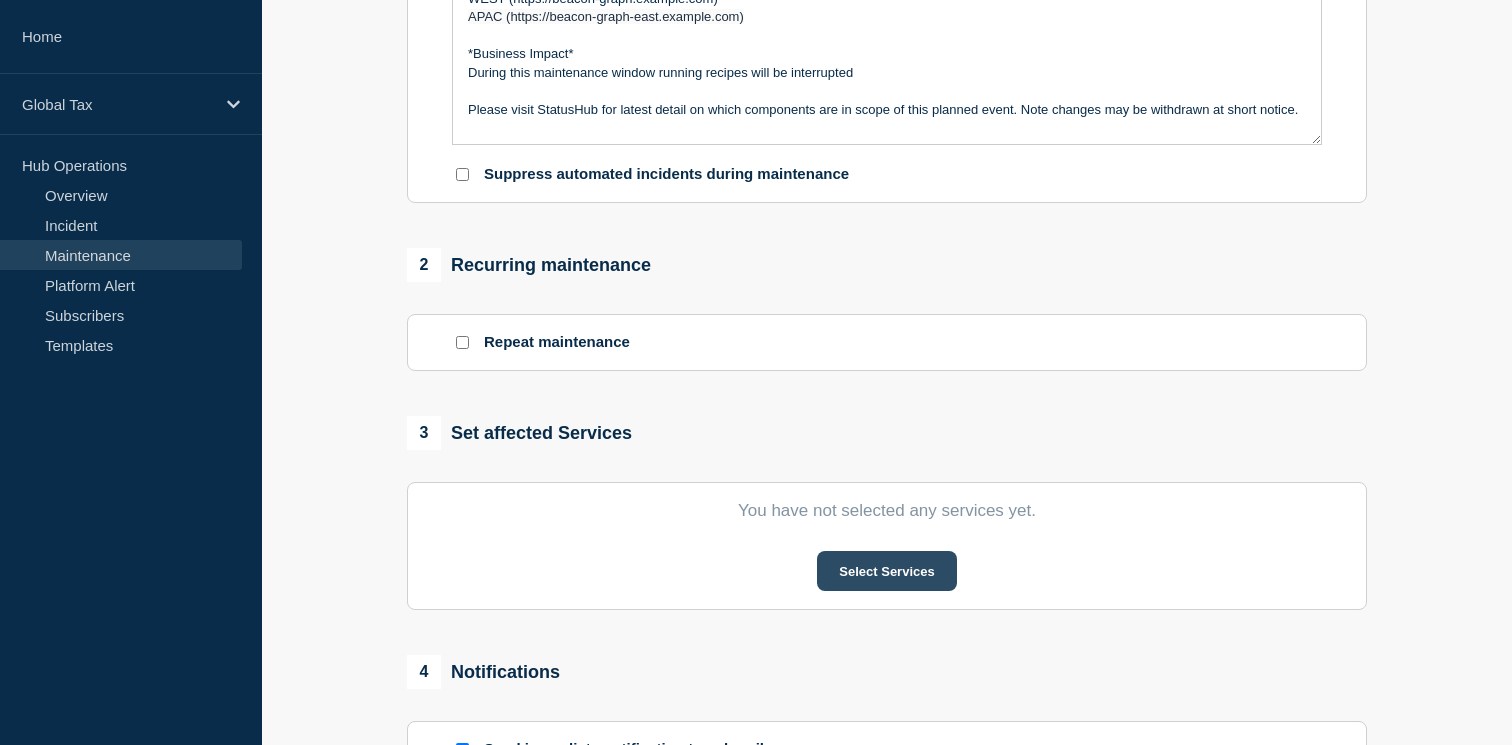 click on "Select Services" at bounding box center (886, 571) 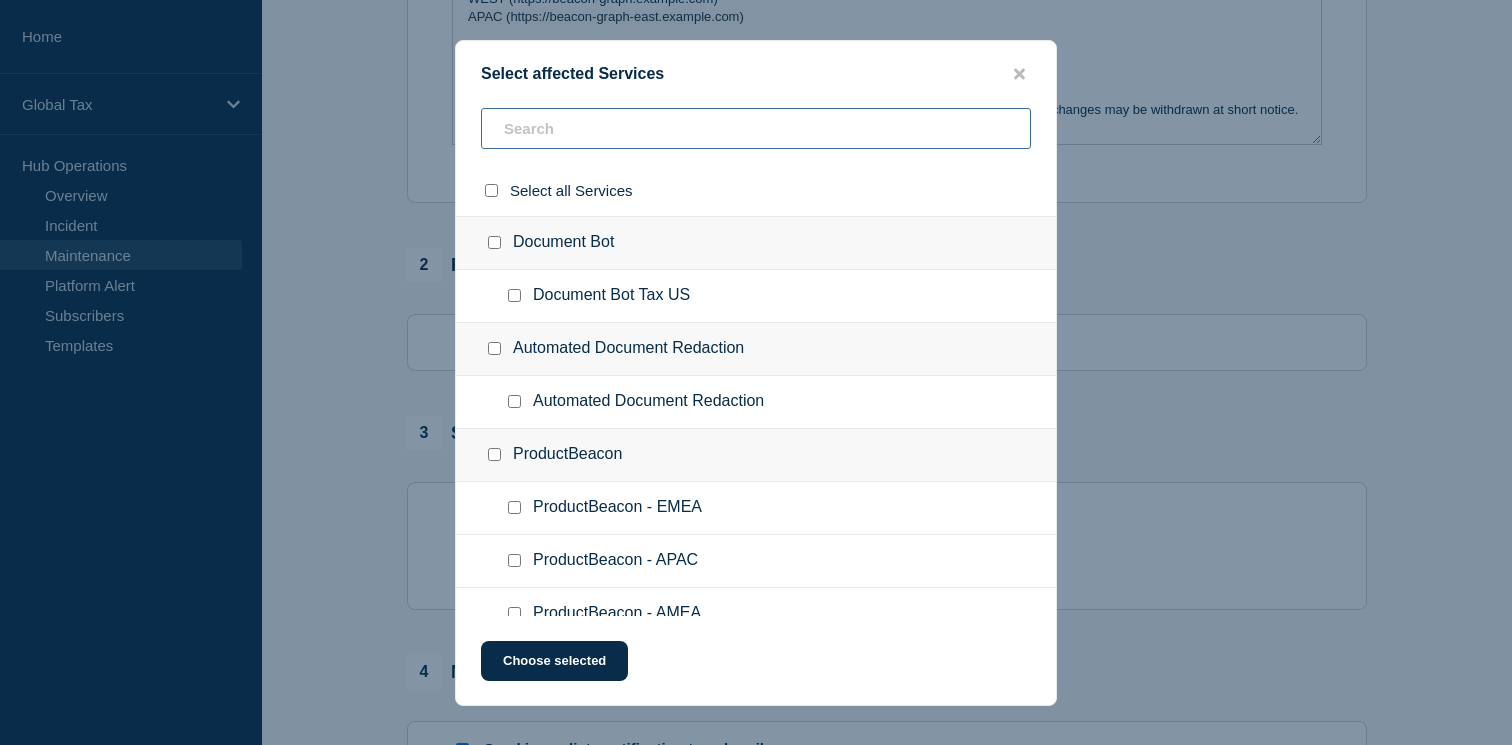 click at bounding box center [756, 128] 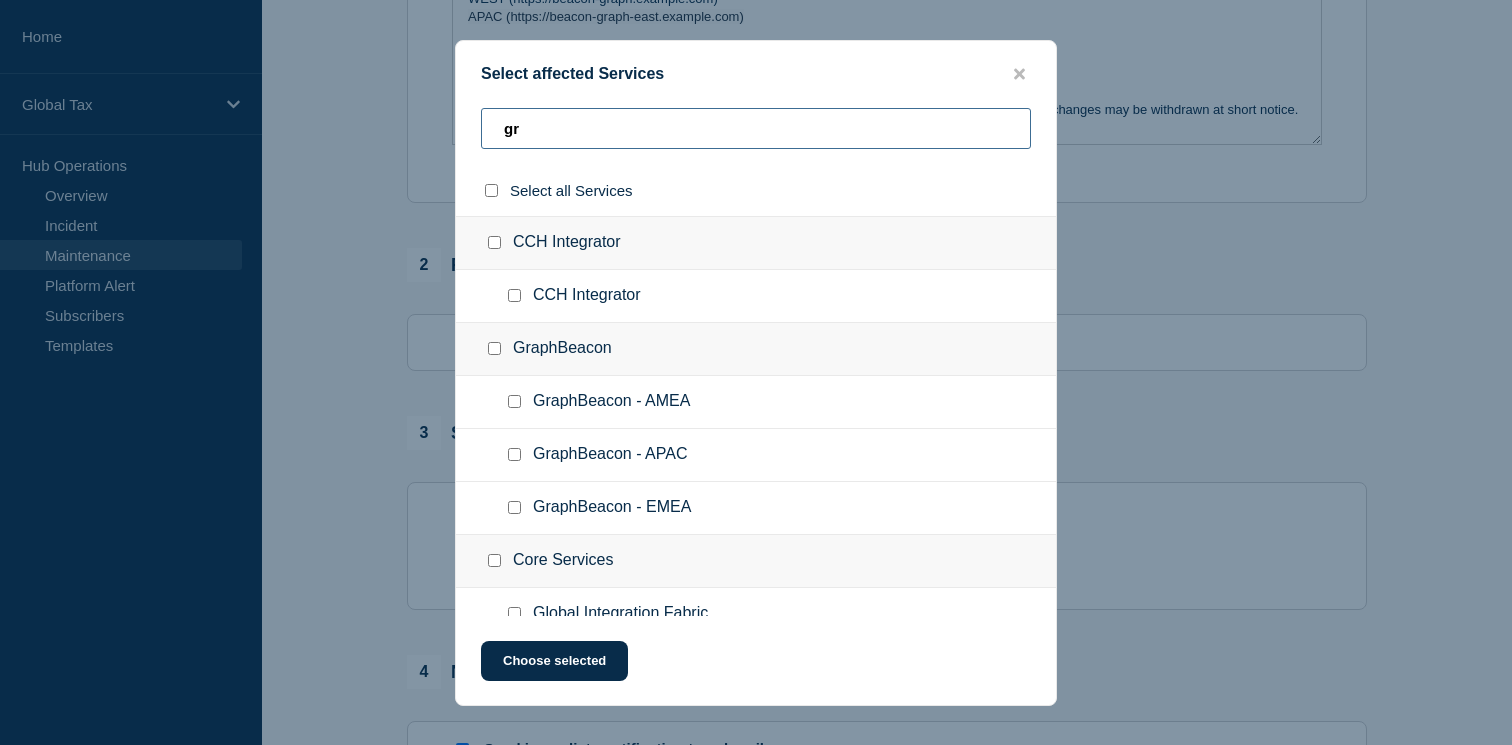 type on "gr" 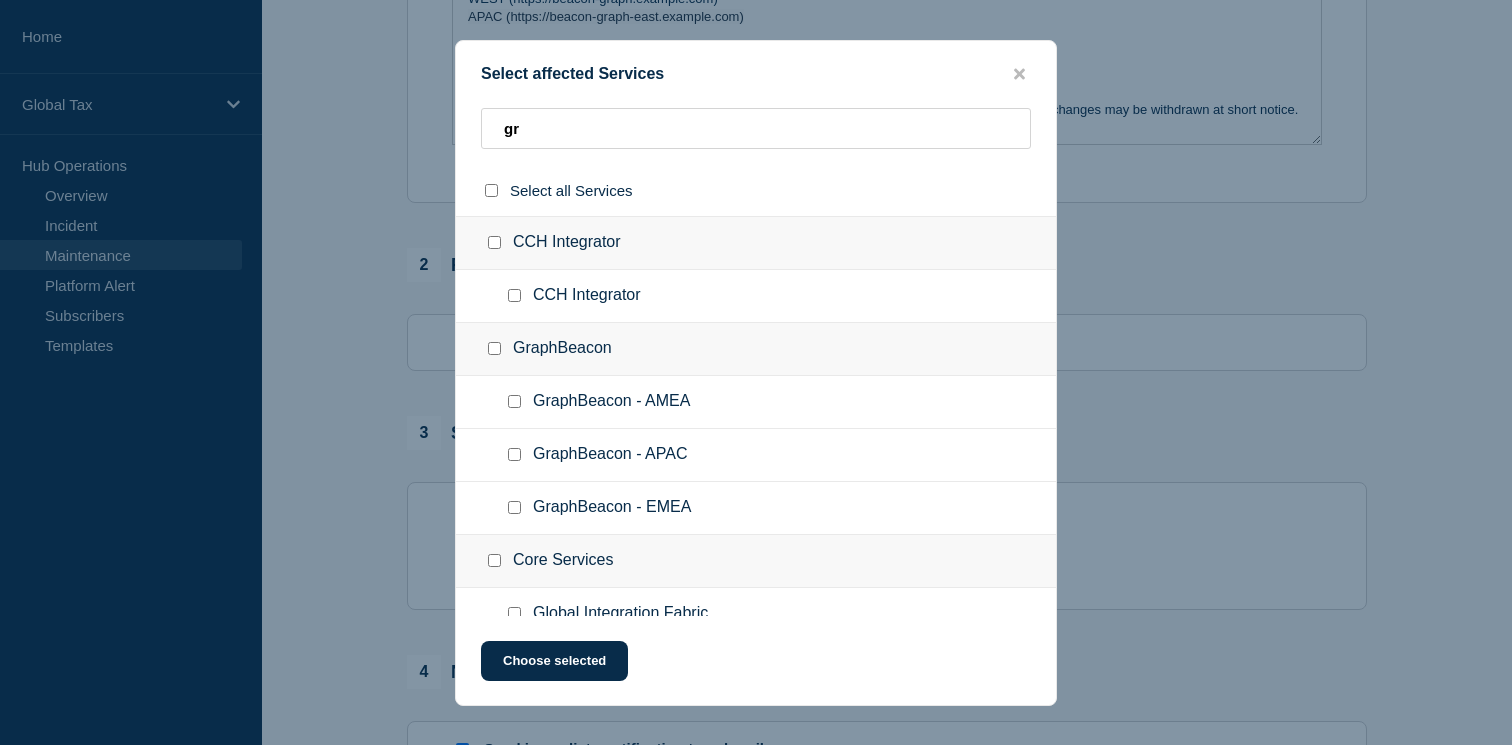 click at bounding box center (494, 348) 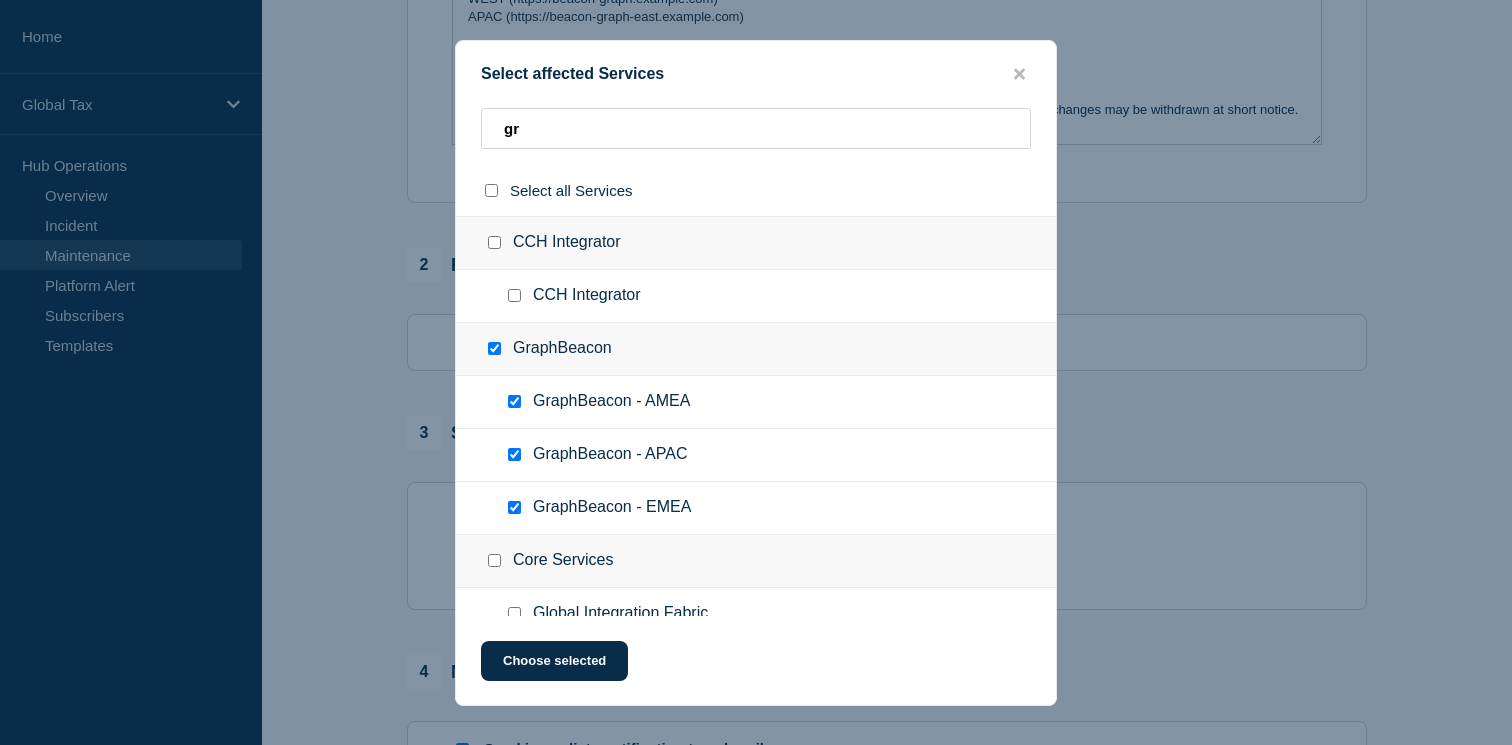 checkbox on "true" 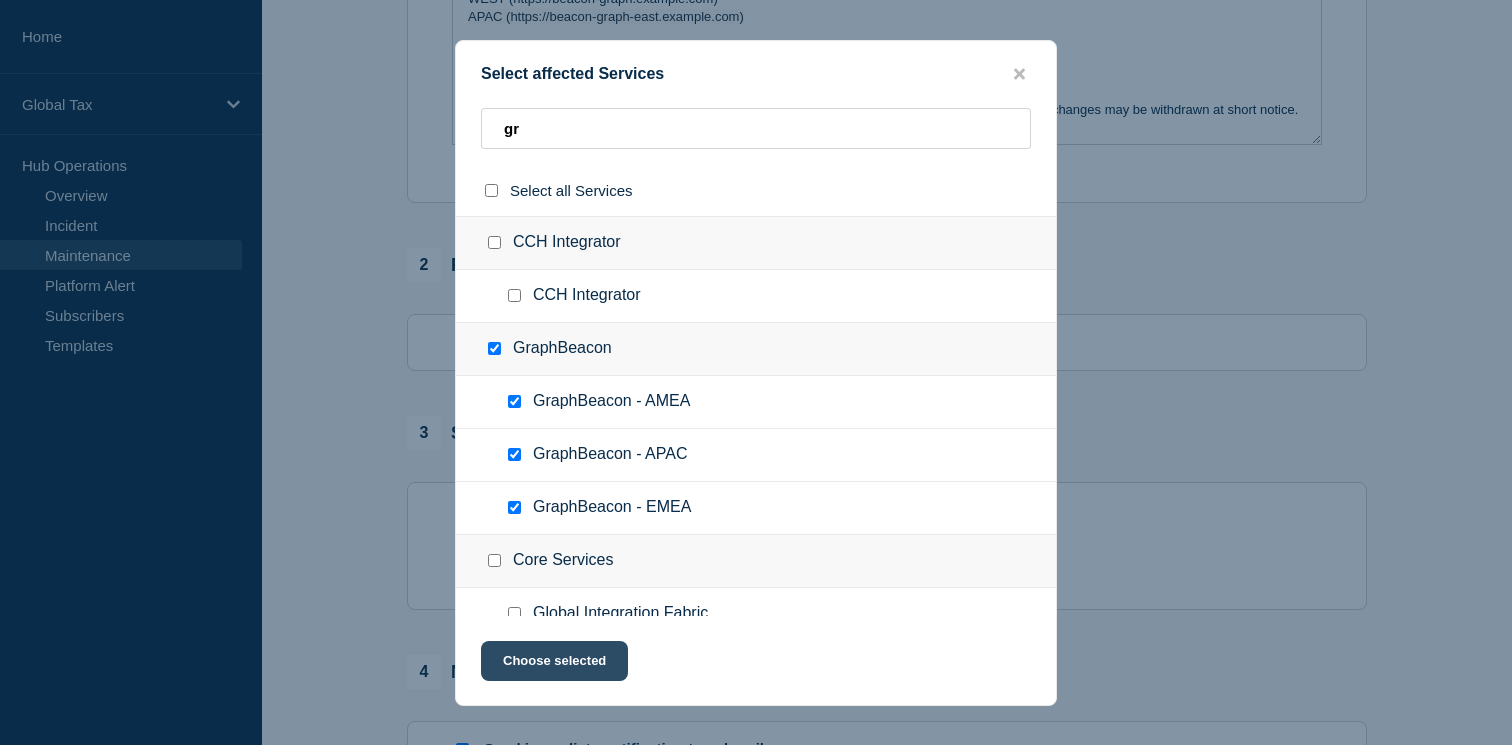 click on "Choose selected" 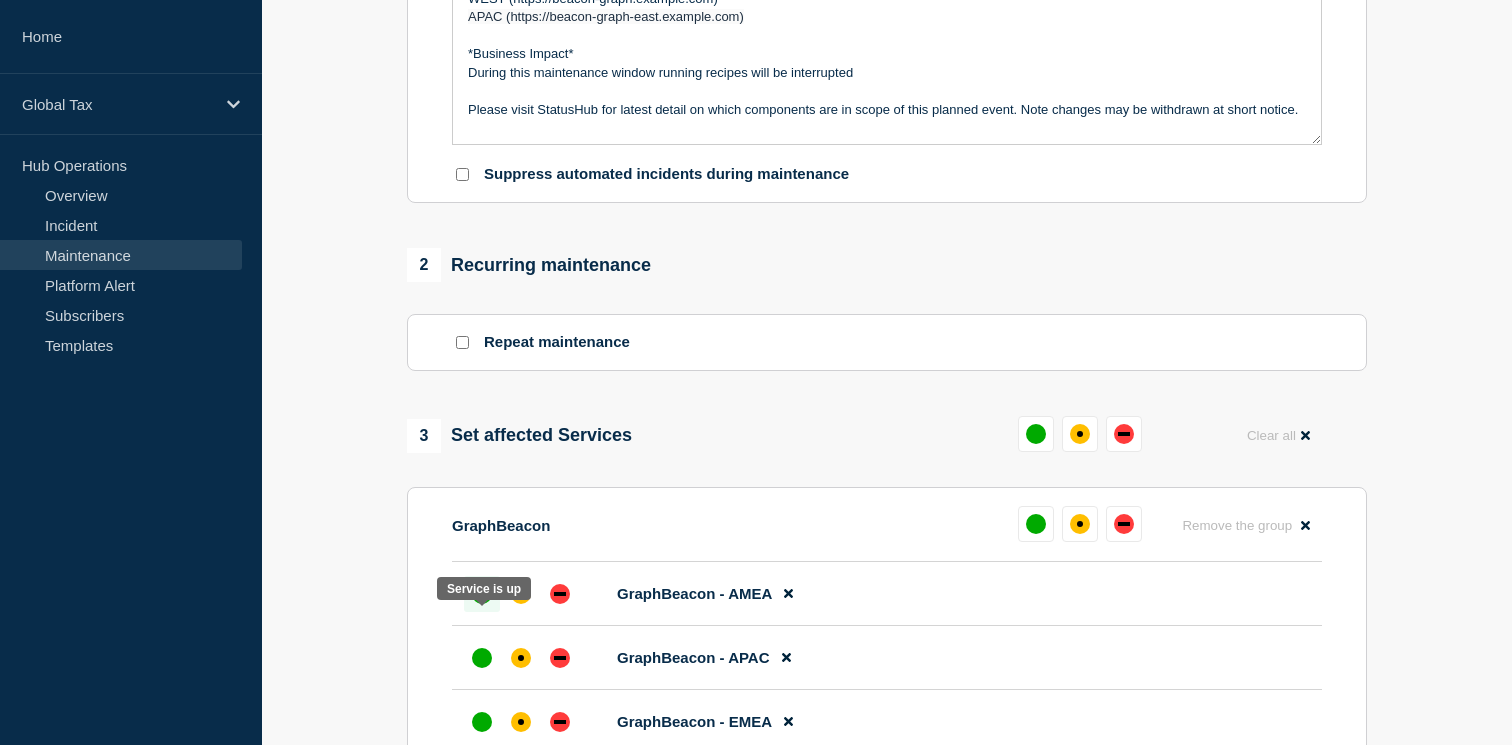 click at bounding box center [482, 594] 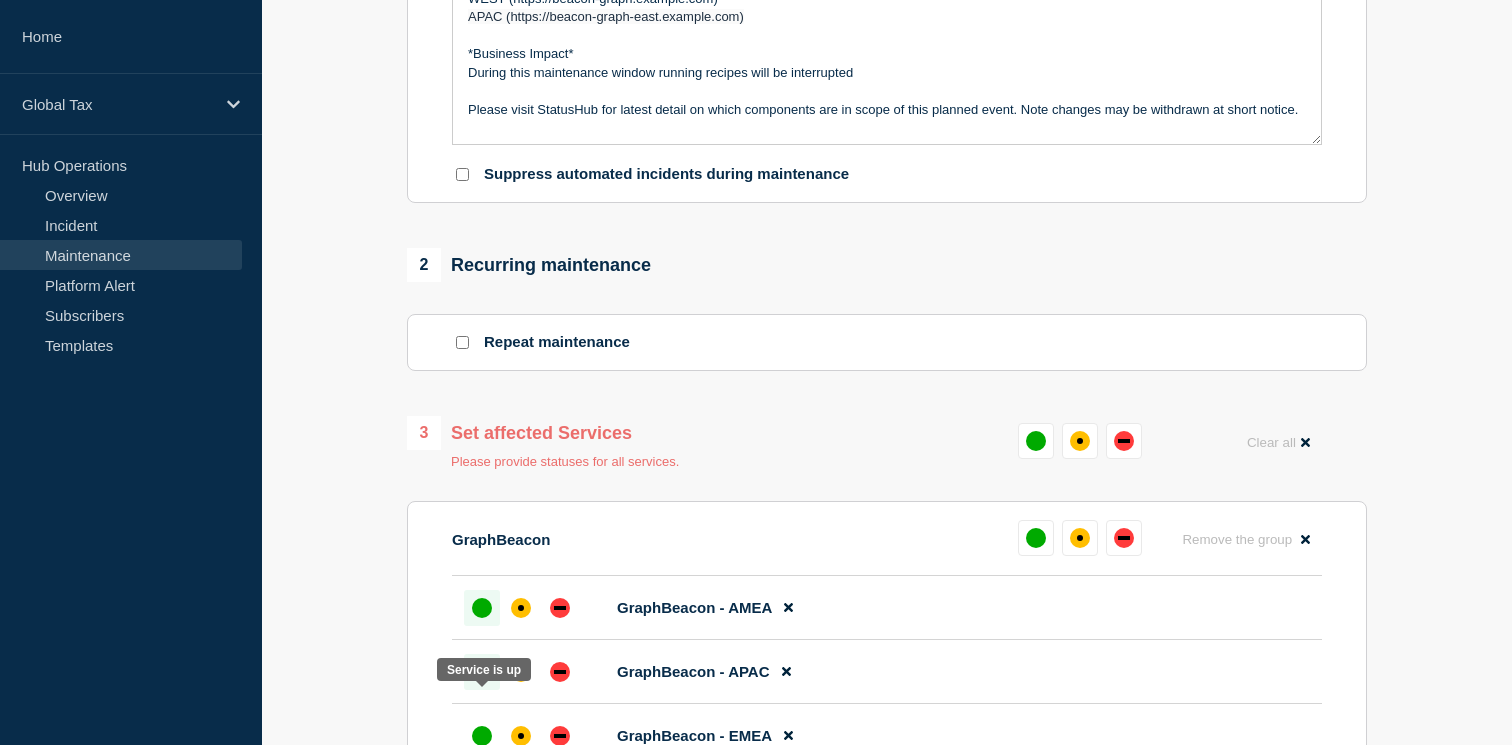 click at bounding box center (482, 672) 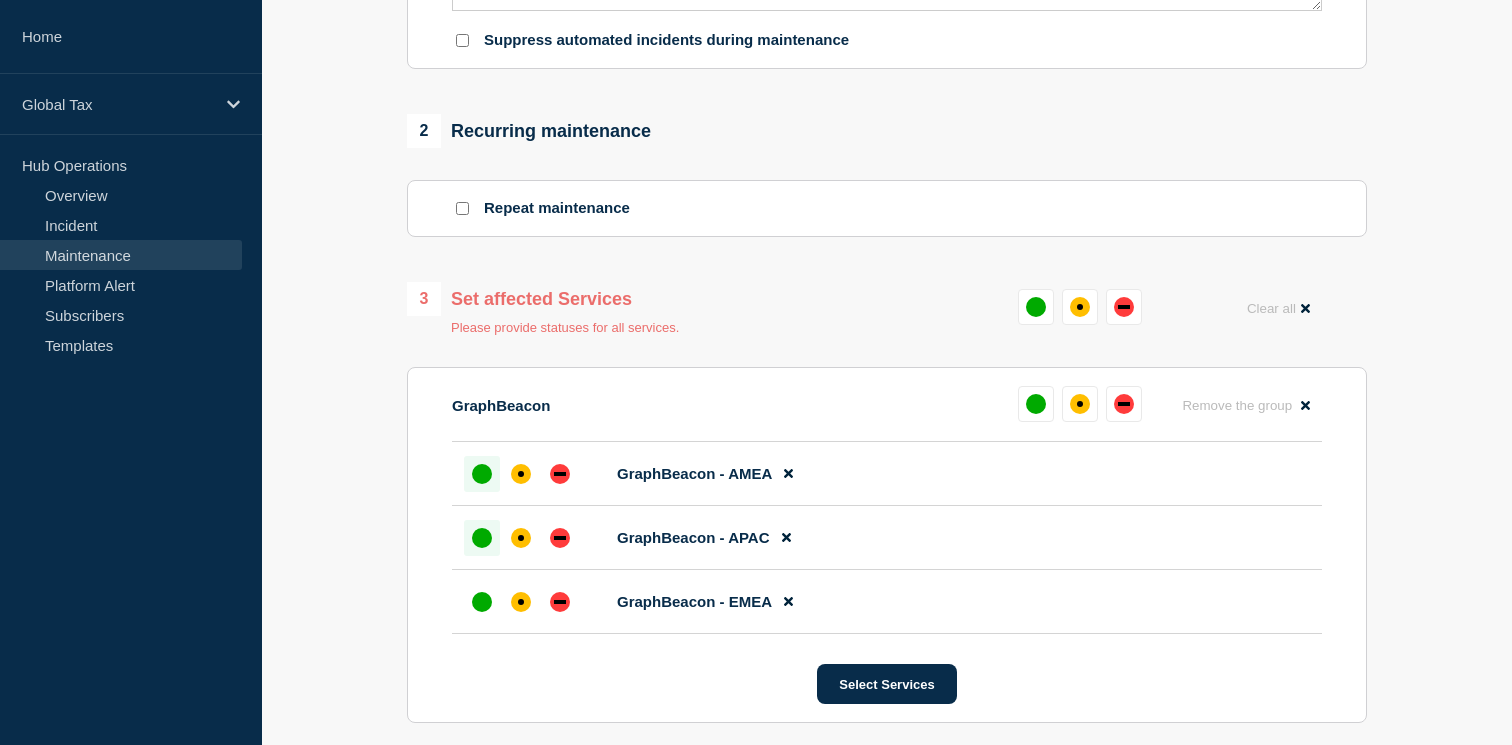 scroll, scrollTop: 748, scrollLeft: 0, axis: vertical 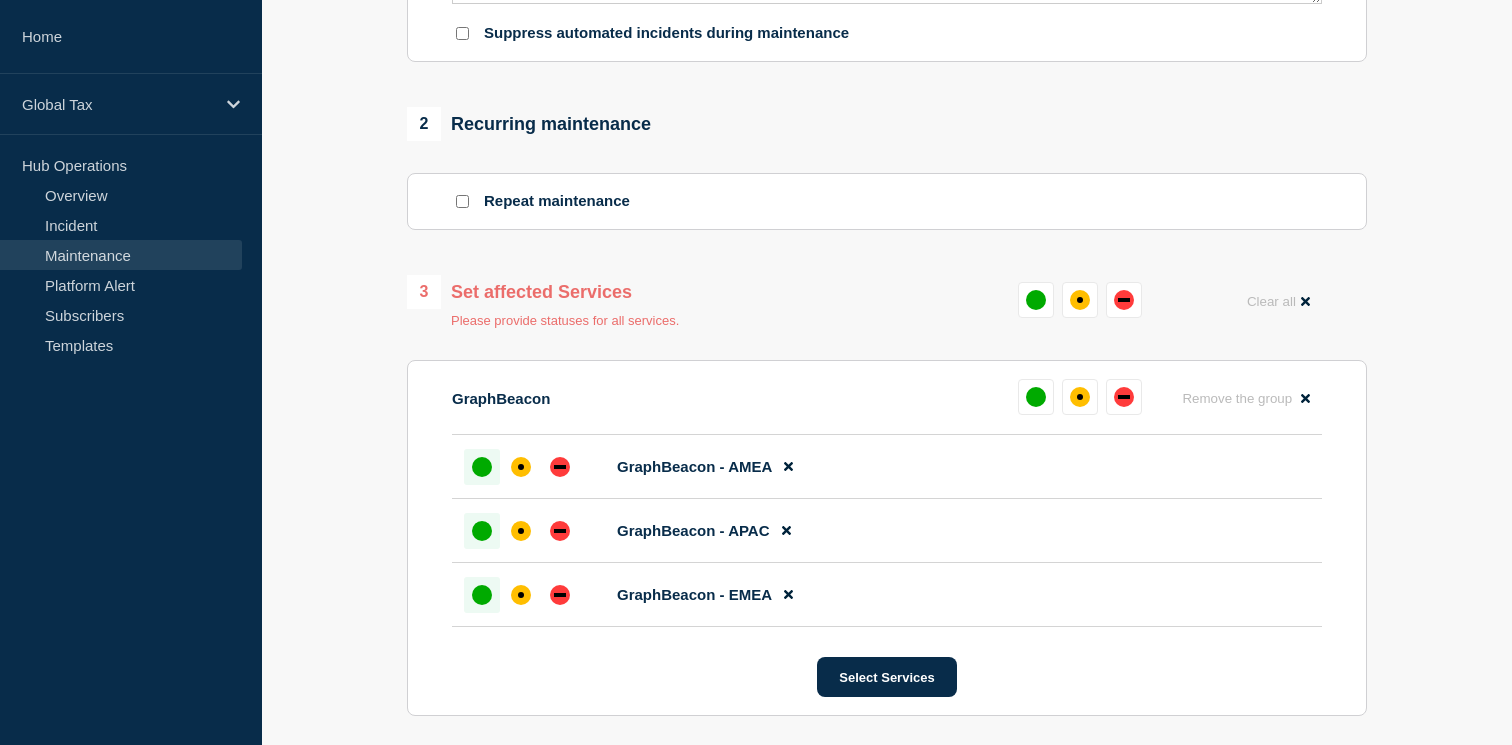 click at bounding box center [482, 595] 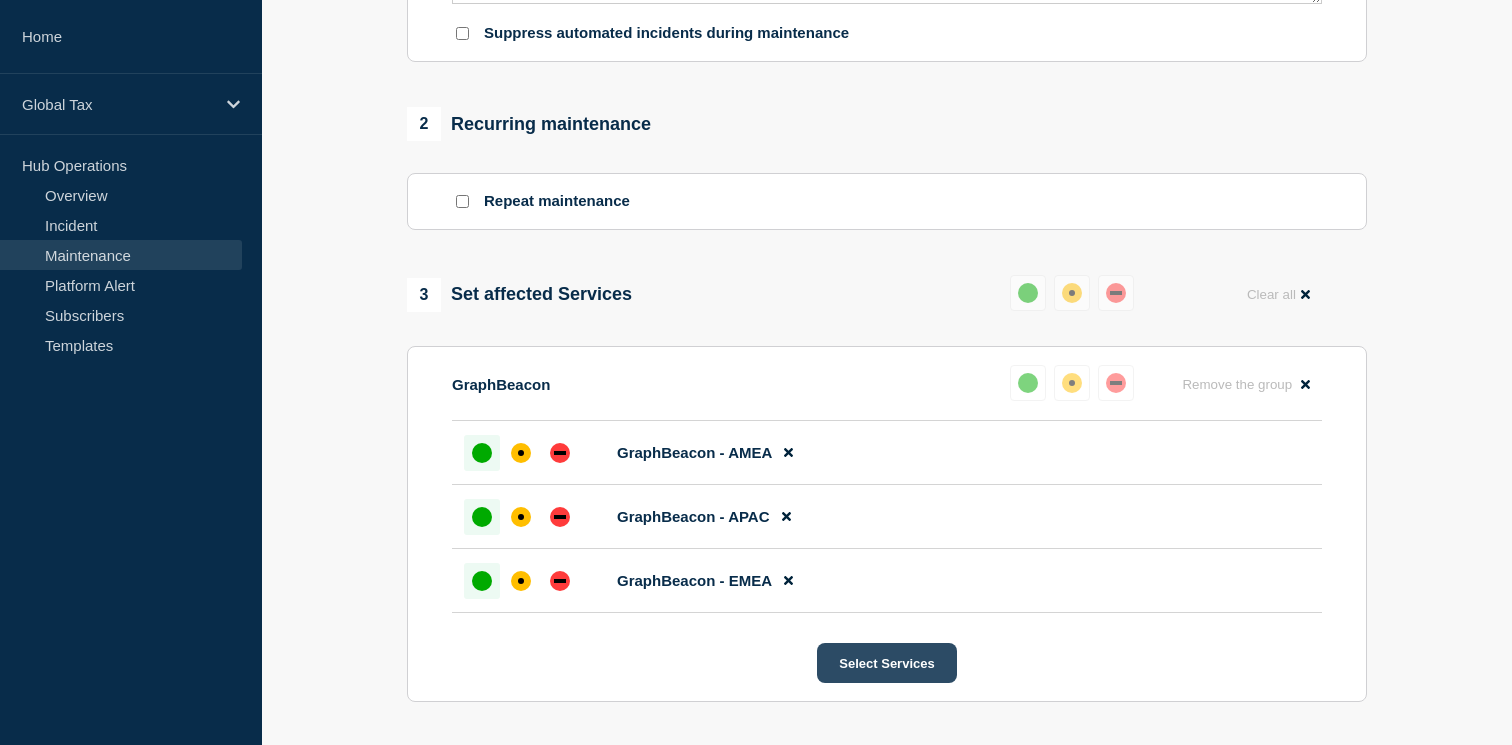 click on "Select Services" at bounding box center (886, 663) 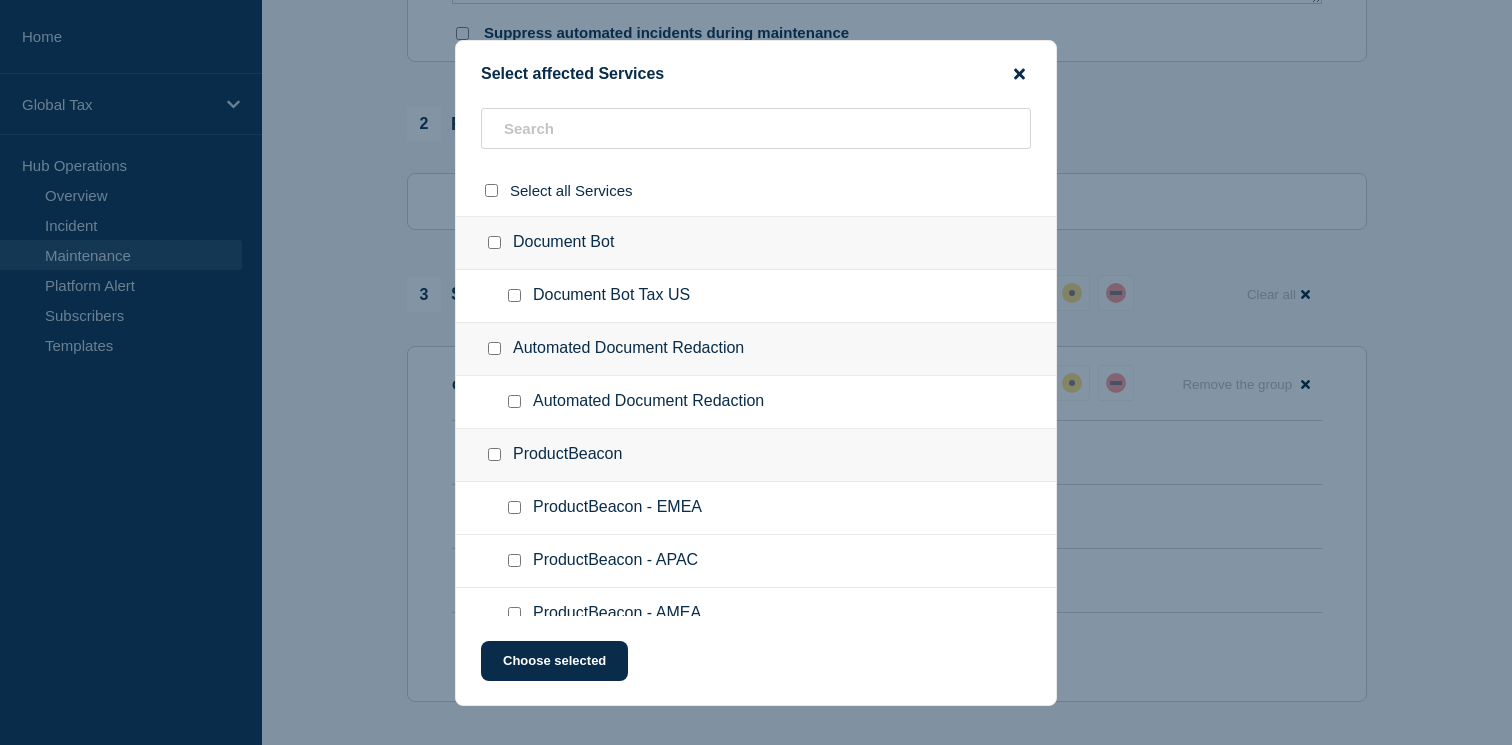 click 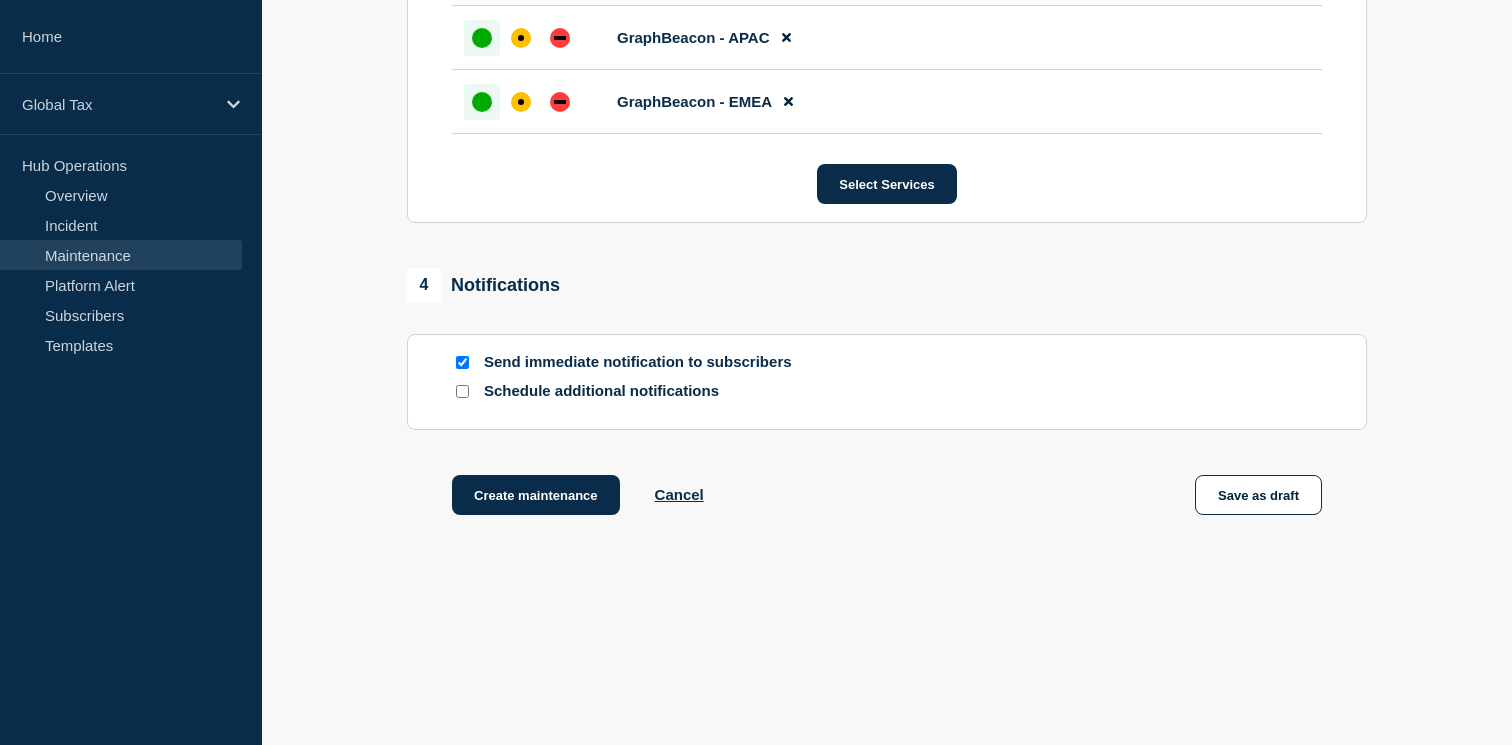scroll, scrollTop: 1268, scrollLeft: 0, axis: vertical 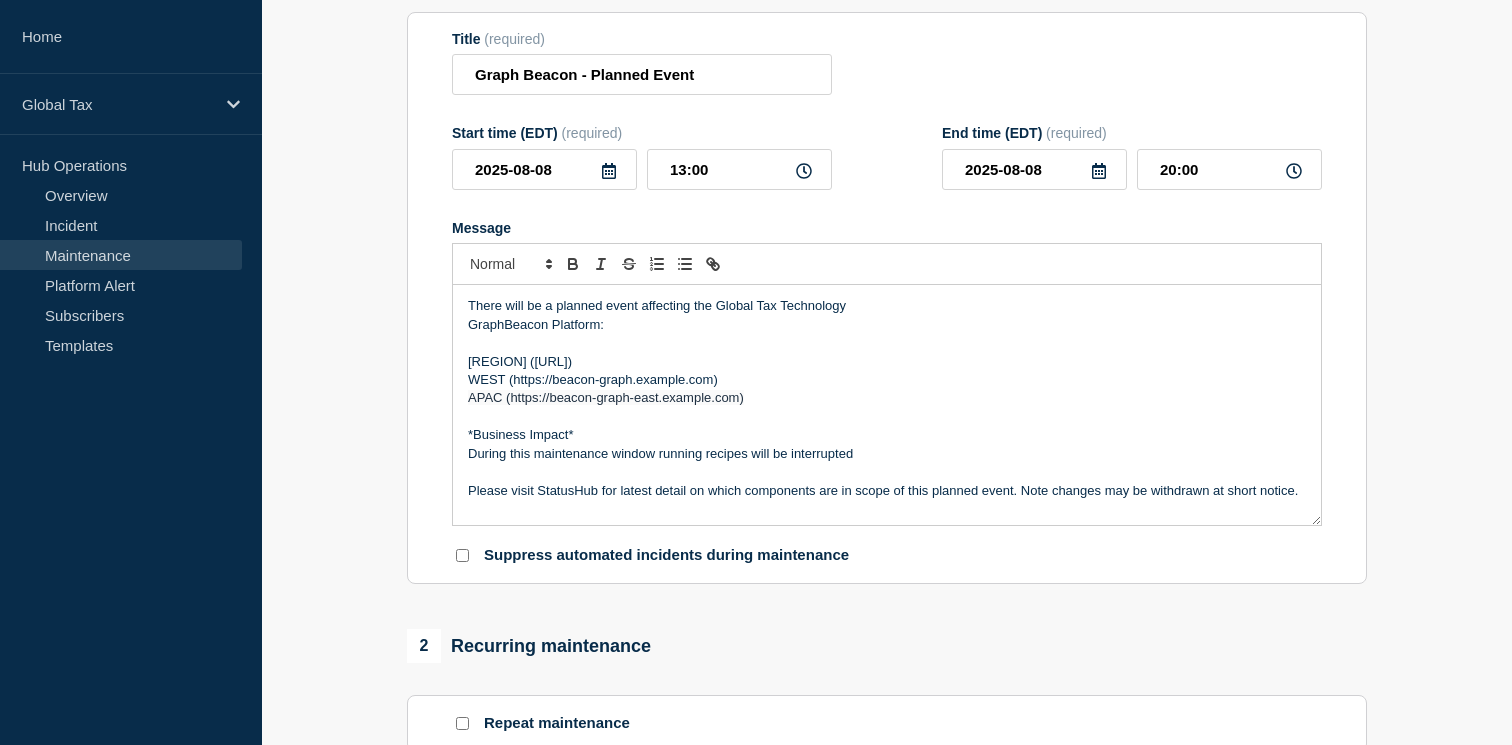 click on "During this maintenance window running recipes will be interrupted" at bounding box center [887, 454] 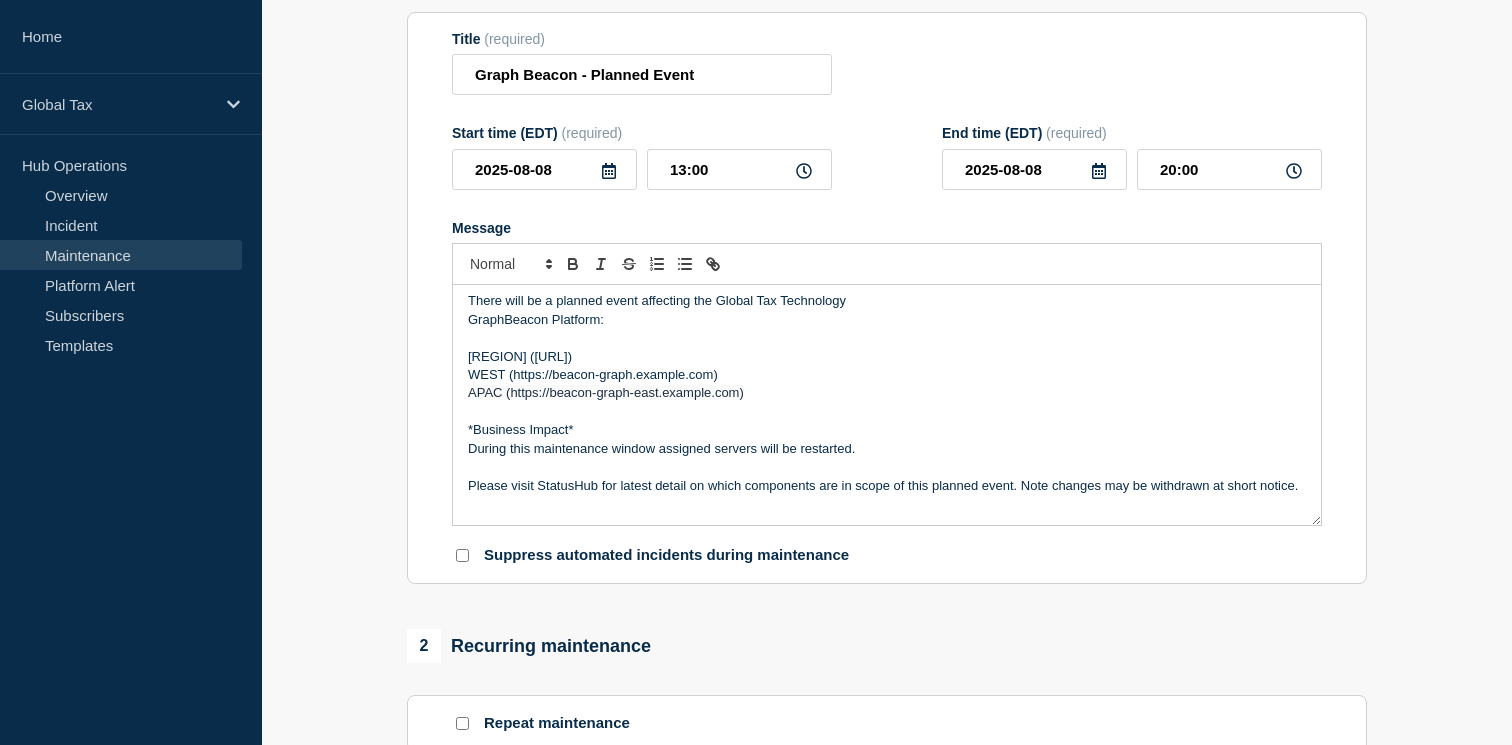 scroll, scrollTop: 0, scrollLeft: 0, axis: both 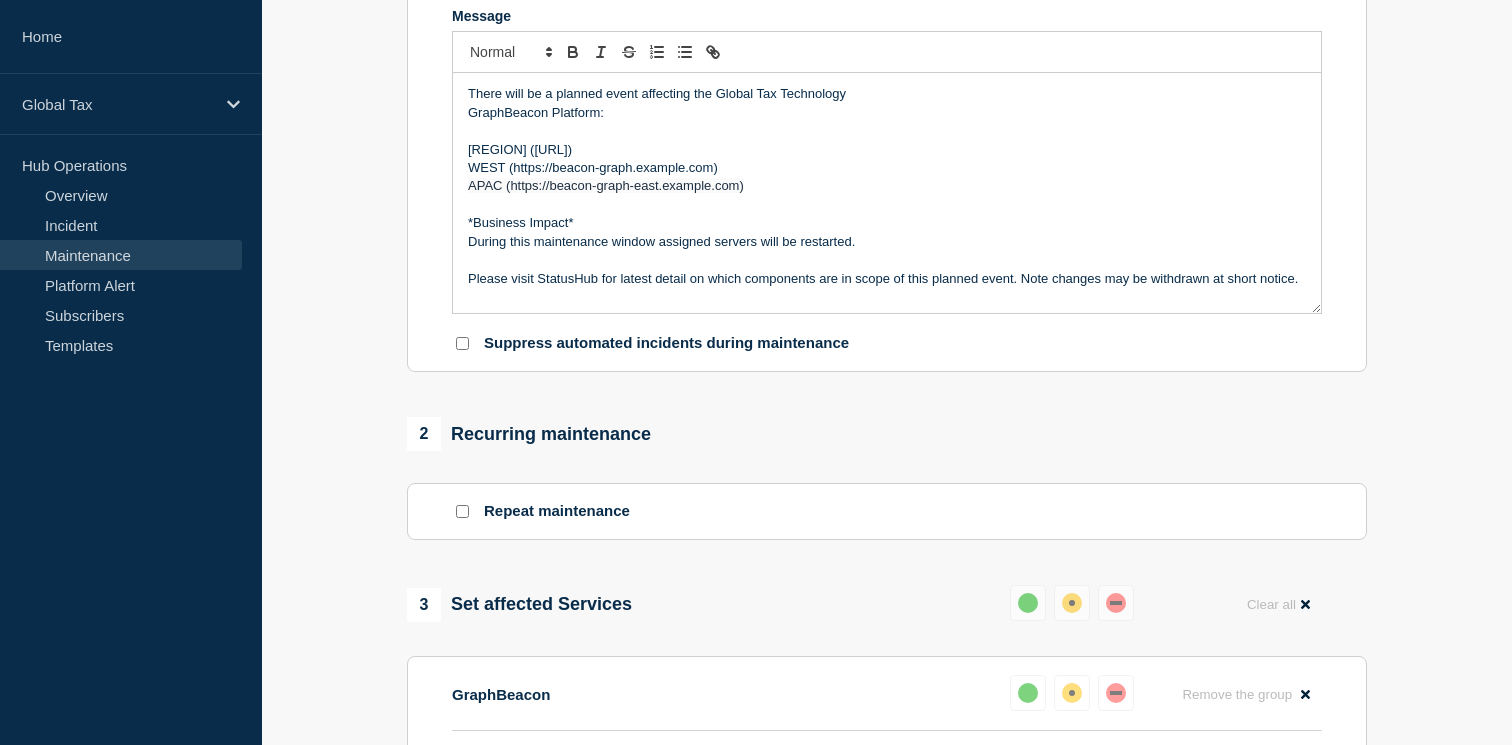 click on "[REGION] ([URL])" at bounding box center (887, 150) 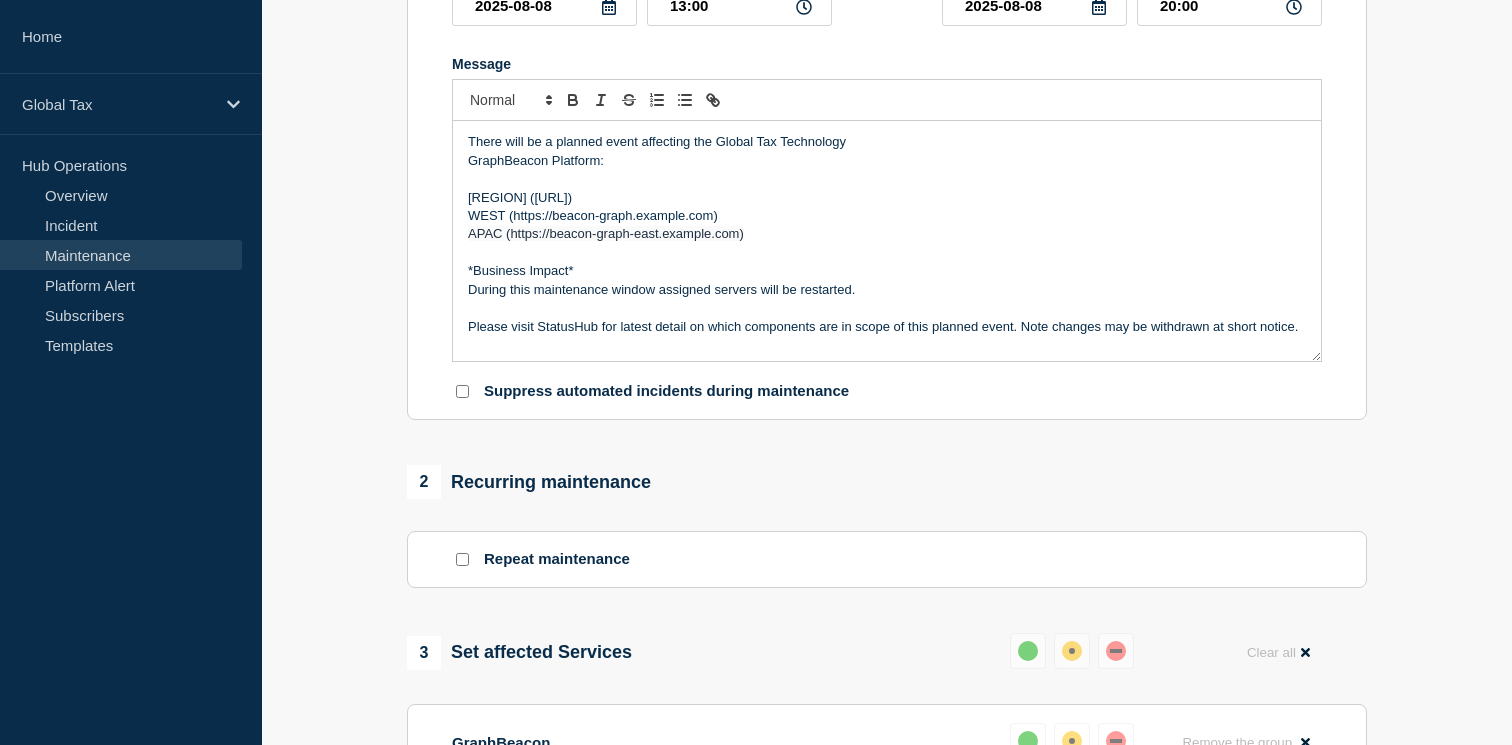 scroll, scrollTop: 454, scrollLeft: 0, axis: vertical 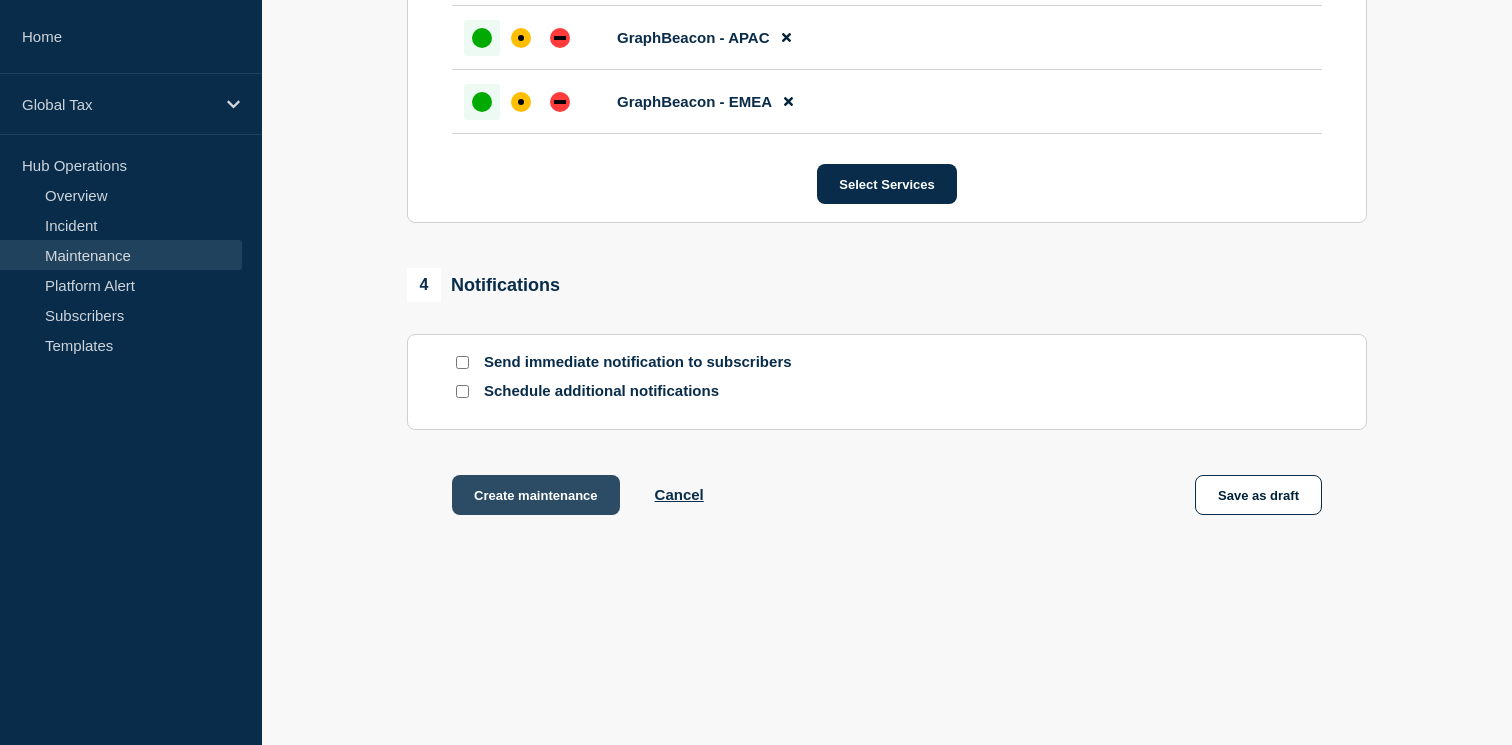 click on "Create maintenance" at bounding box center (536, 495) 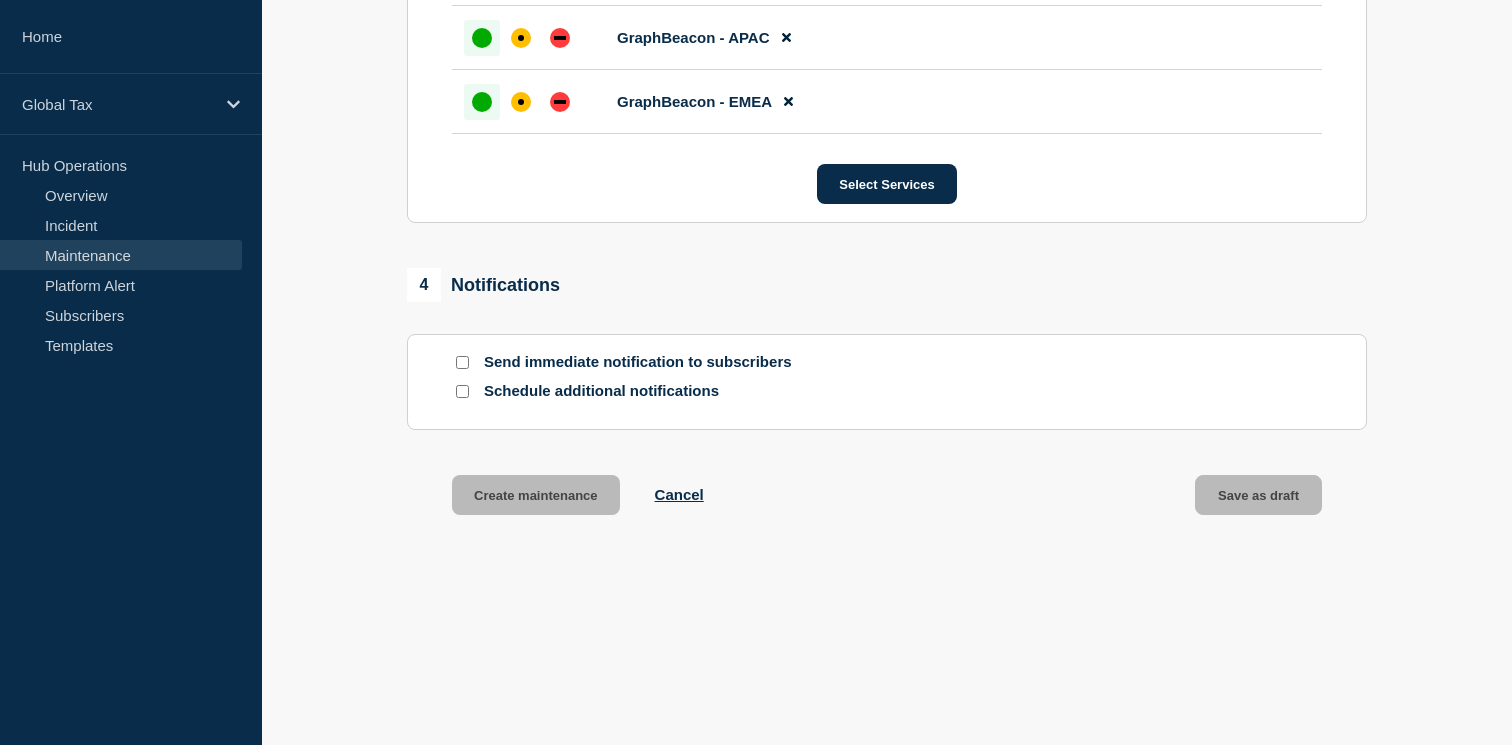 scroll, scrollTop: 0, scrollLeft: 0, axis: both 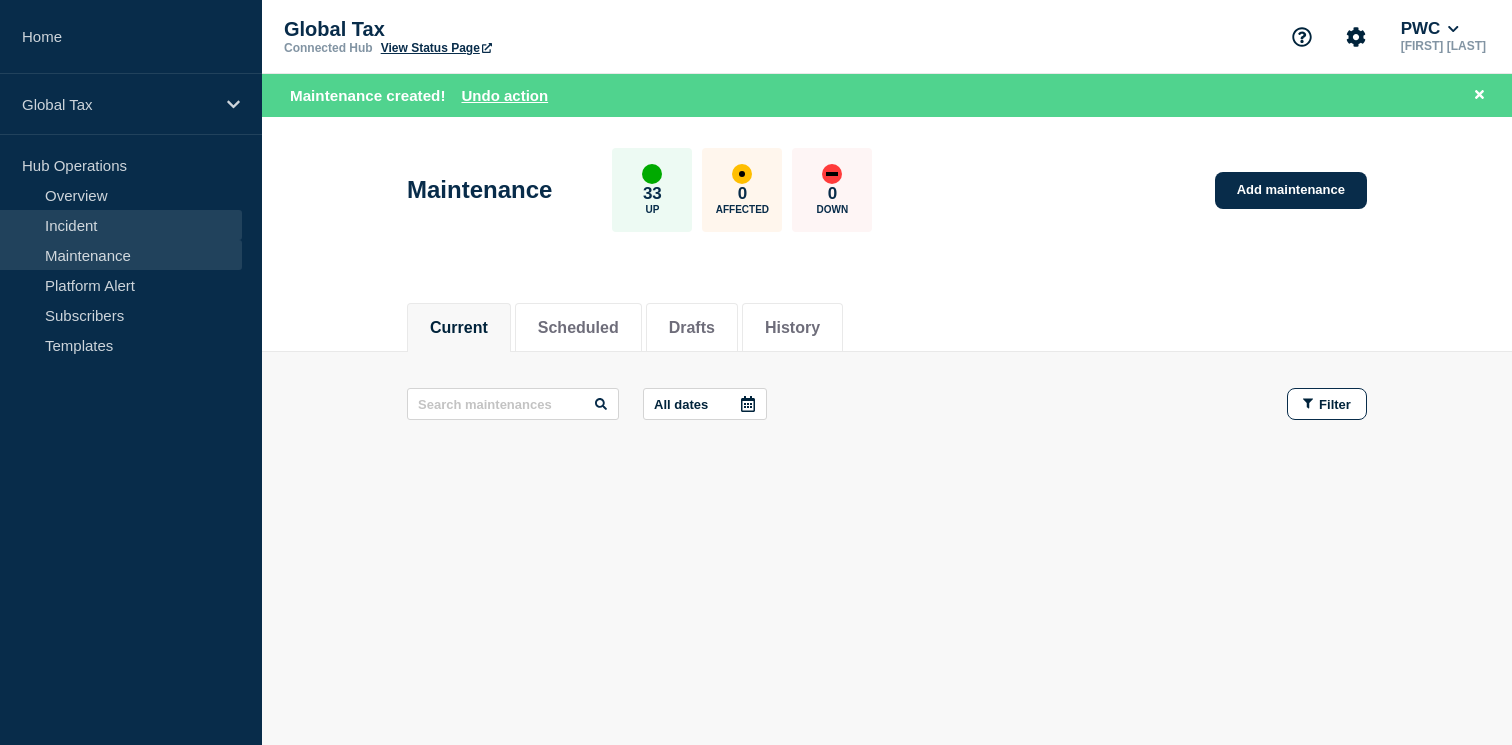 click on "Incident" at bounding box center (121, 225) 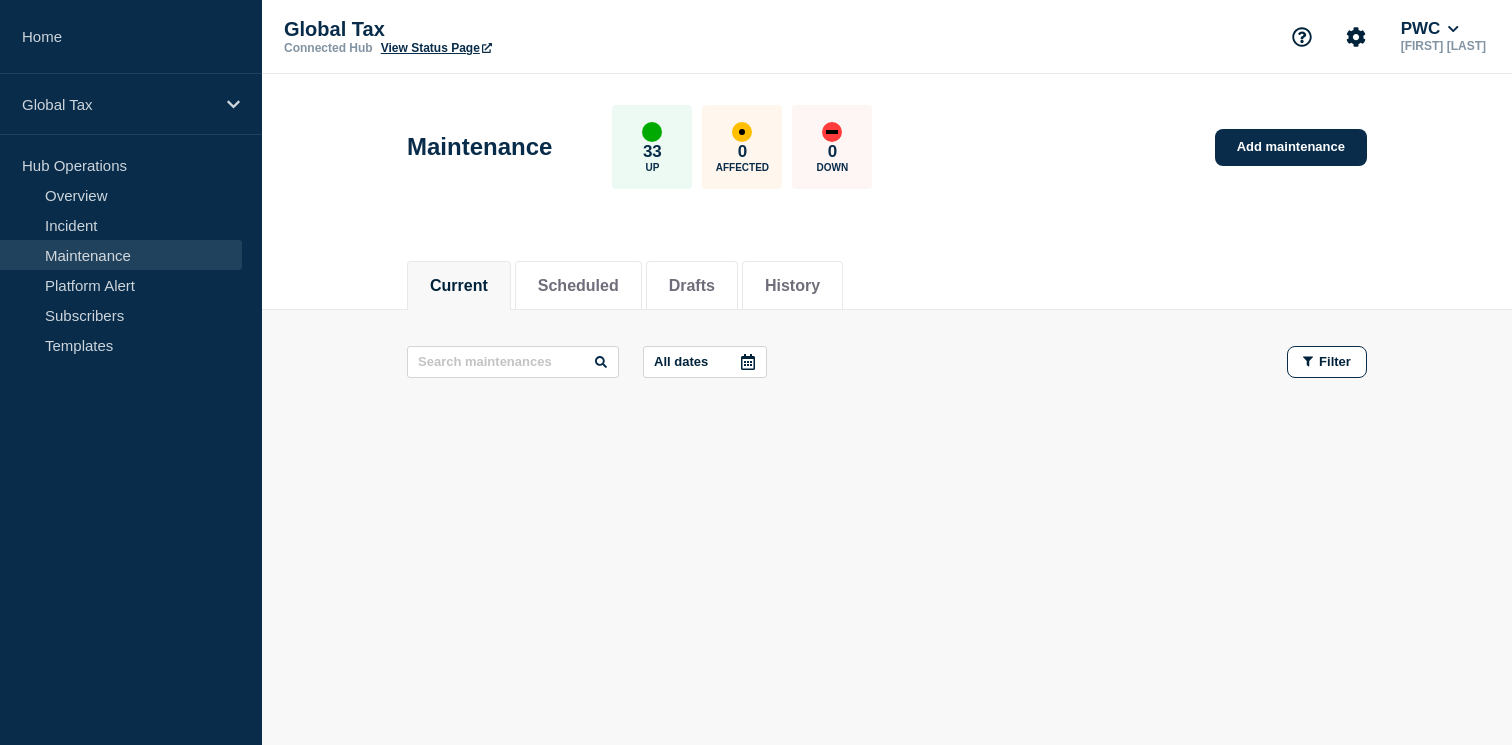 click on "Maintenance" at bounding box center [121, 255] 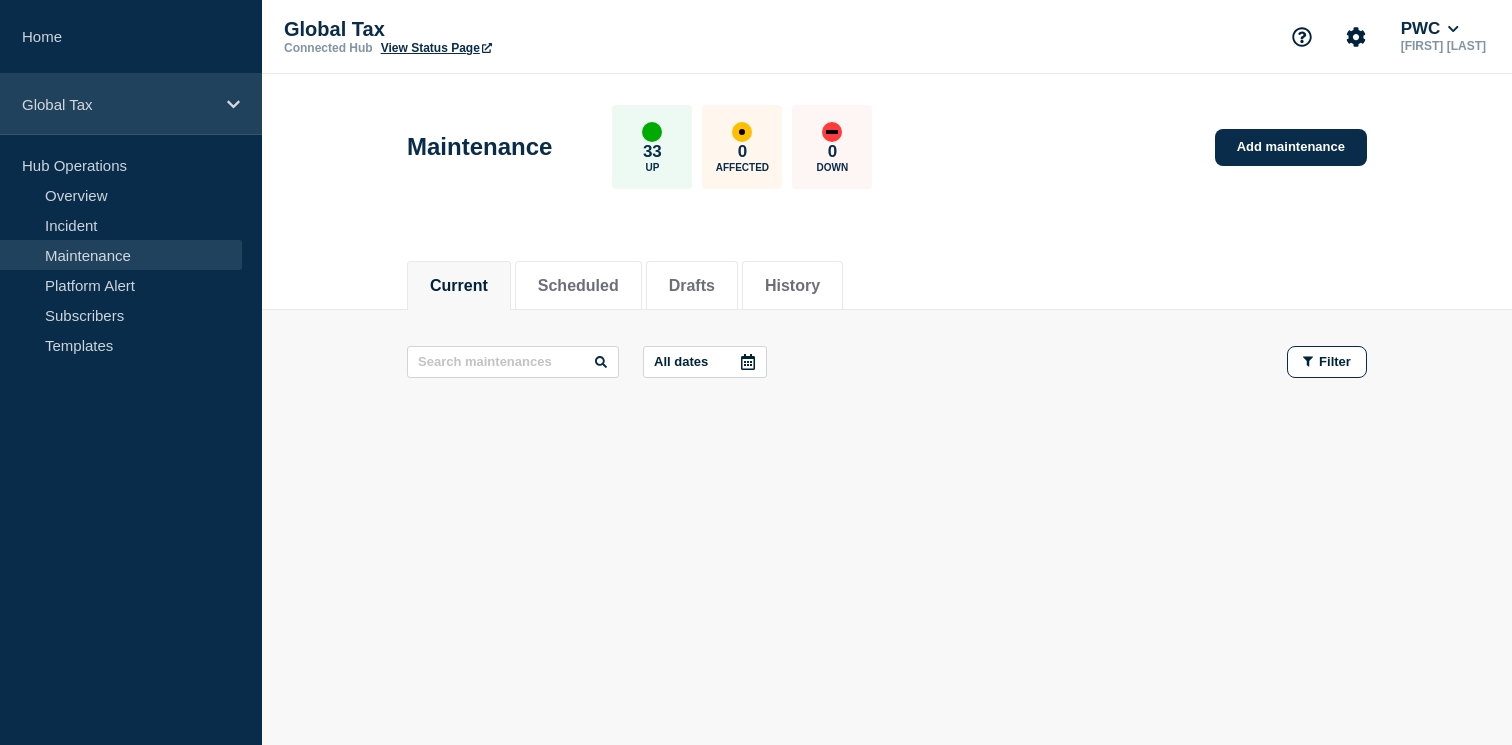 click 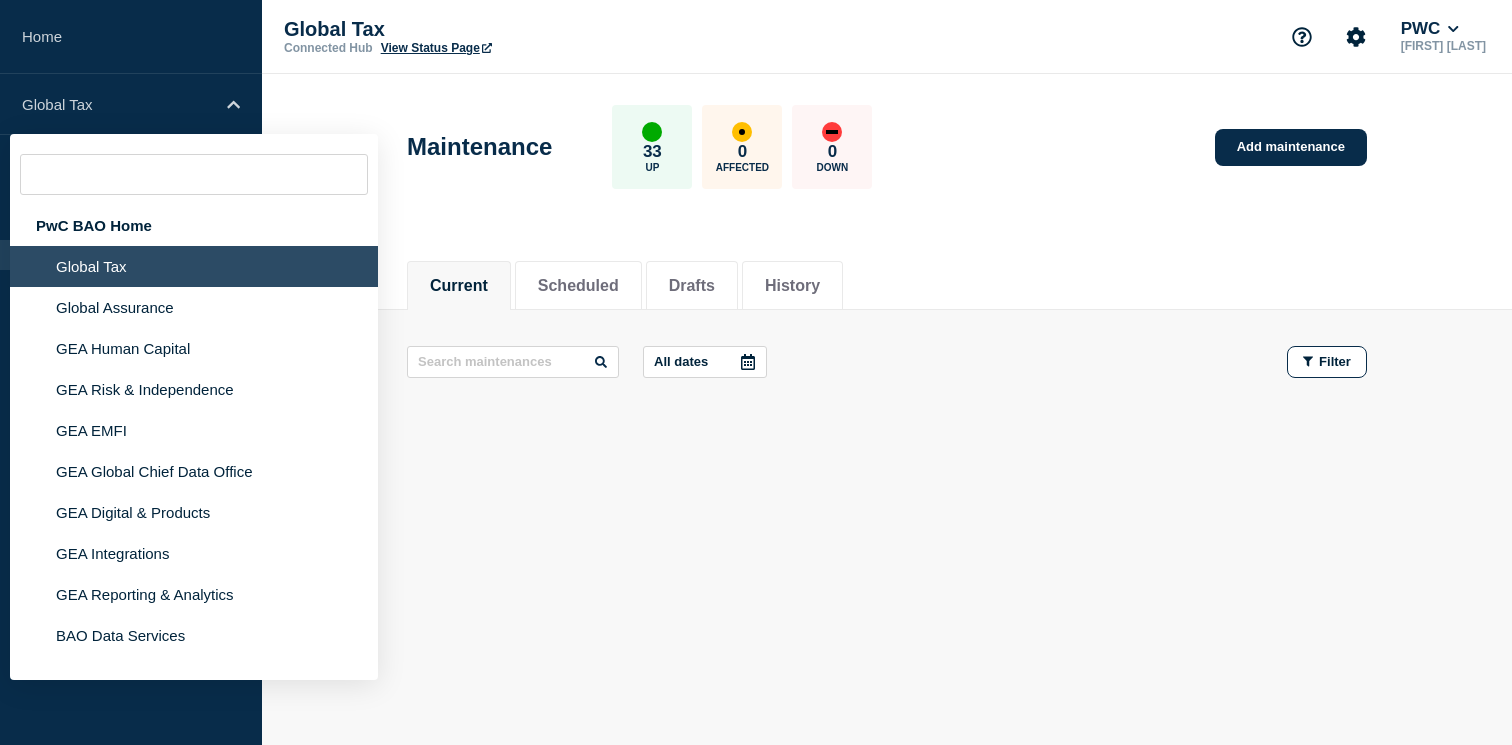 click on "Global Tax" 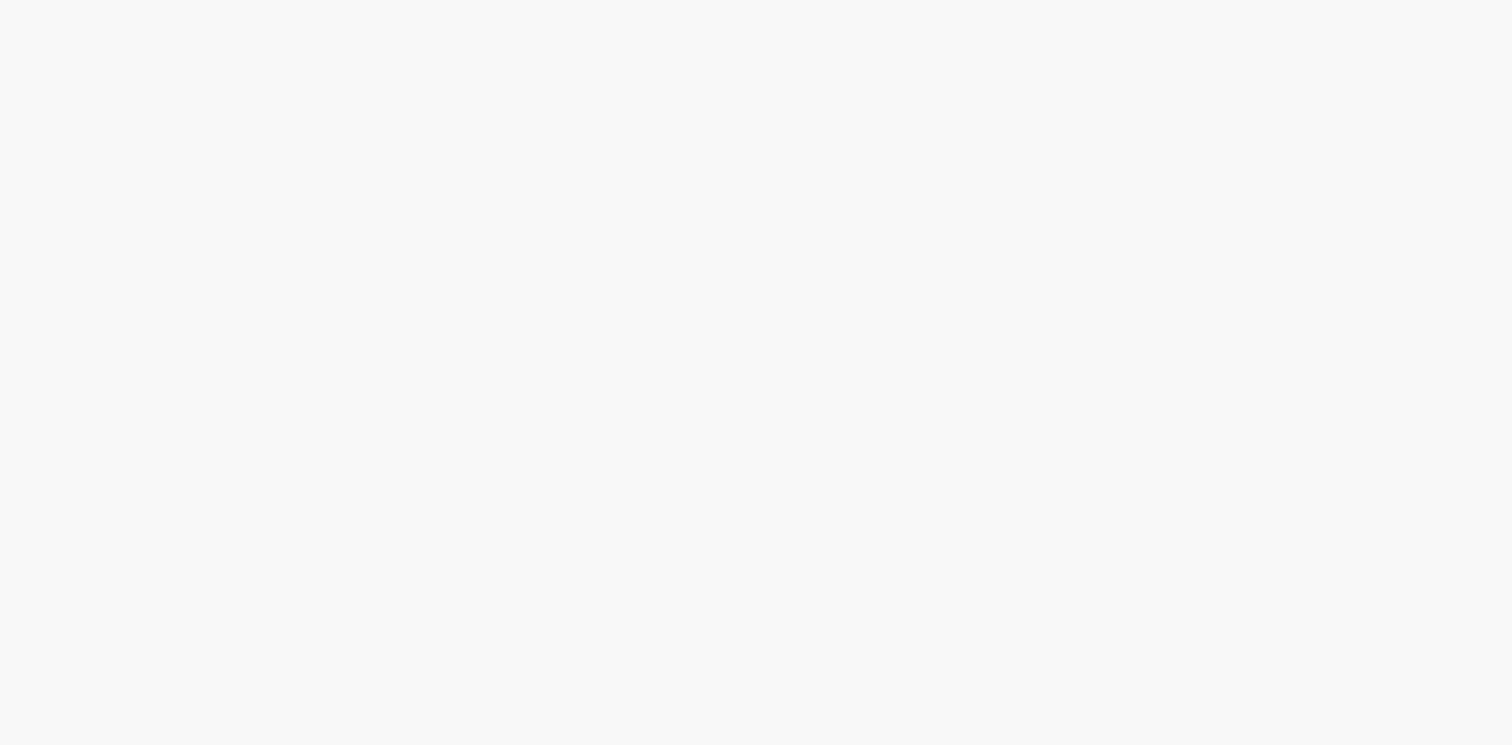scroll, scrollTop: 0, scrollLeft: 0, axis: both 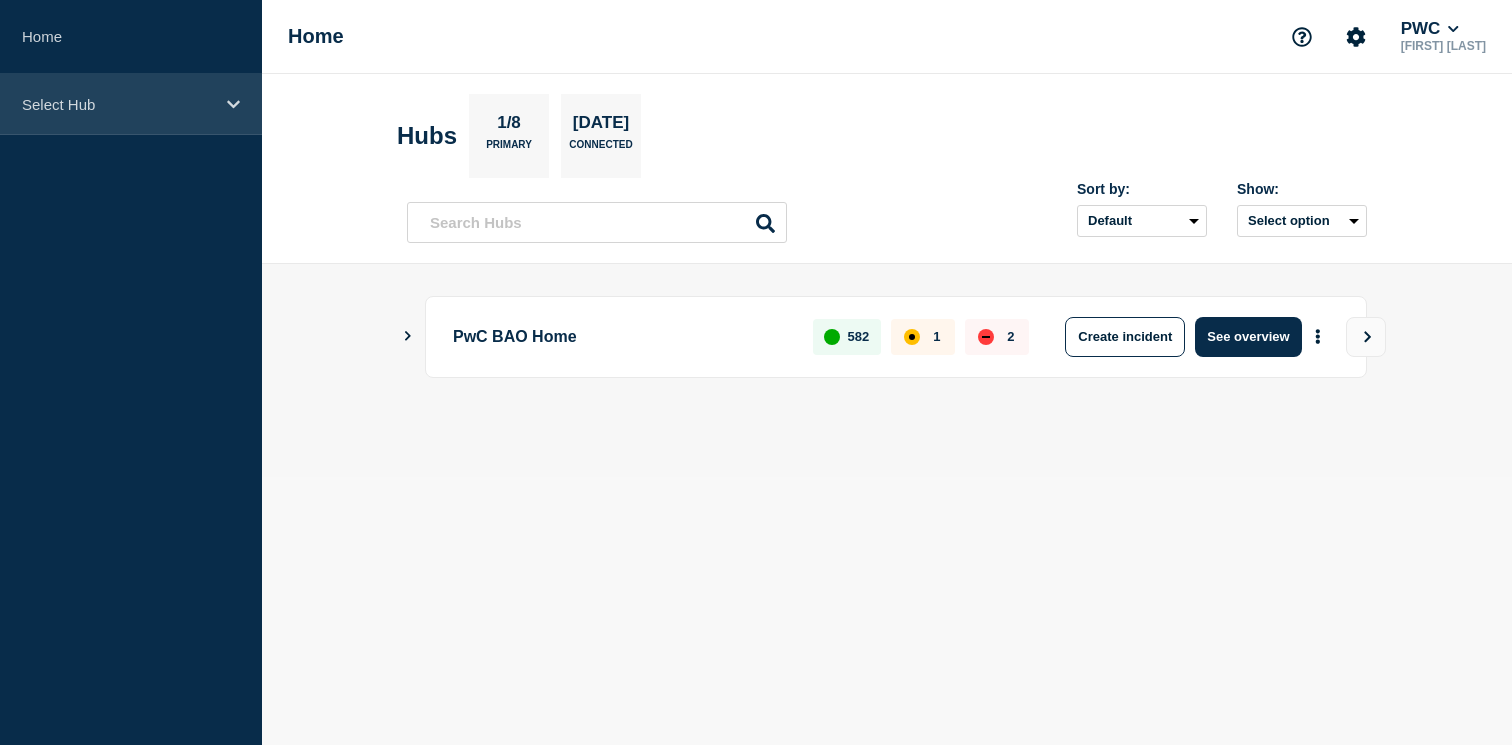 click on "Select Hub" at bounding box center [118, 104] 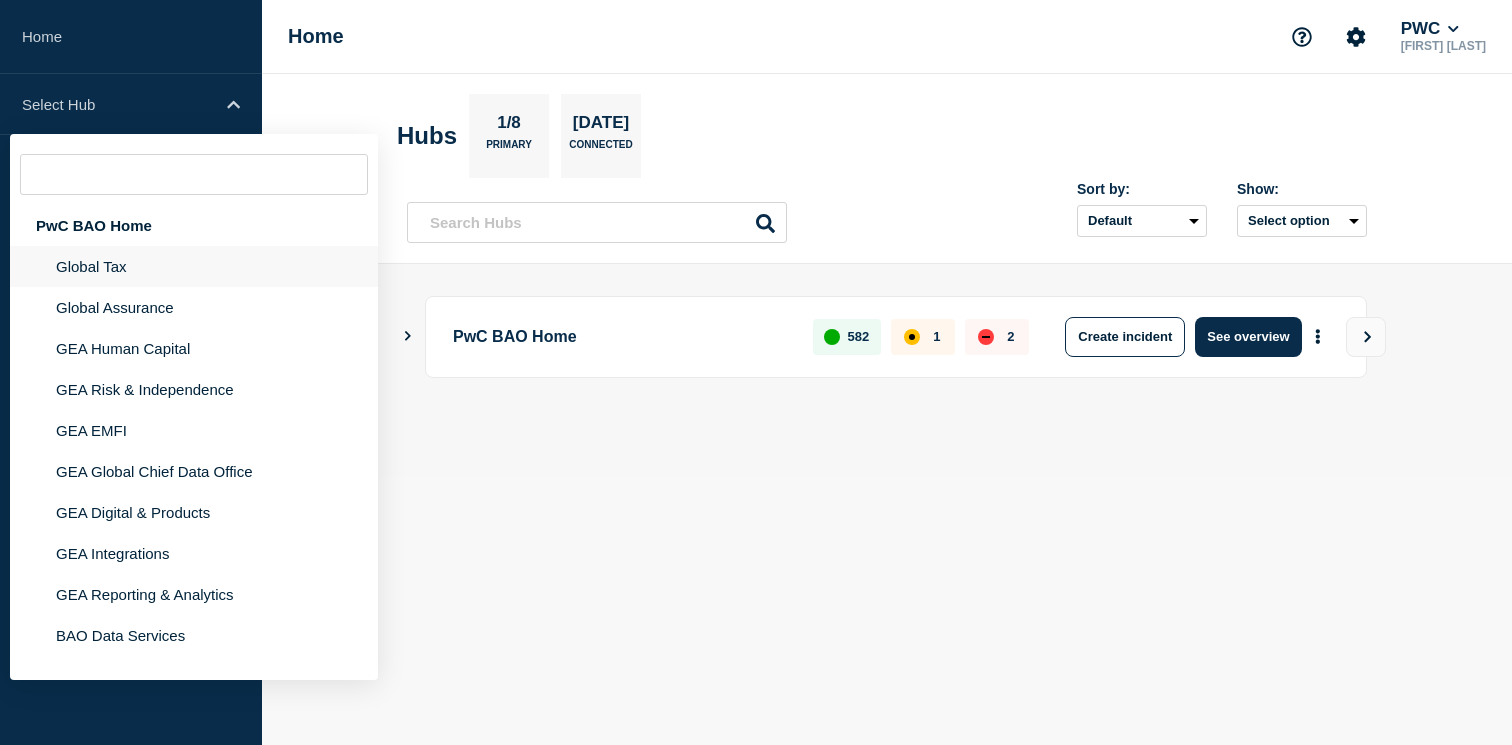 click on "Global Tax" 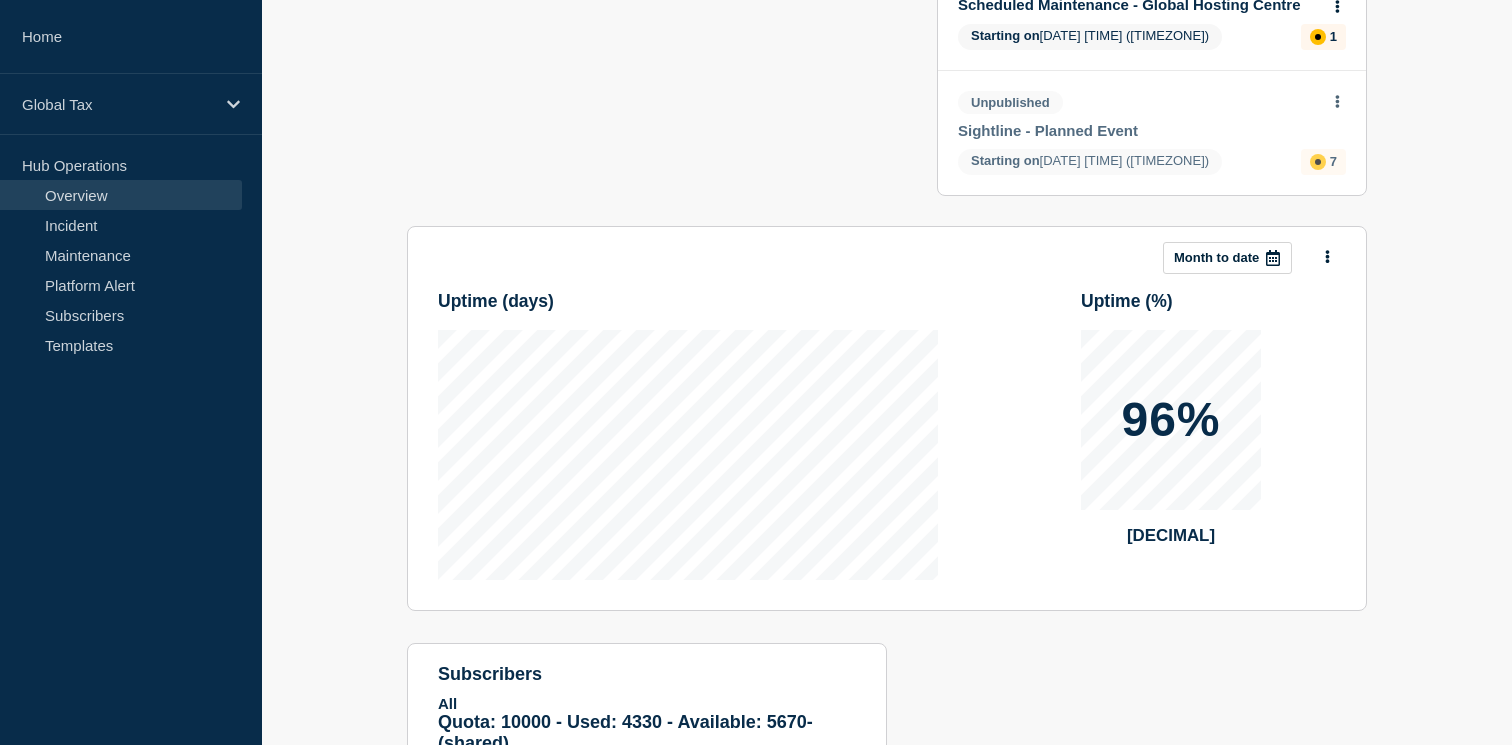 scroll, scrollTop: 315, scrollLeft: 0, axis: vertical 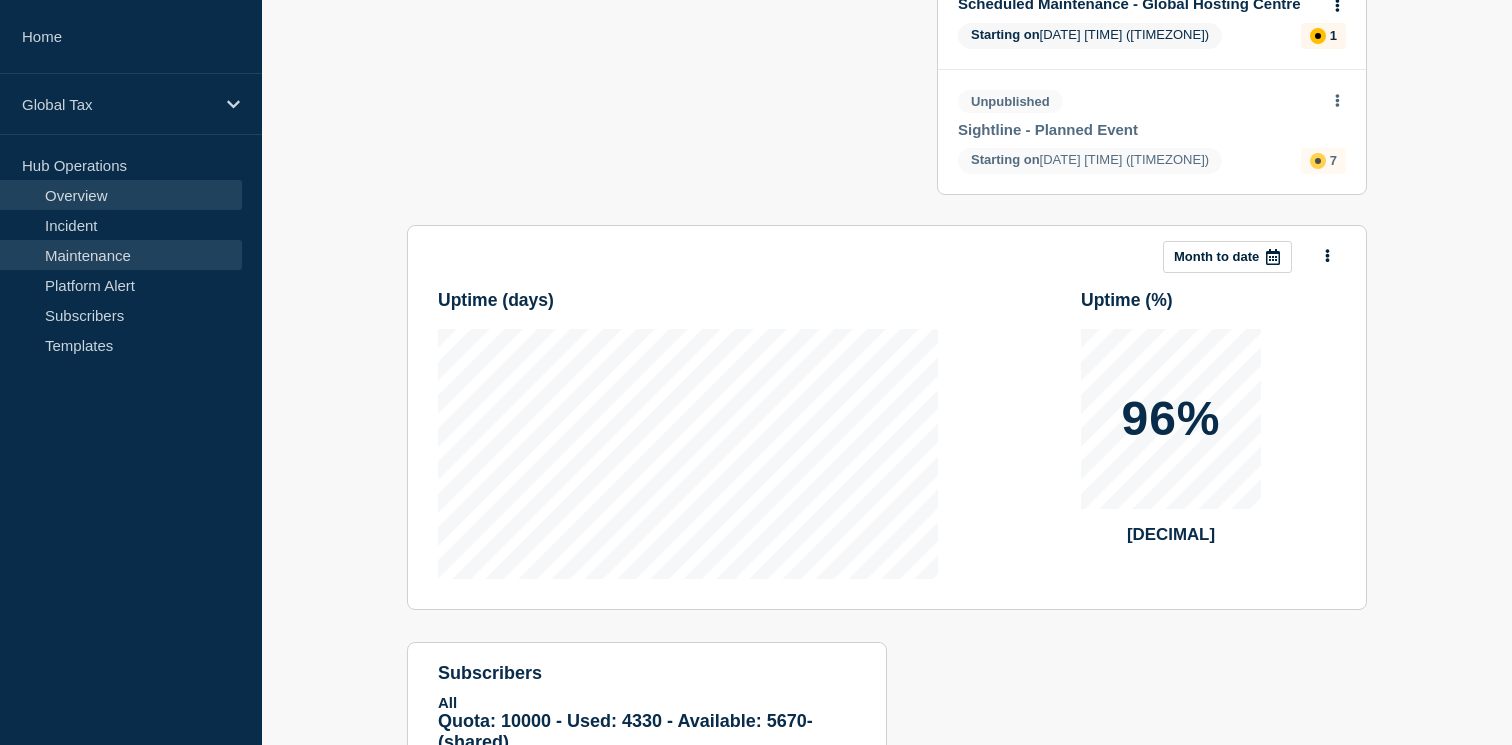 click on "Maintenance" at bounding box center (121, 255) 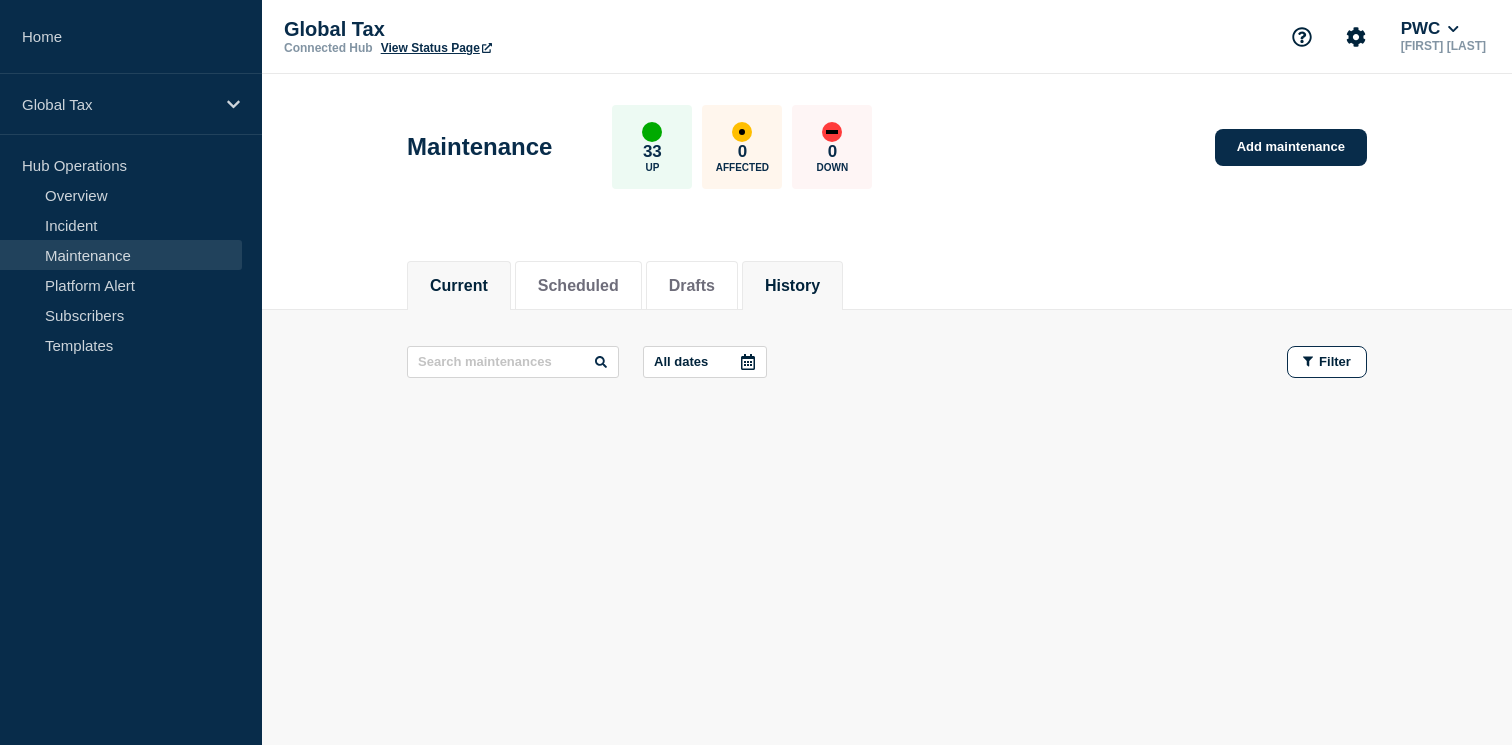 click on "History" at bounding box center [792, 286] 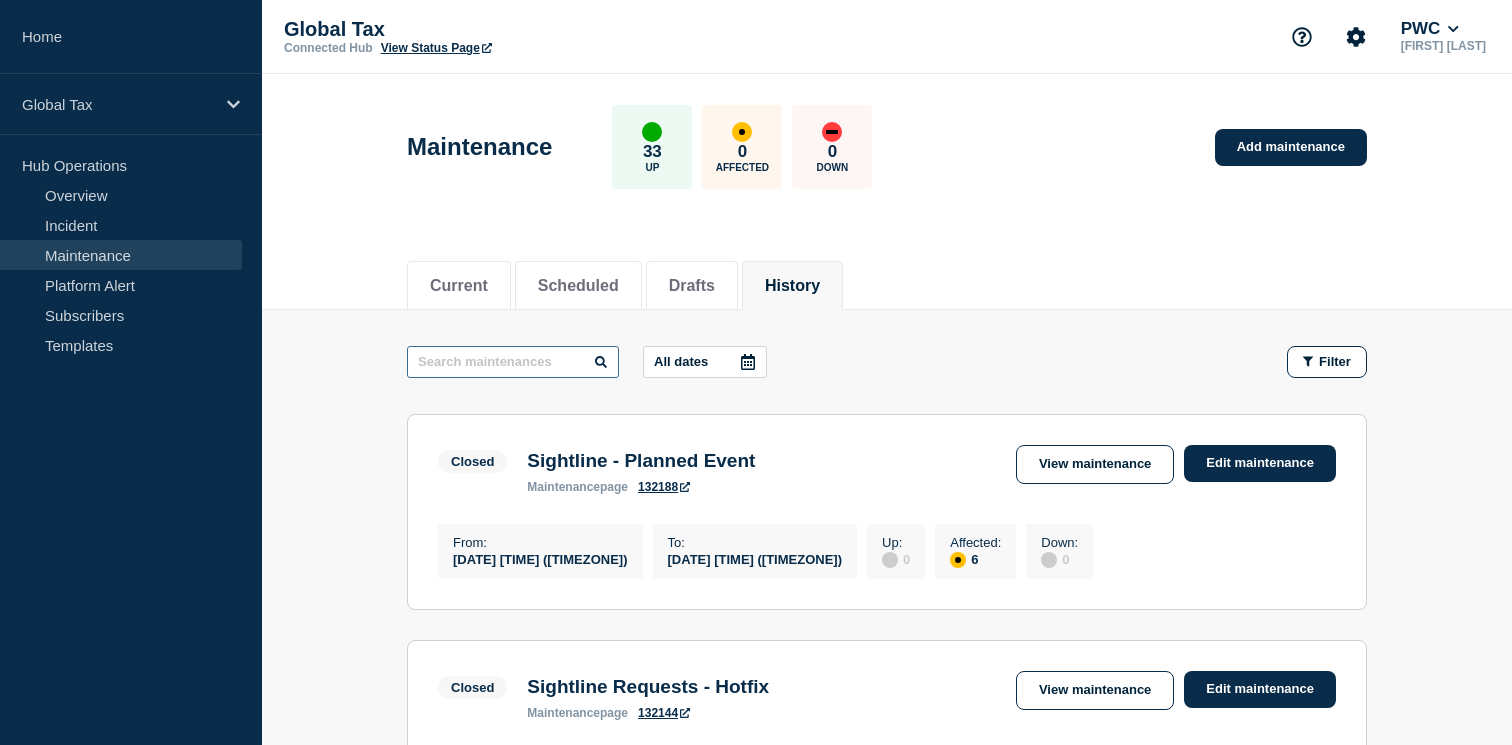 click at bounding box center (513, 362) 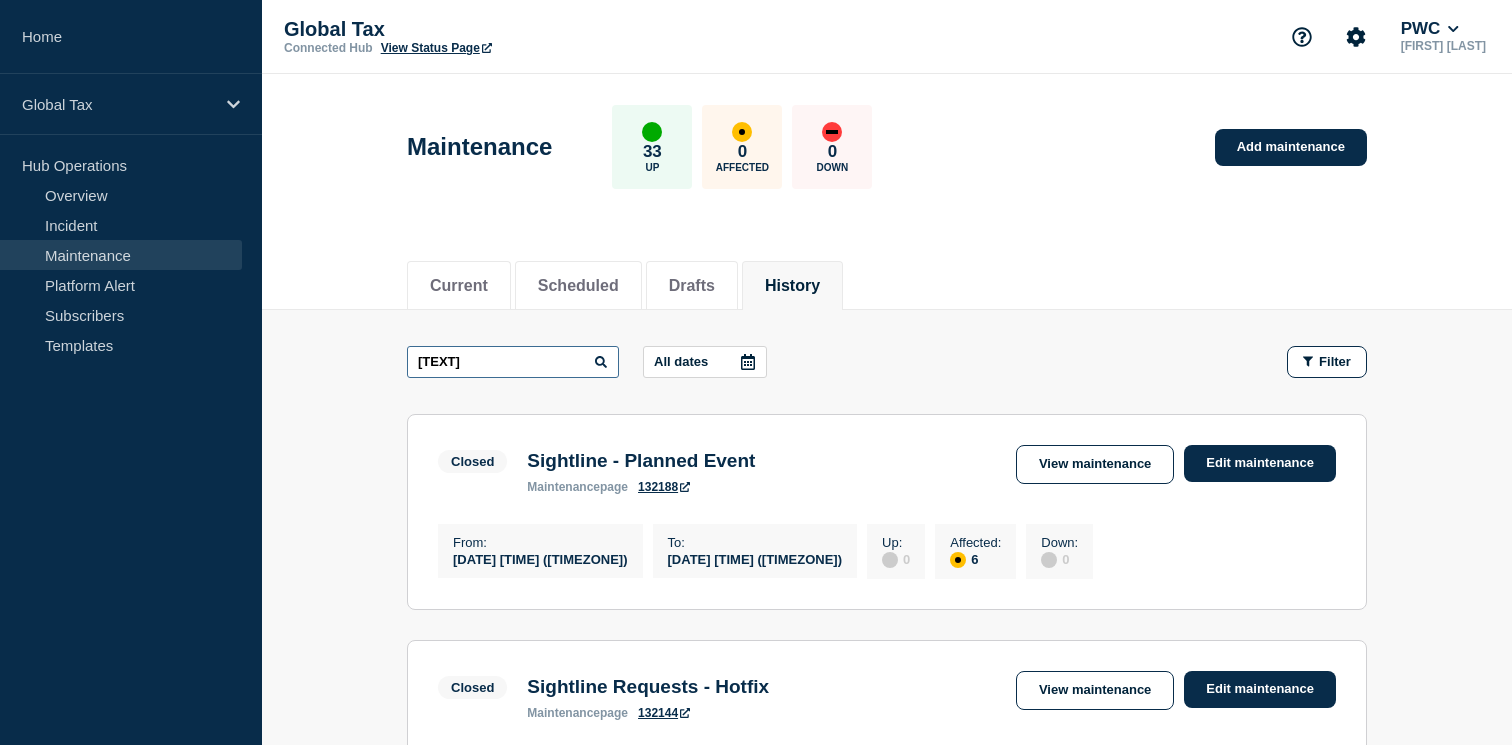 type on "grap" 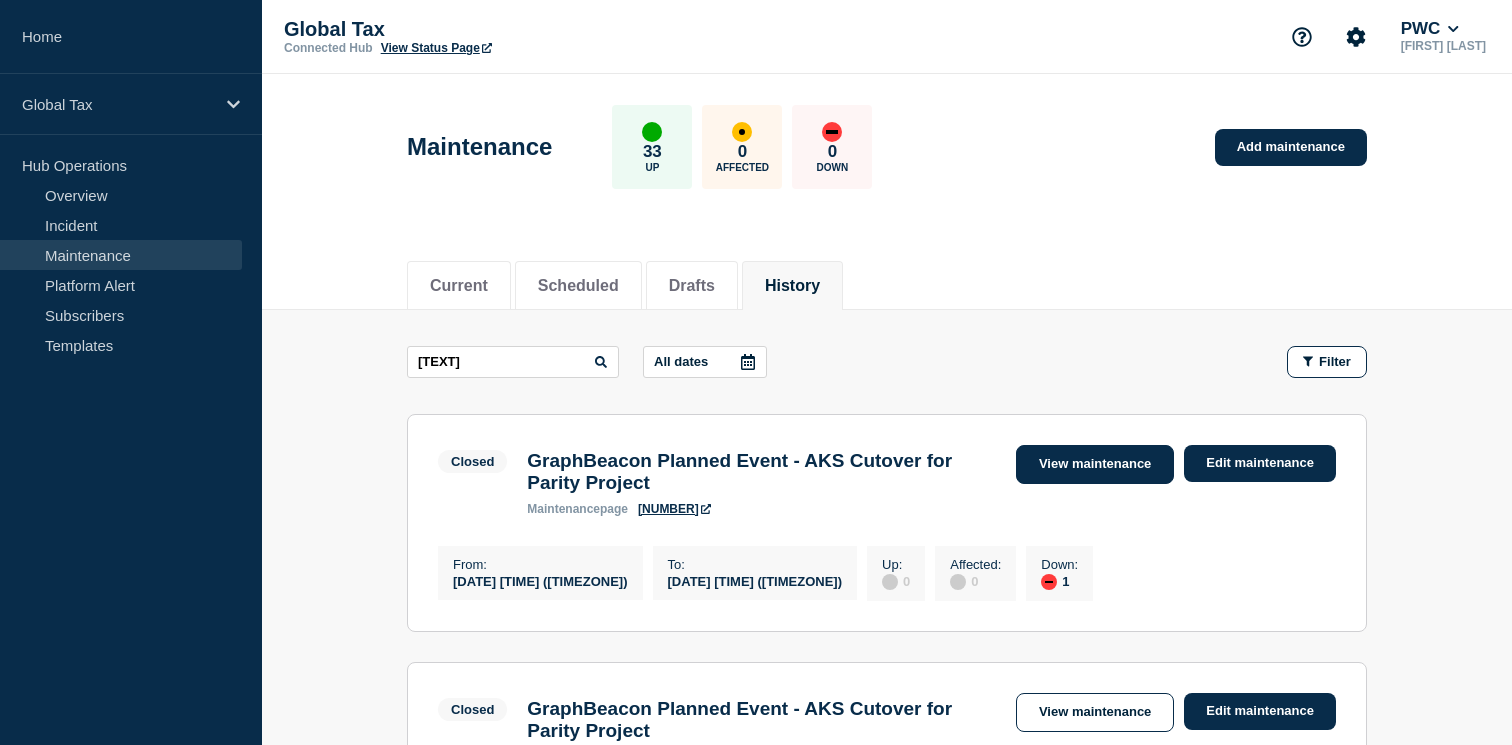 click on "View maintenance" at bounding box center [1095, 464] 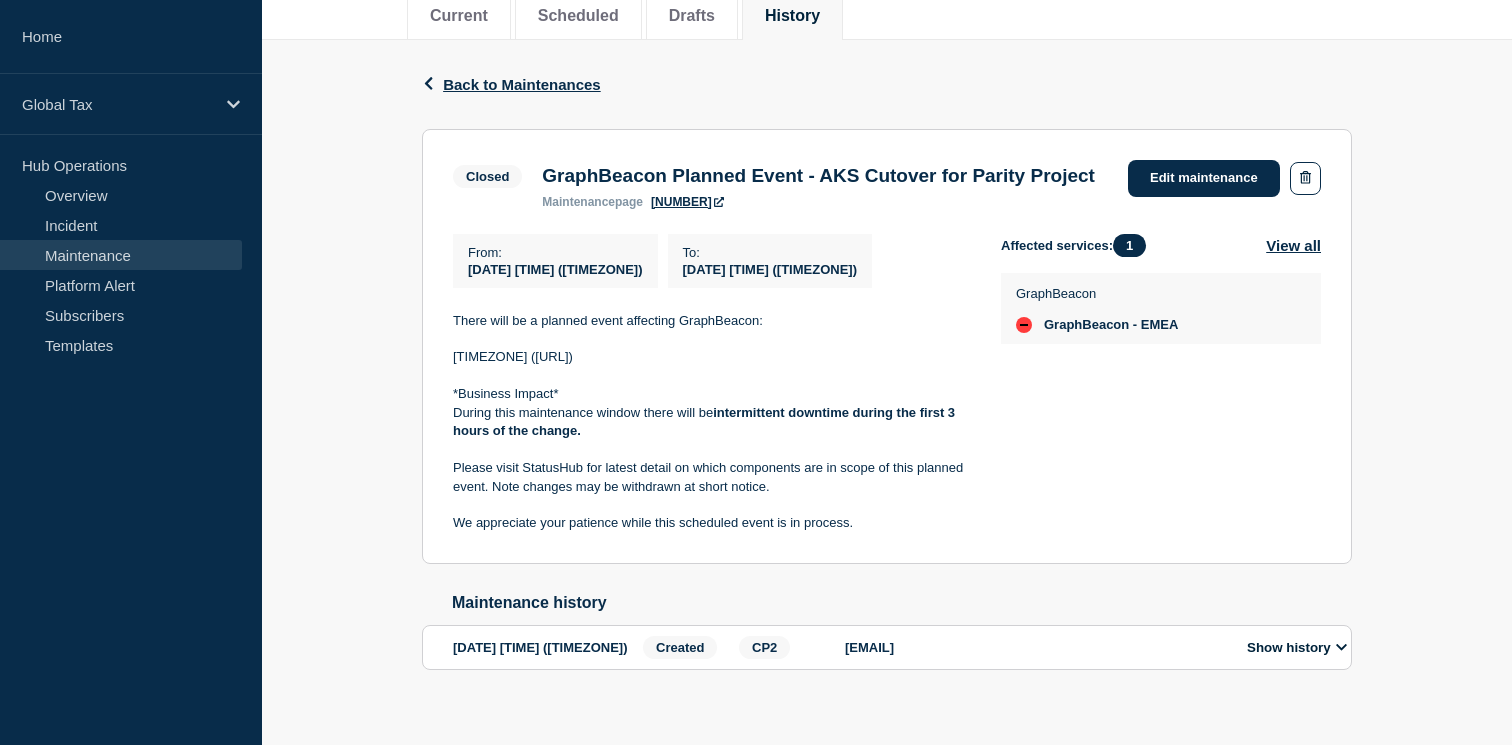 scroll, scrollTop: 310, scrollLeft: 0, axis: vertical 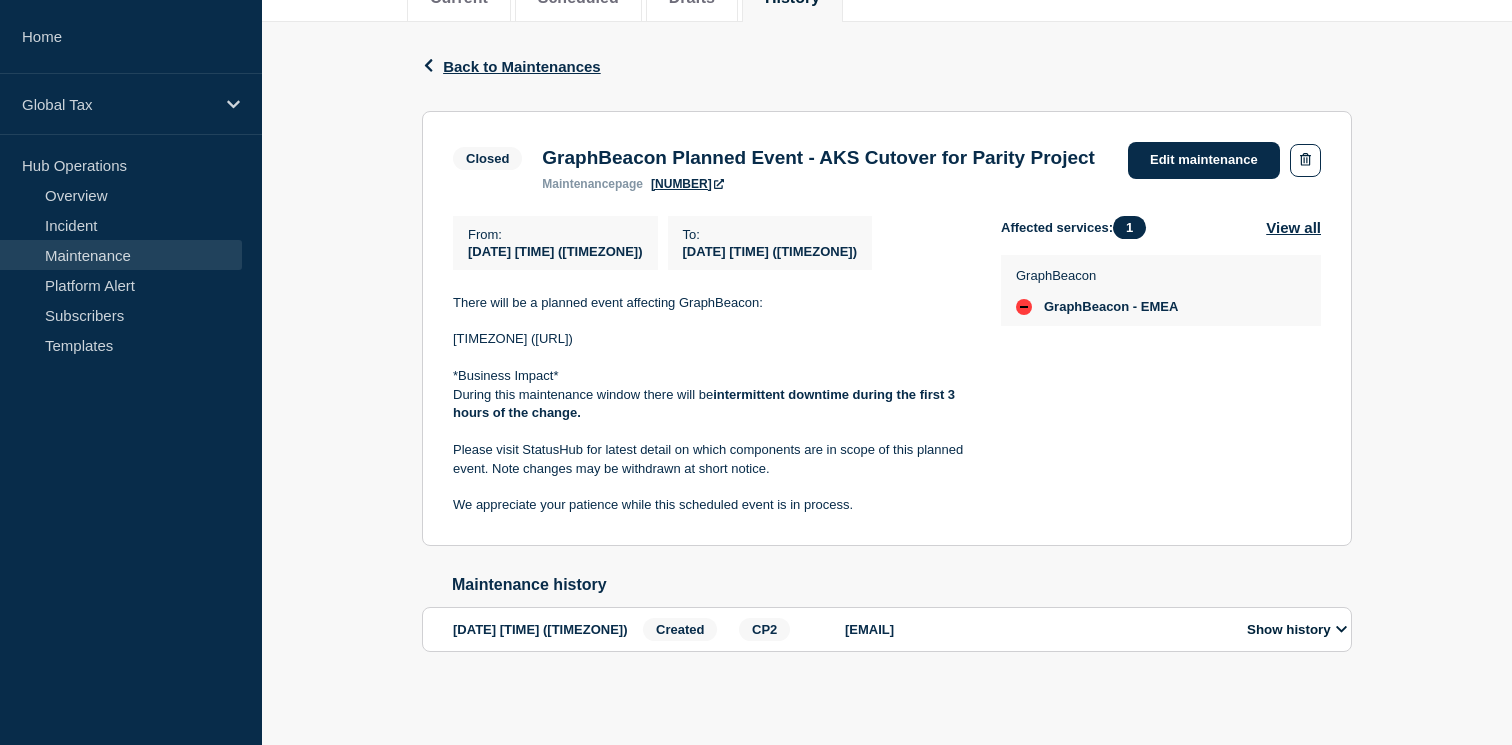click at bounding box center (711, 358) 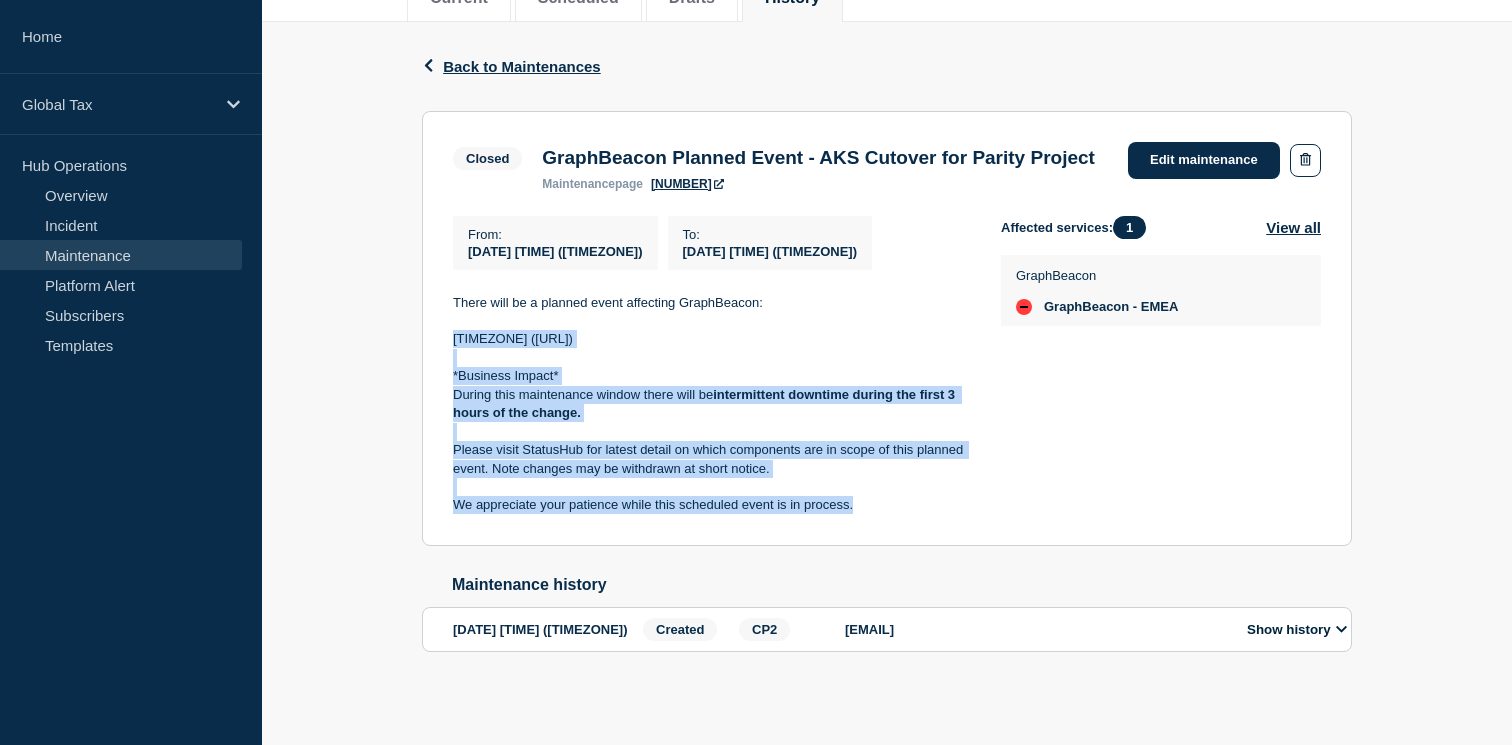 drag, startPoint x: 452, startPoint y: 331, endPoint x: 897, endPoint y: 489, distance: 472.2171 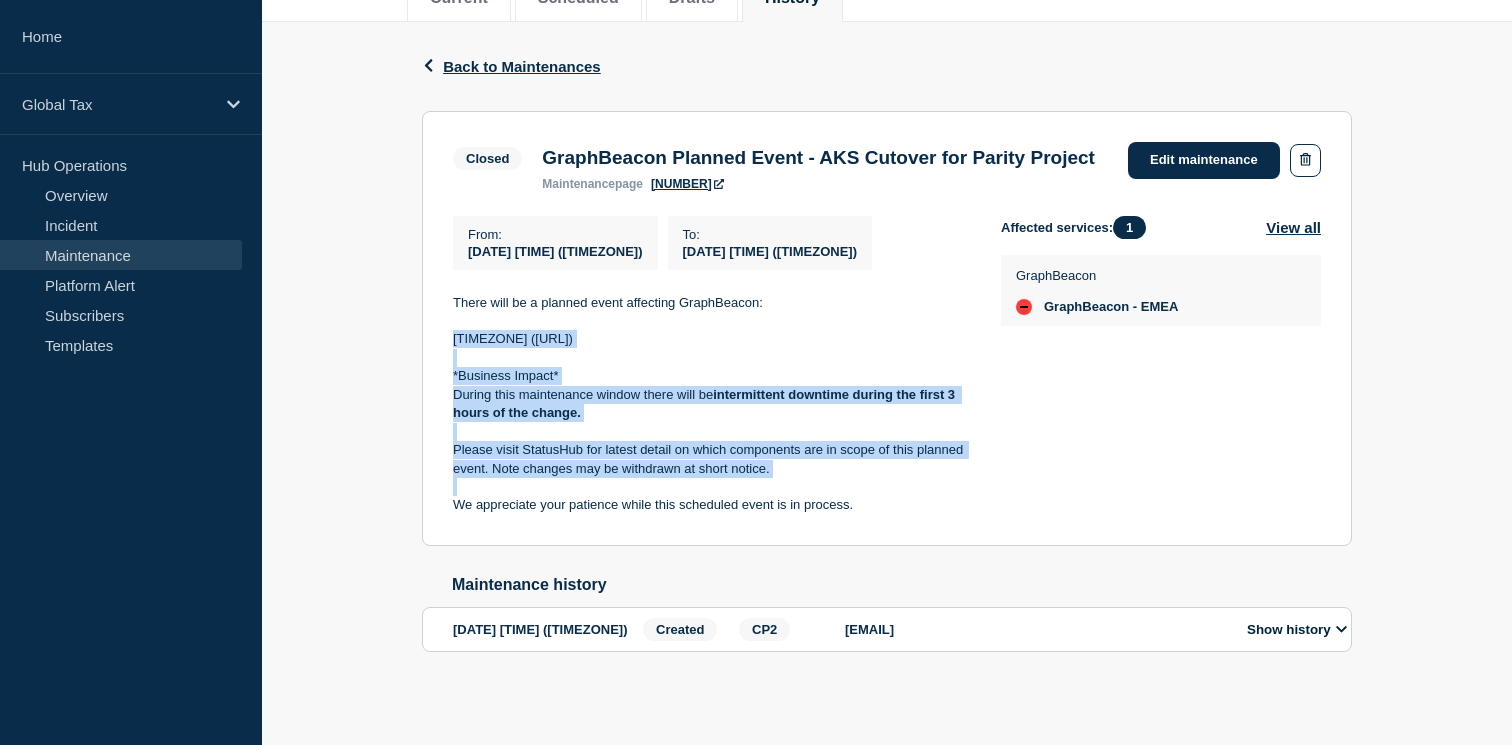 copy on "EMEA (https://beacon-graph-central.tax.pwcglb.com) *Business Impact* During this maintenance window there will be  intermittent downtime during the first 3 hours of the change. Please visit StatusHub for latest detail on which components are in scope of this planned event. Note changes may be withdrawn at short notice." 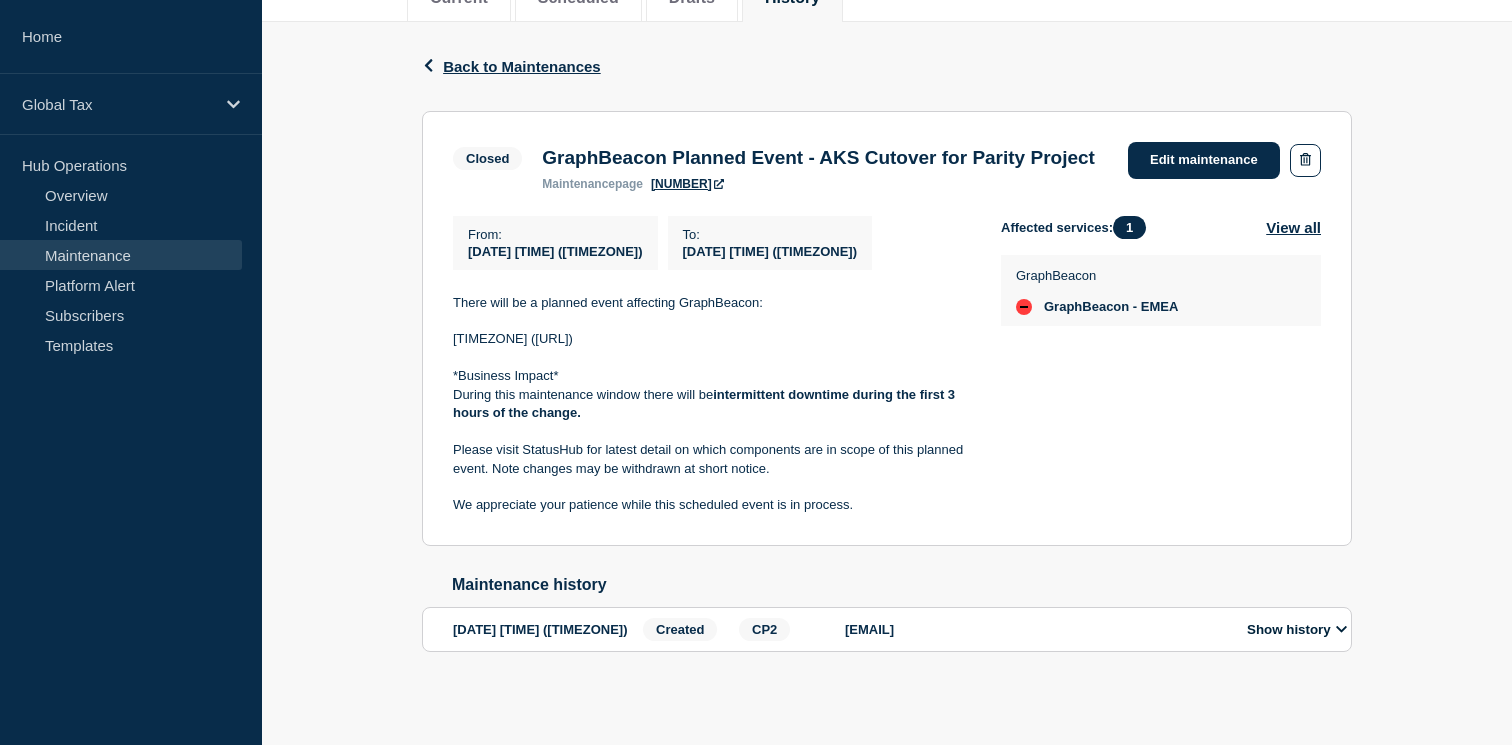 click on "Maintenance" at bounding box center (121, 255) 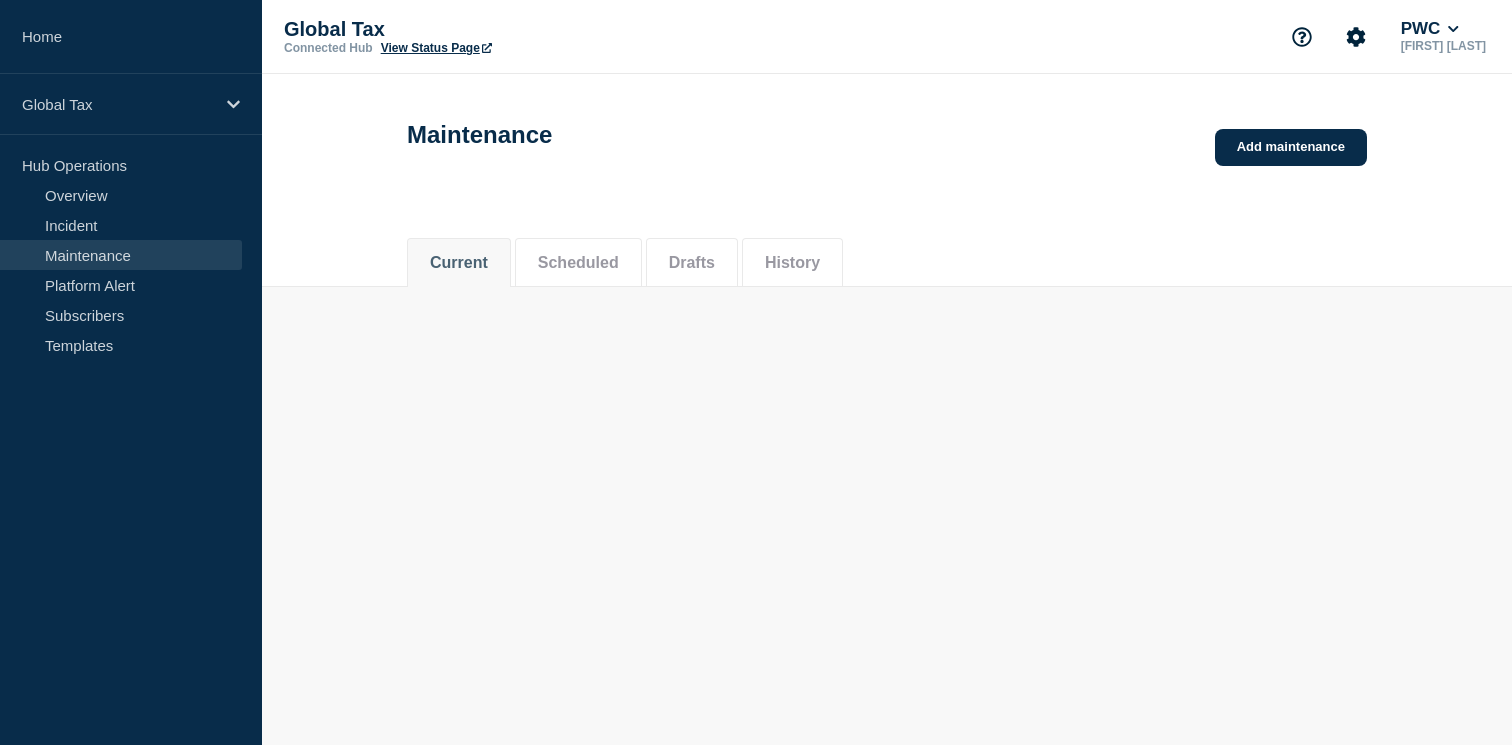 scroll, scrollTop: 0, scrollLeft: 0, axis: both 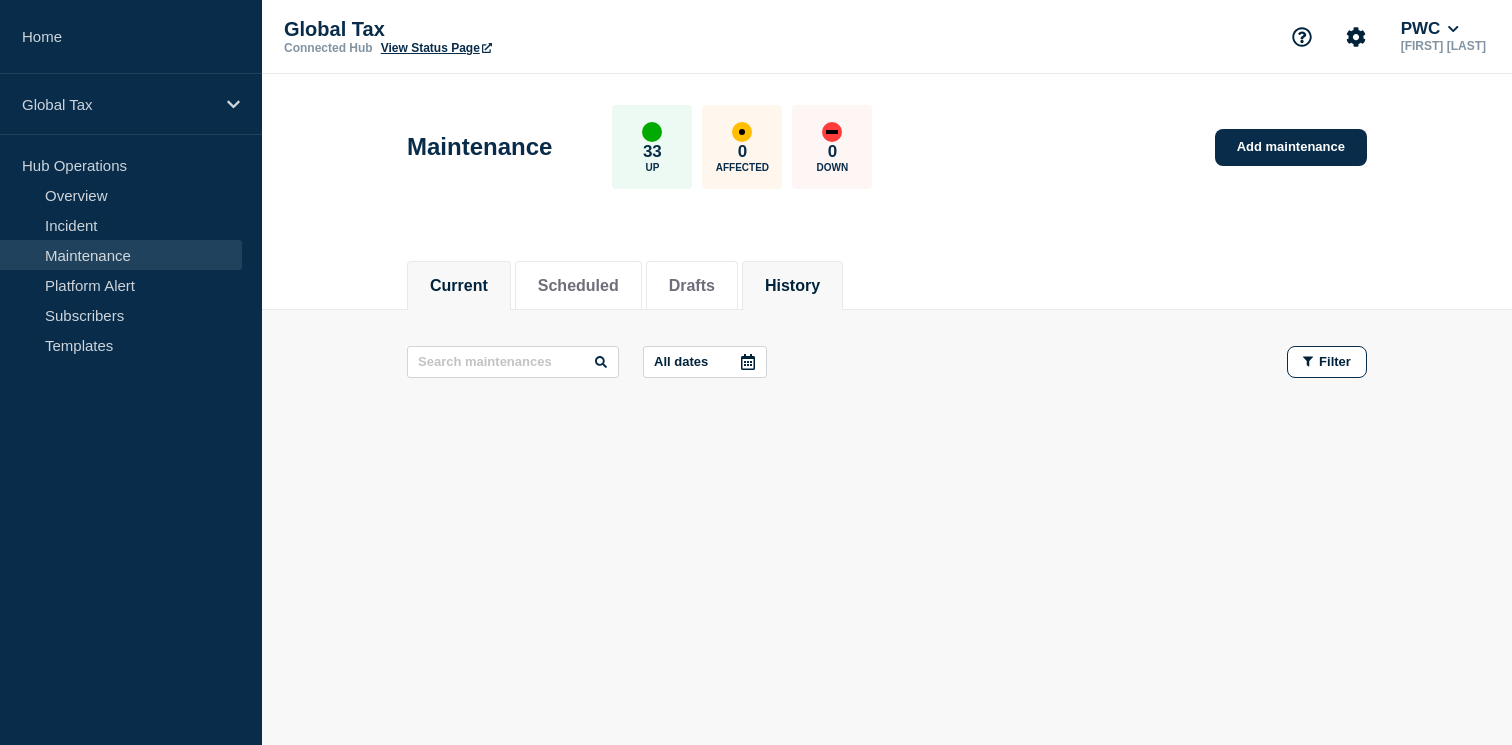 click on "History" at bounding box center (792, 286) 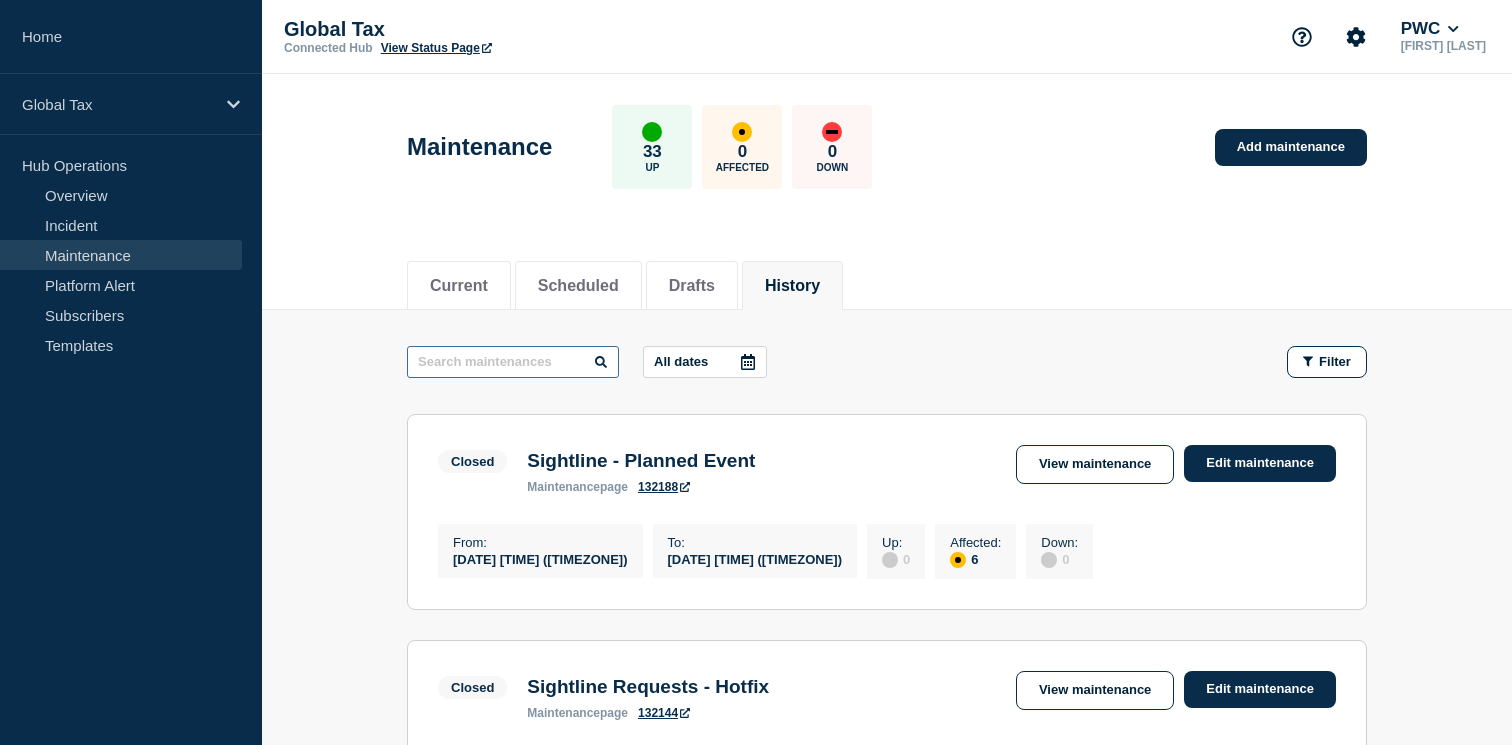 click at bounding box center [513, 362] 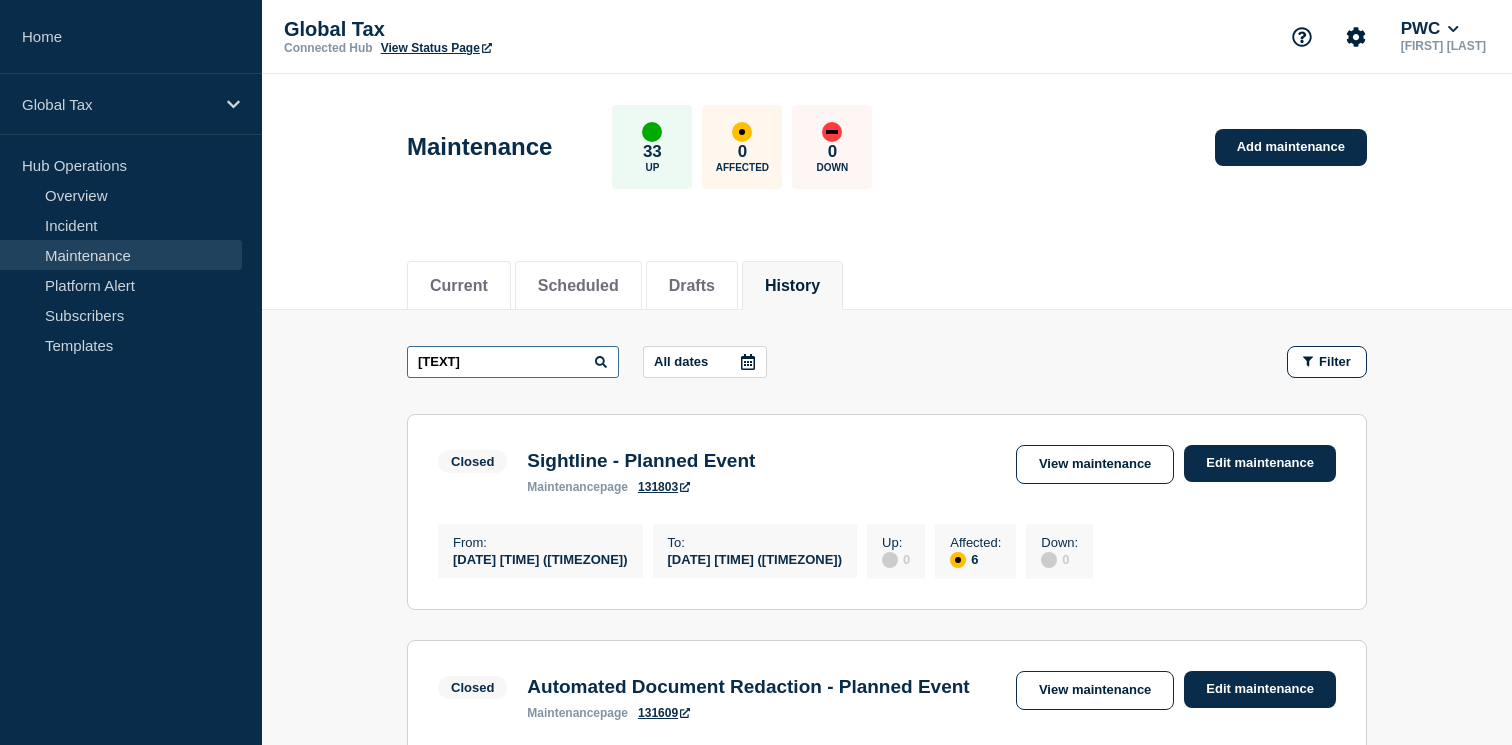 type on "graph" 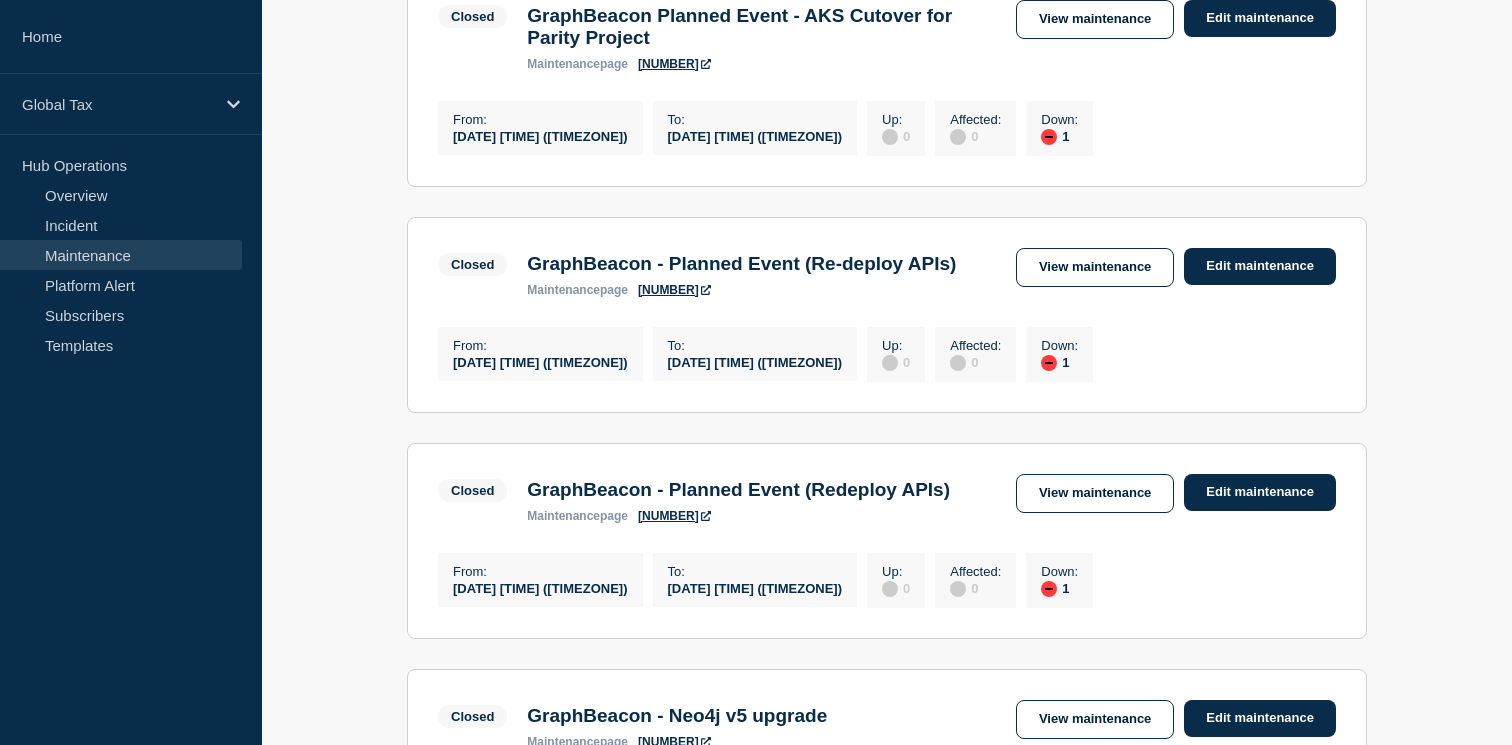scroll, scrollTop: 745, scrollLeft: 0, axis: vertical 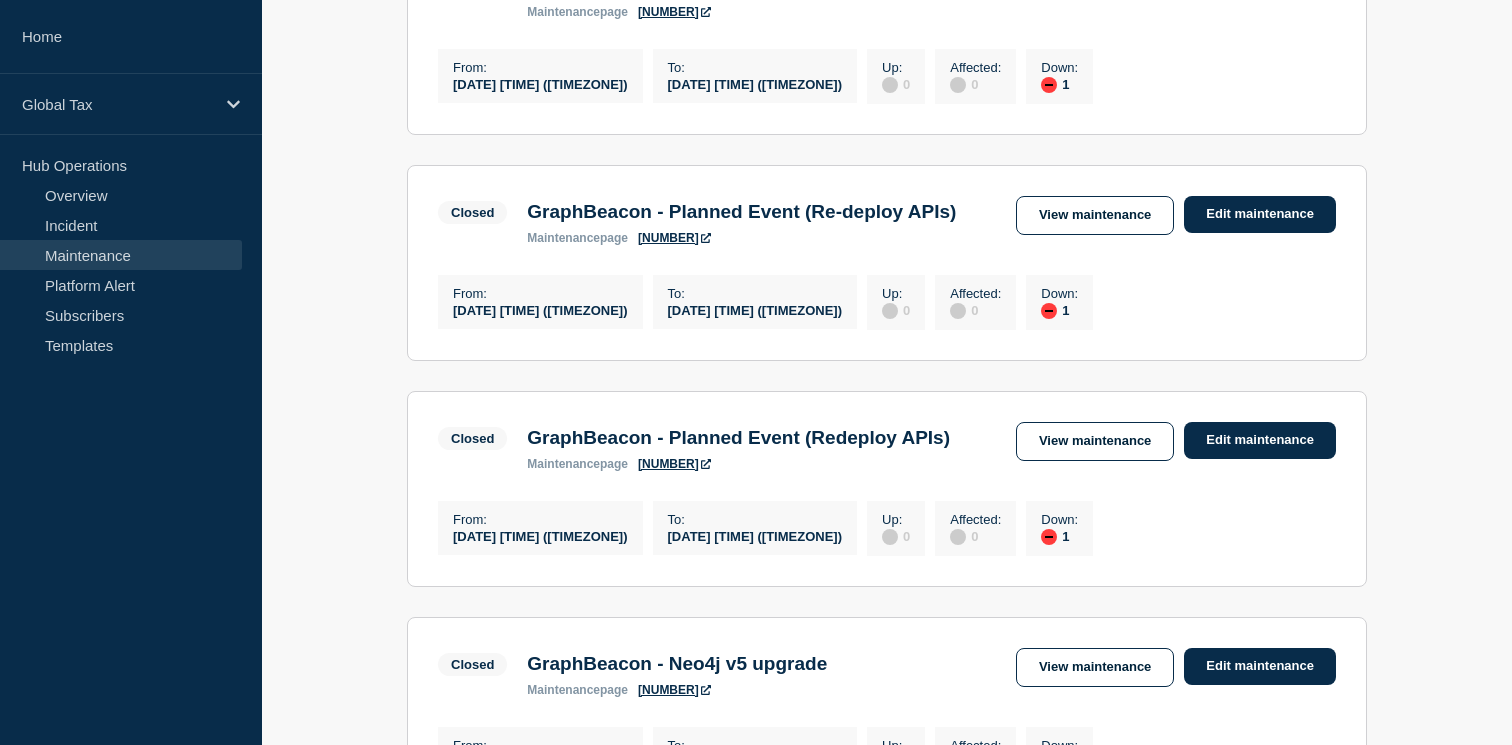 click on "127575" at bounding box center [674, 238] 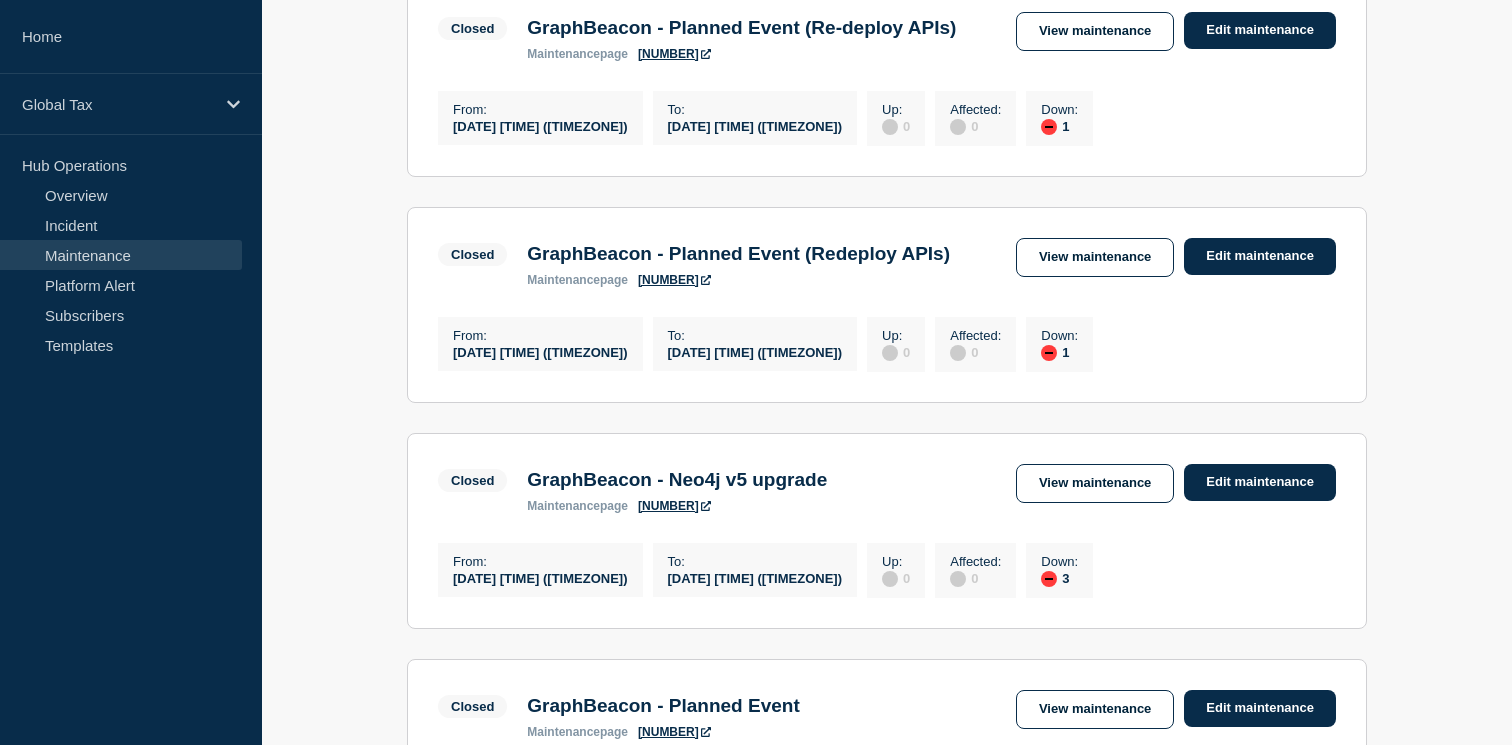 scroll, scrollTop: 934, scrollLeft: 0, axis: vertical 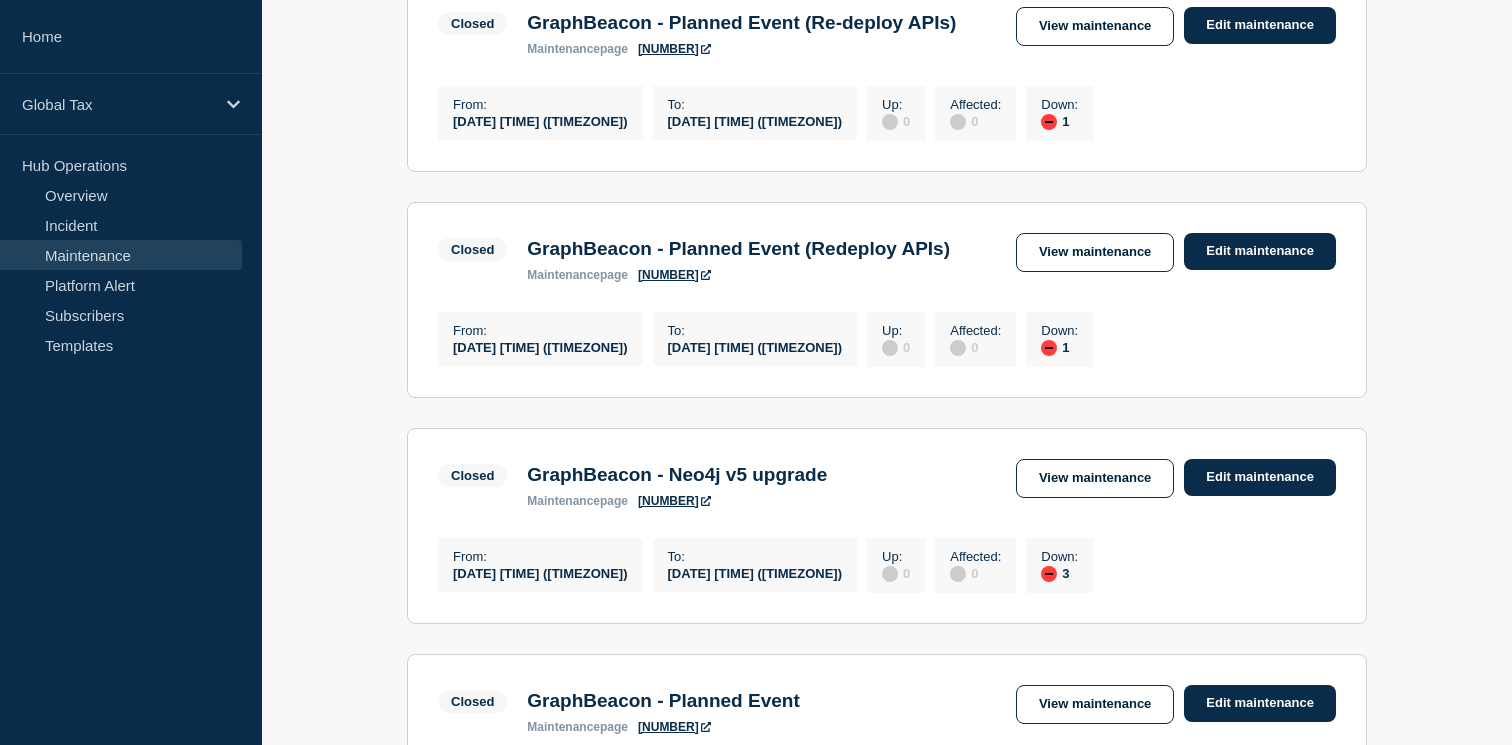 click on "127574" at bounding box center [674, 275] 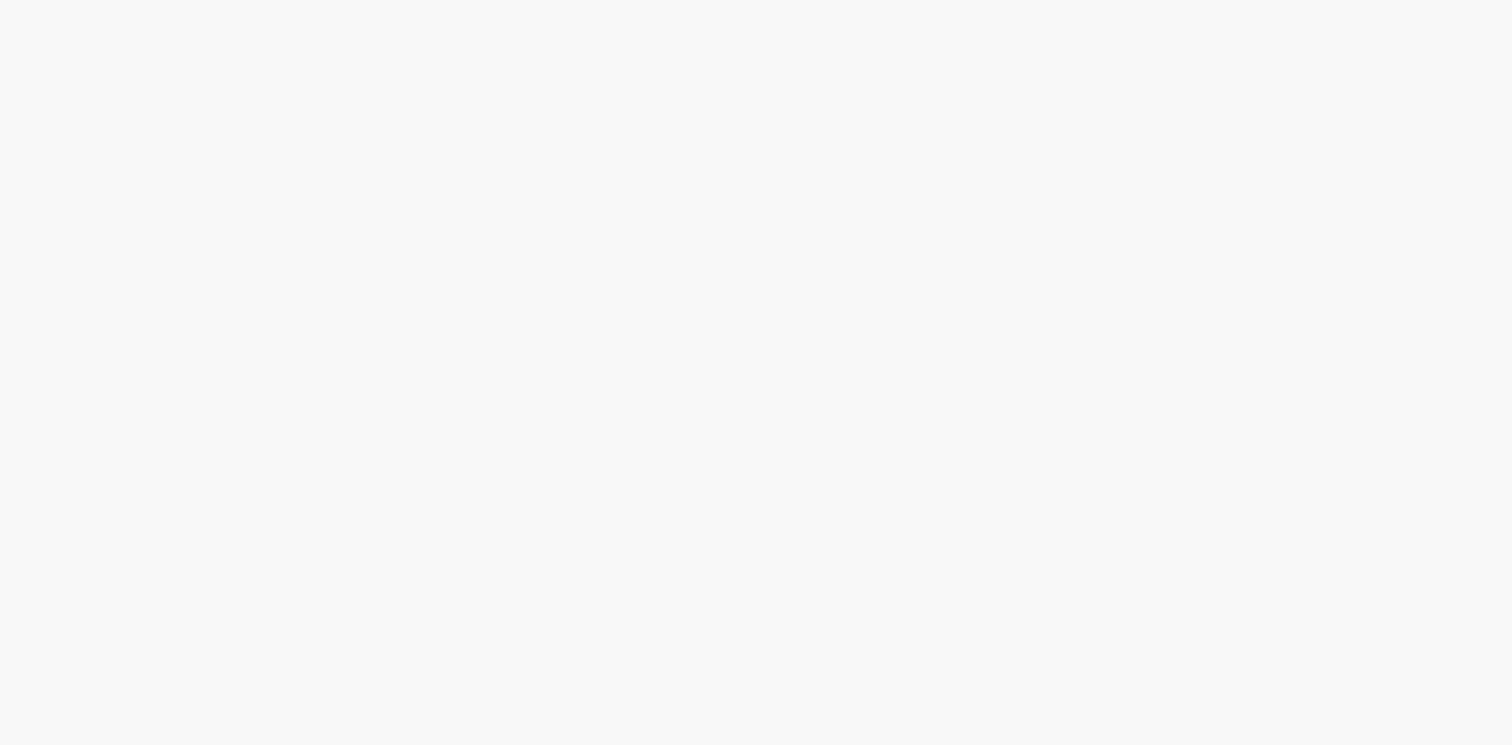 scroll, scrollTop: 0, scrollLeft: 0, axis: both 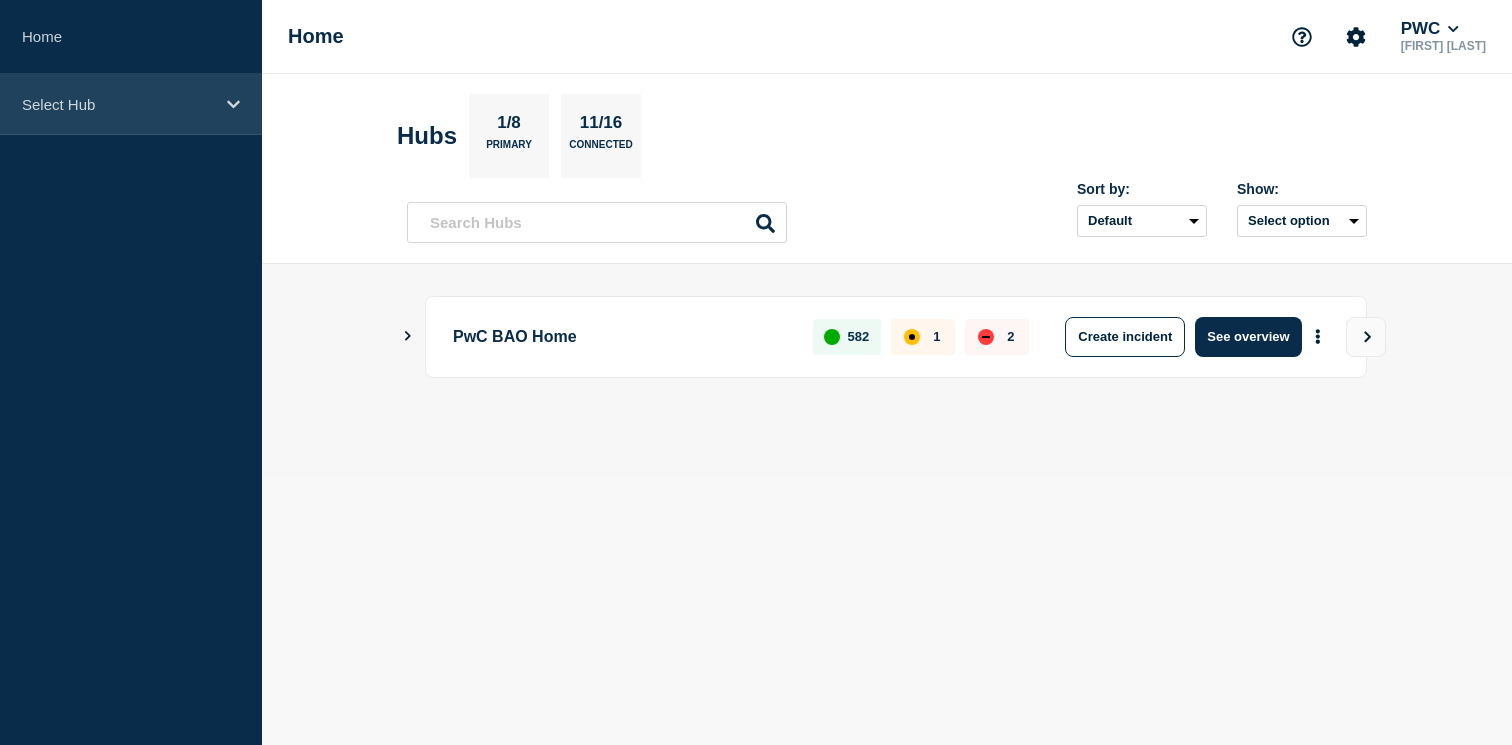 click on "Select Hub" at bounding box center [131, 104] 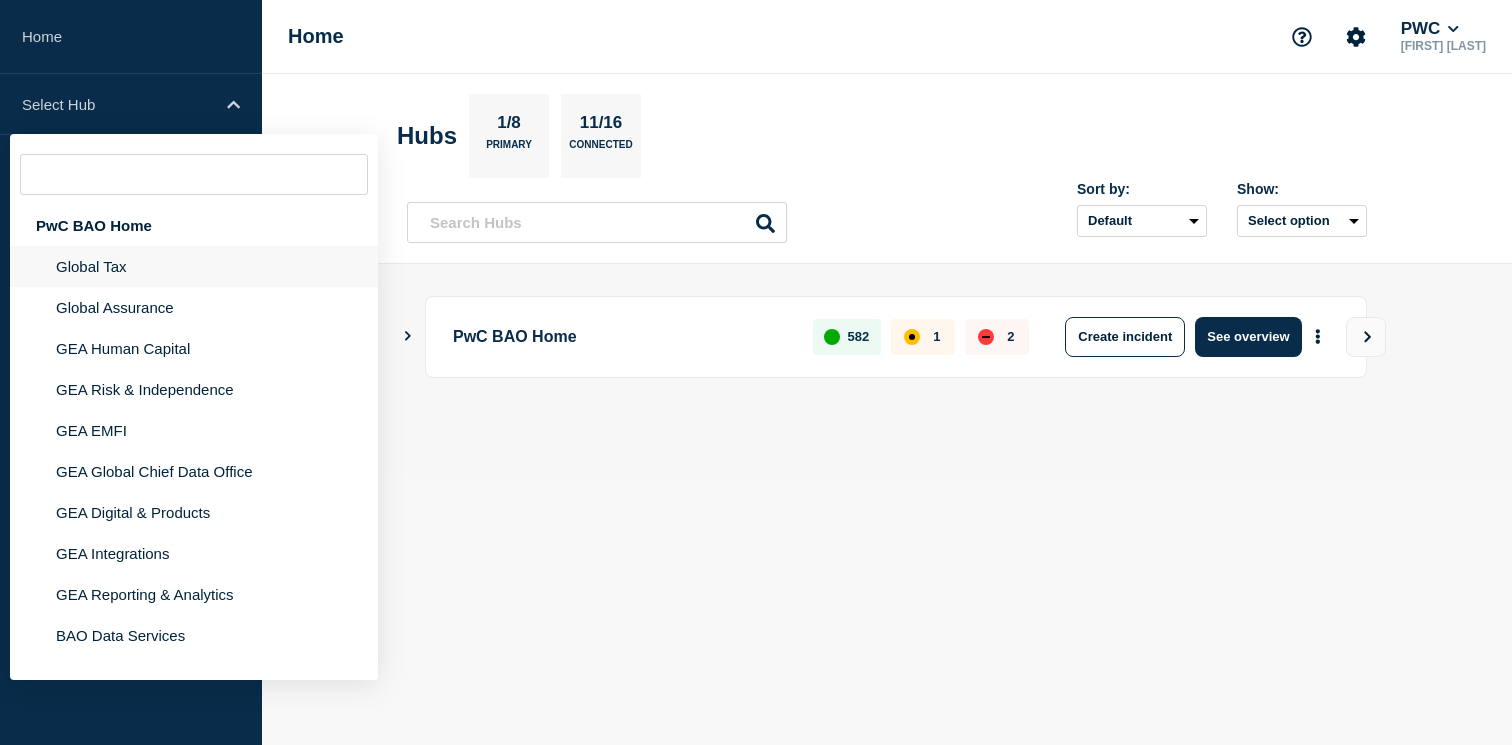 click on "Global Tax" 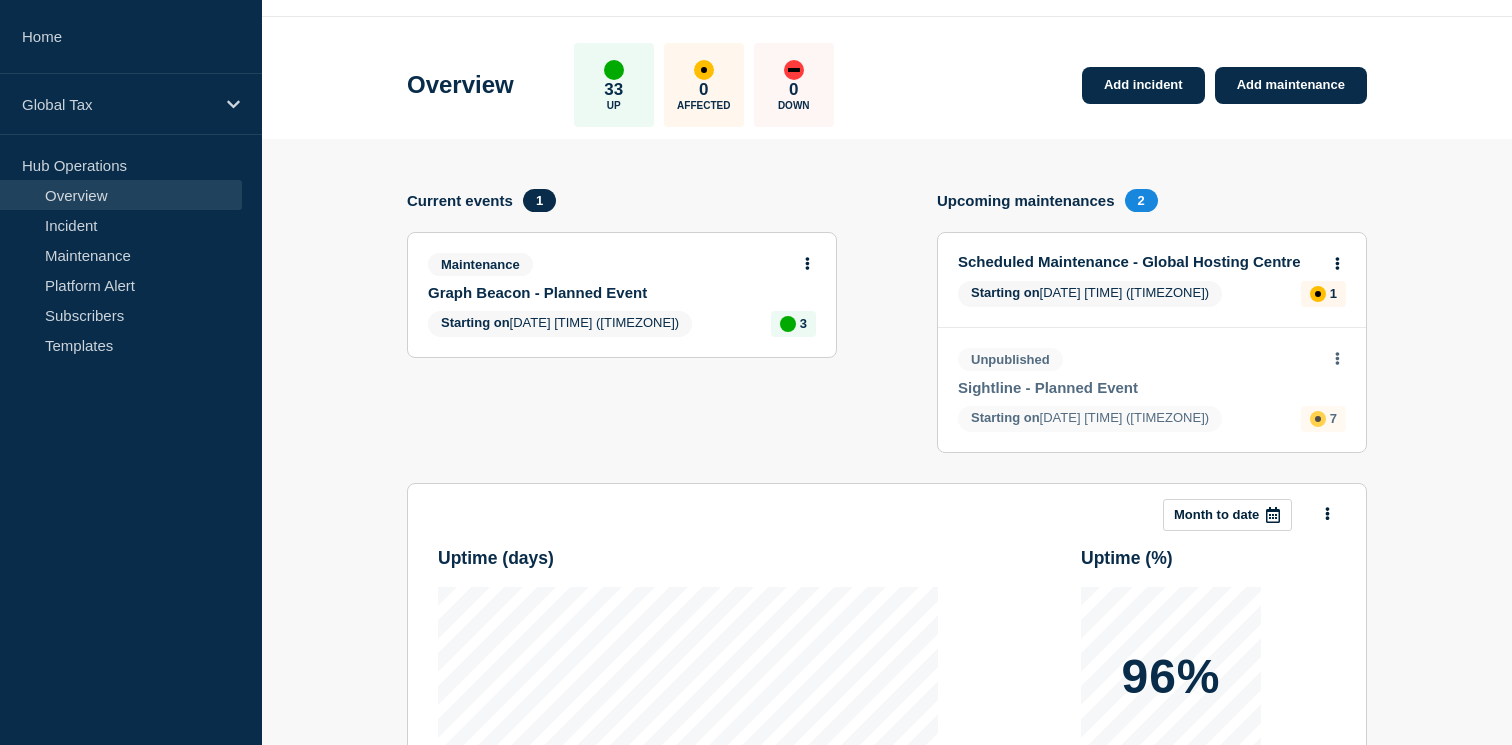 scroll, scrollTop: 0, scrollLeft: 0, axis: both 